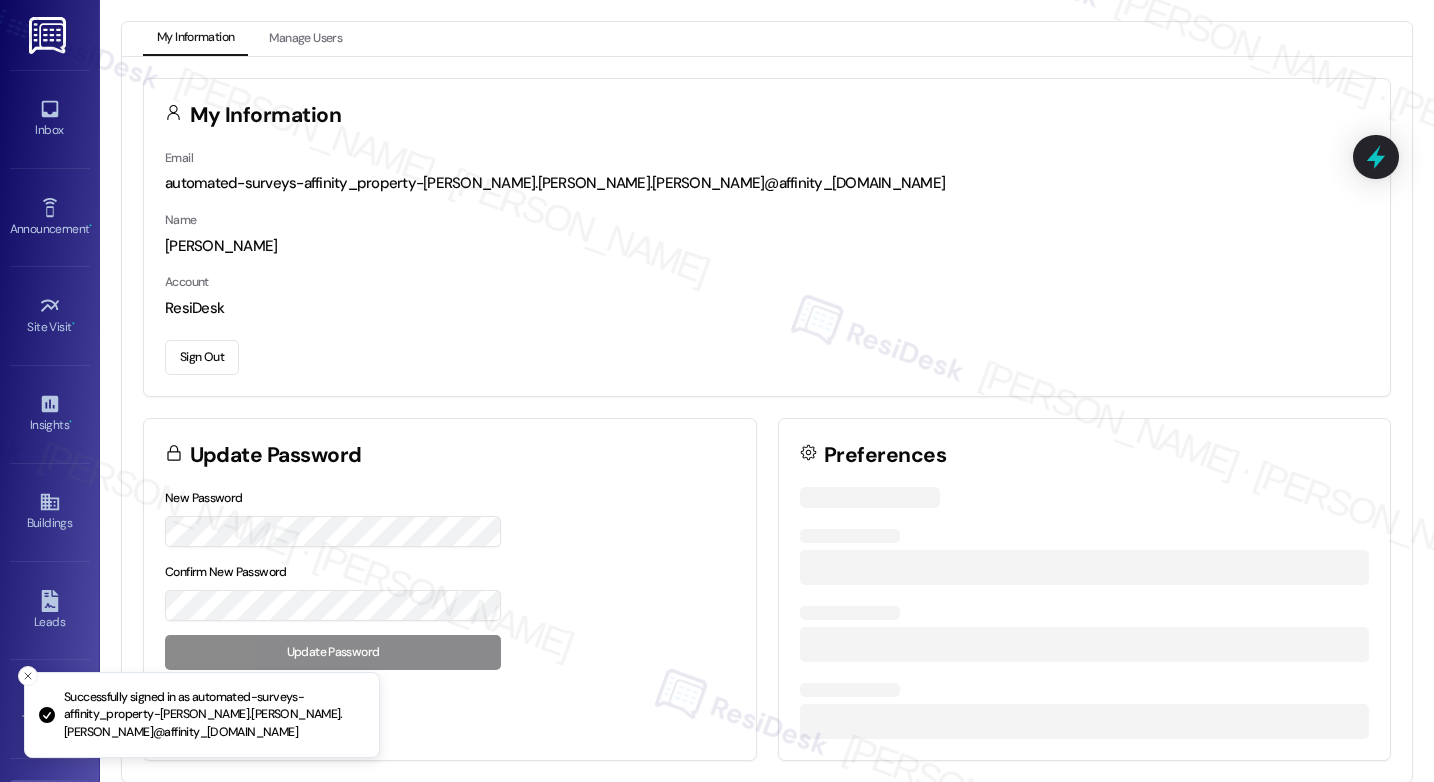 scroll, scrollTop: 0, scrollLeft: 0, axis: both 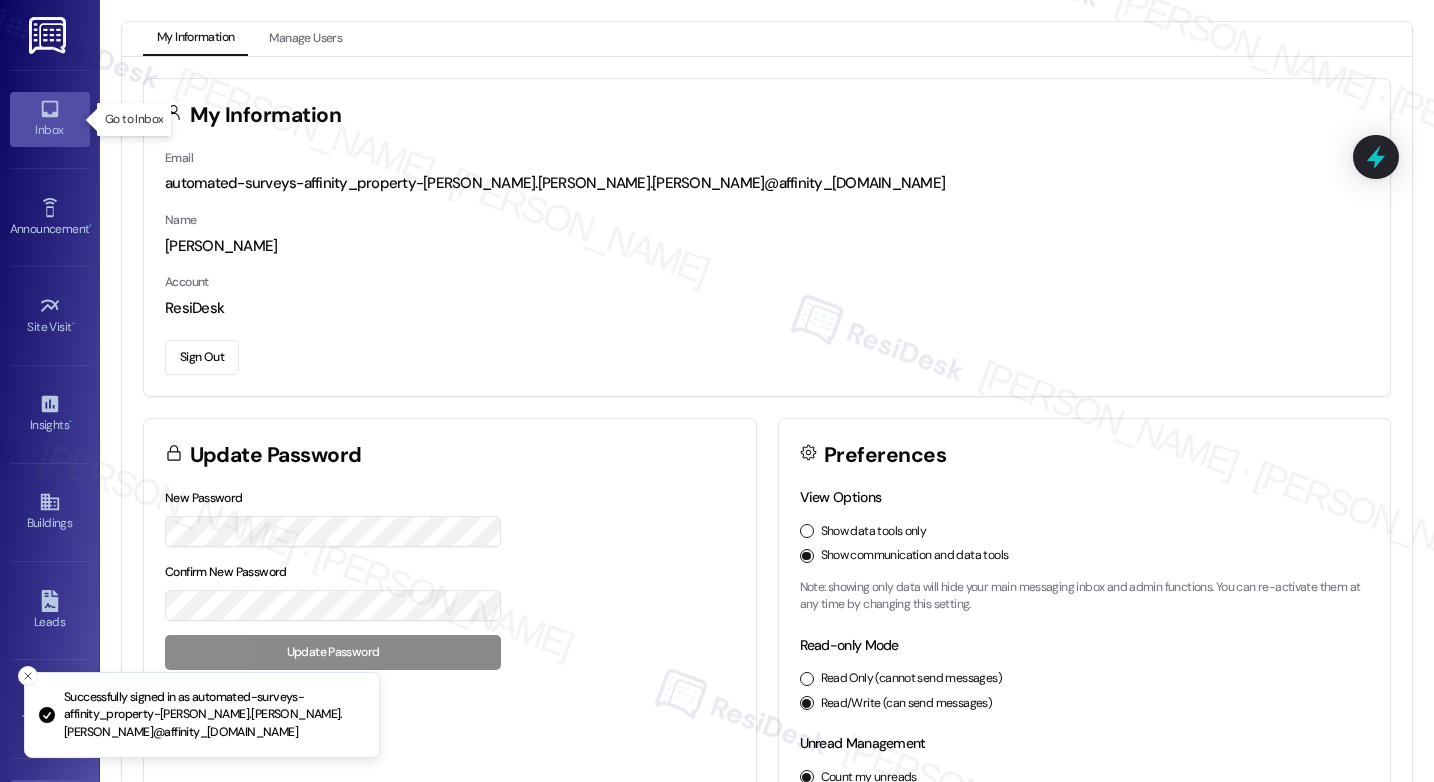 click on "Inbox" at bounding box center (50, 130) 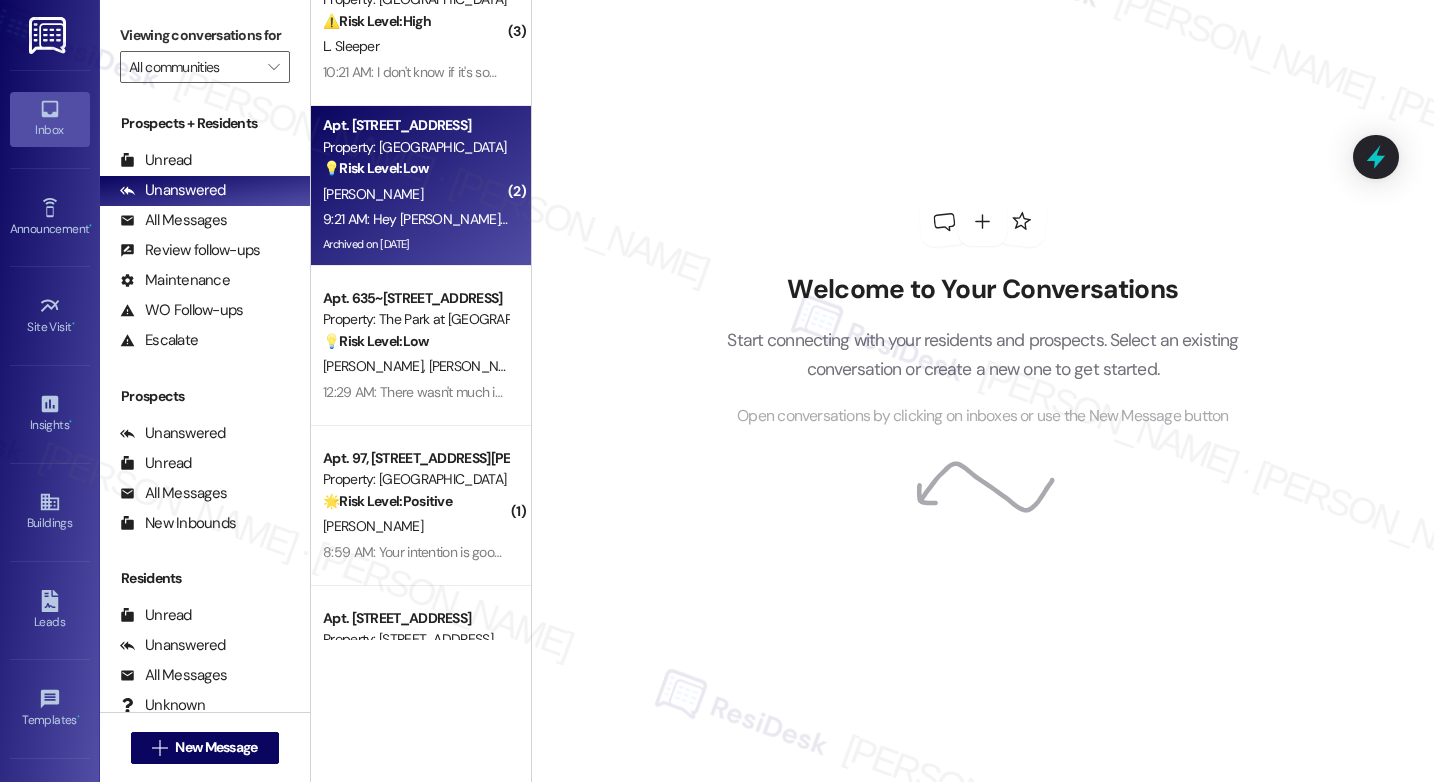 scroll, scrollTop: 58, scrollLeft: 0, axis: vertical 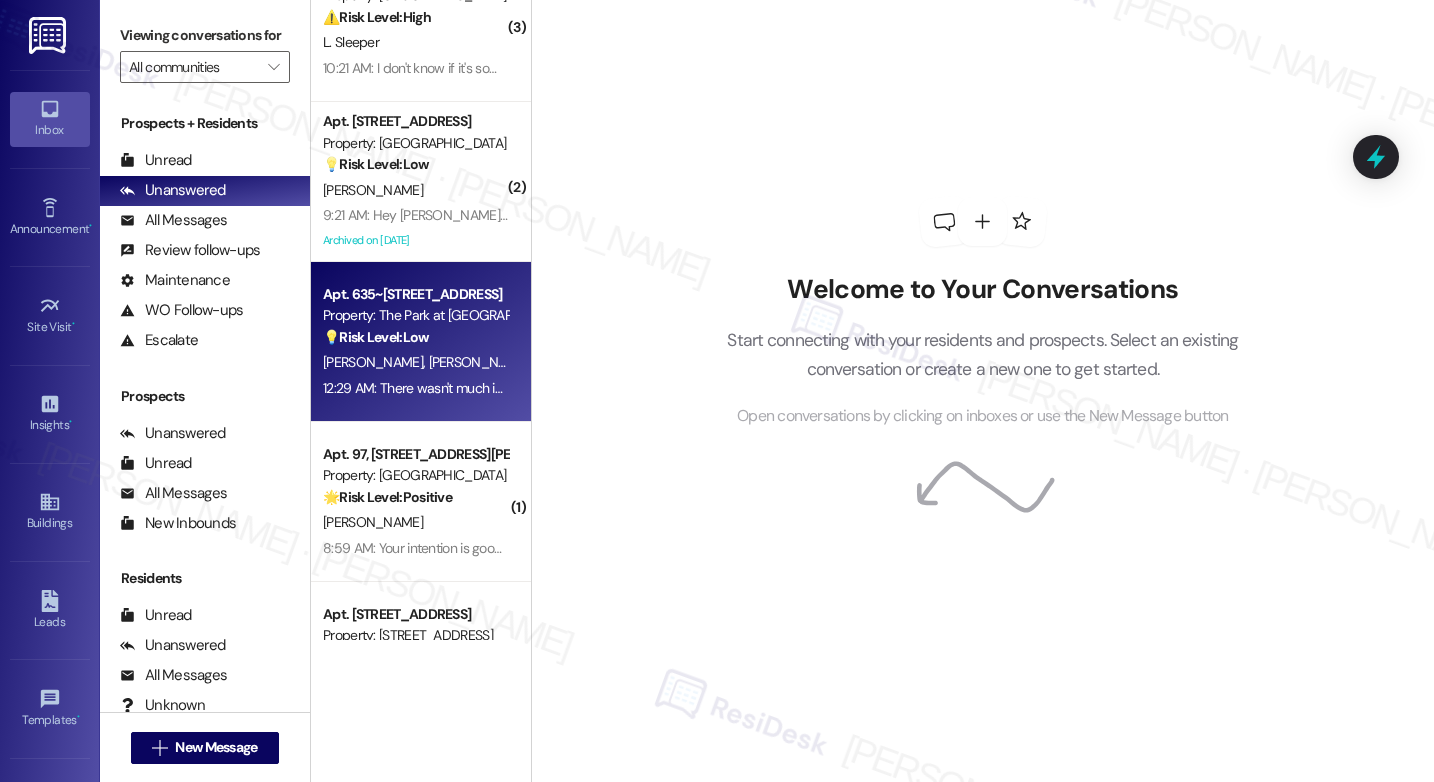 click on "💡  Risk Level:  Low The resident is requesting information about amenities. This is a non-essential request related to customer satisfaction." at bounding box center (415, 337) 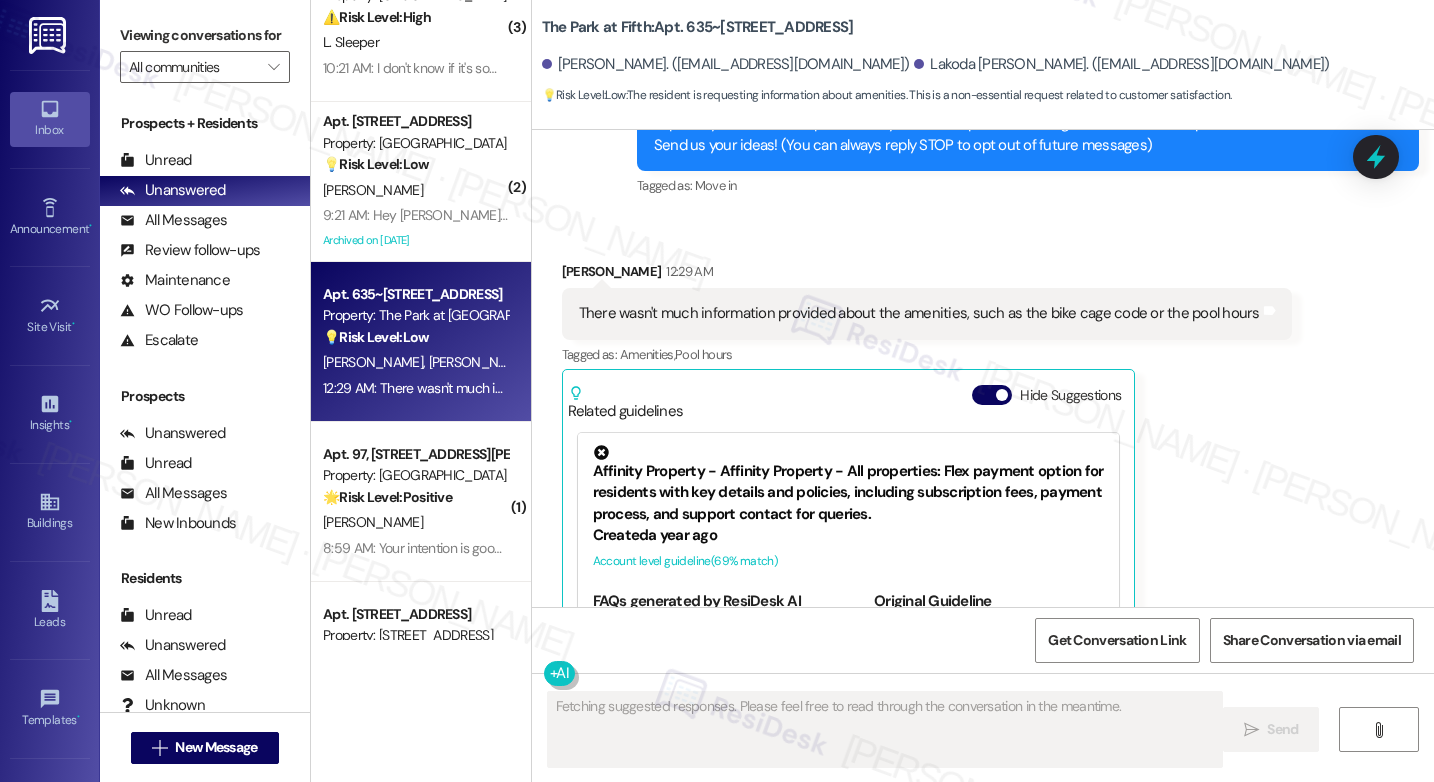 scroll, scrollTop: 194, scrollLeft: 0, axis: vertical 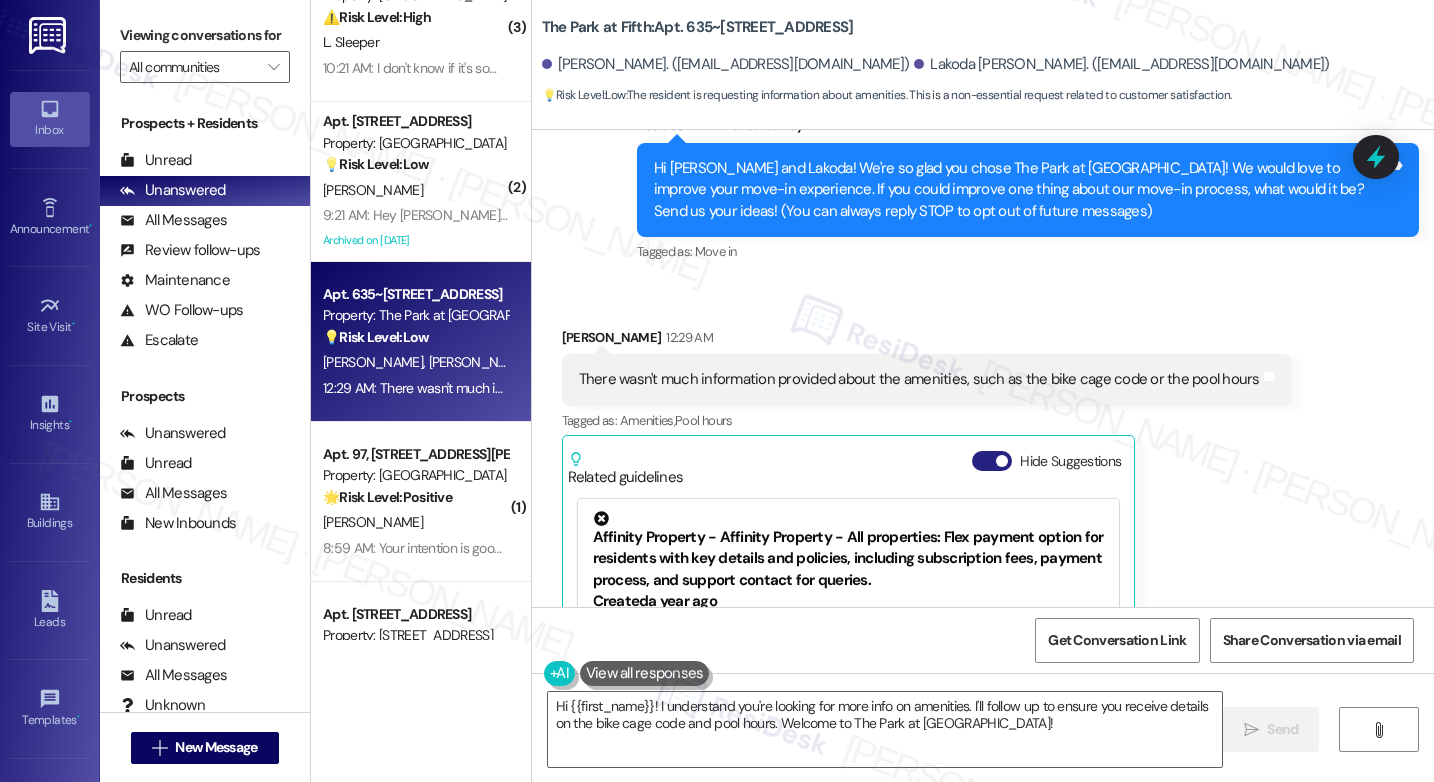 click on "Hide Suggestions" at bounding box center (992, 461) 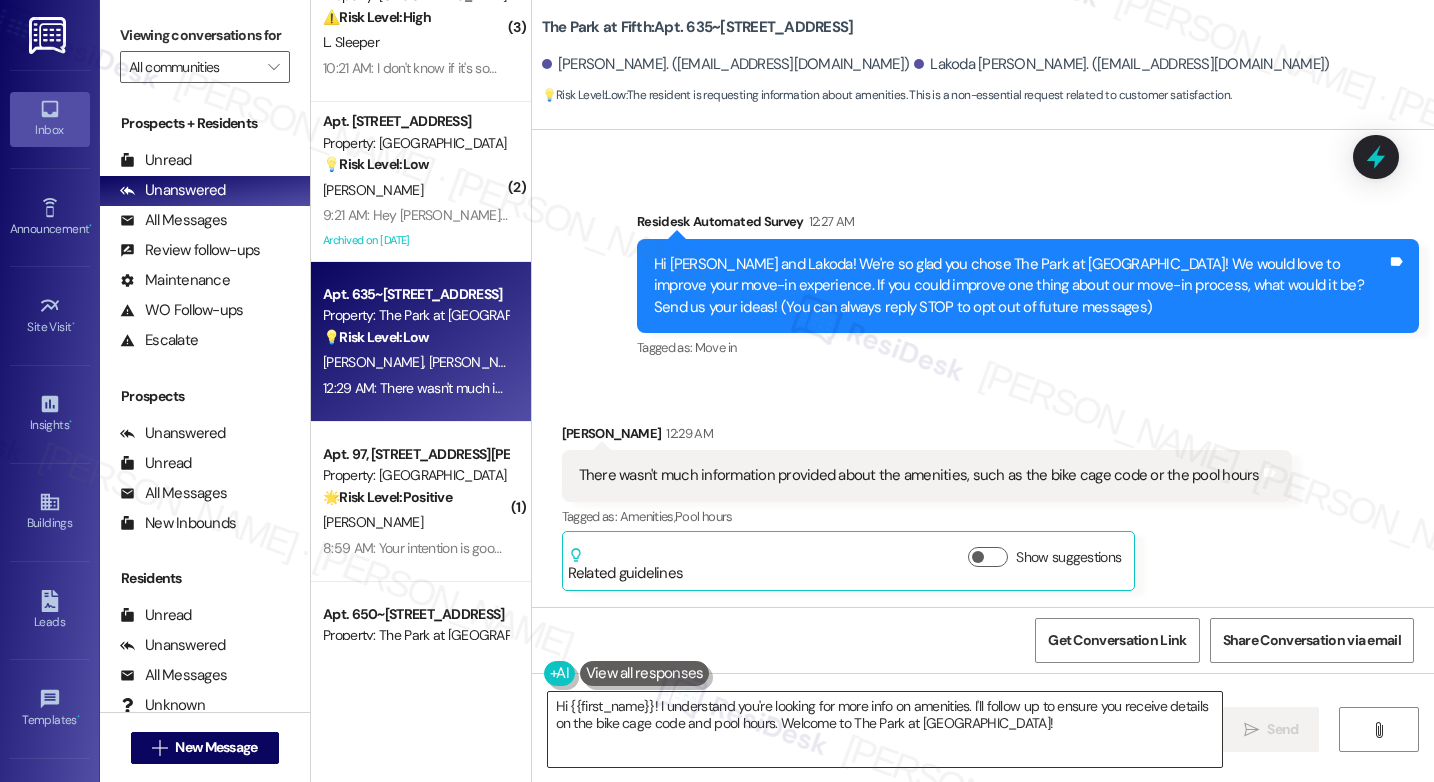 click on "Hi {{first_name}}! I understand you're looking for more info on amenities. I'll follow up to ensure you receive details on the bike cage code and pool hours. Welcome to The Park at [GEOGRAPHIC_DATA]!" at bounding box center [885, 729] 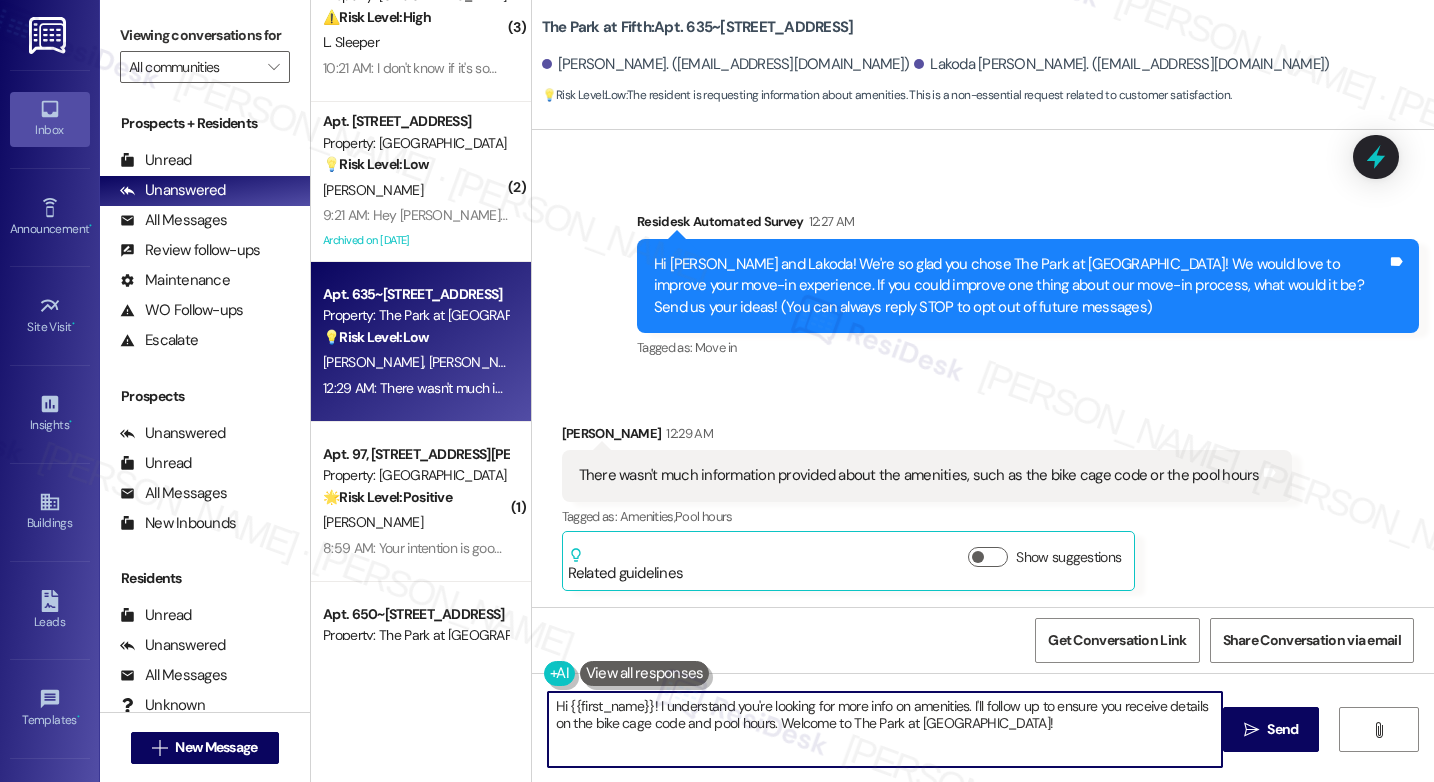 click on "Hi {{first_name}}! I understand you're looking for more info on amenities. I'll follow up to ensure you receive details on the bike cage code and pool hours. Welcome to The Park at [GEOGRAPHIC_DATA]!" at bounding box center [885, 729] 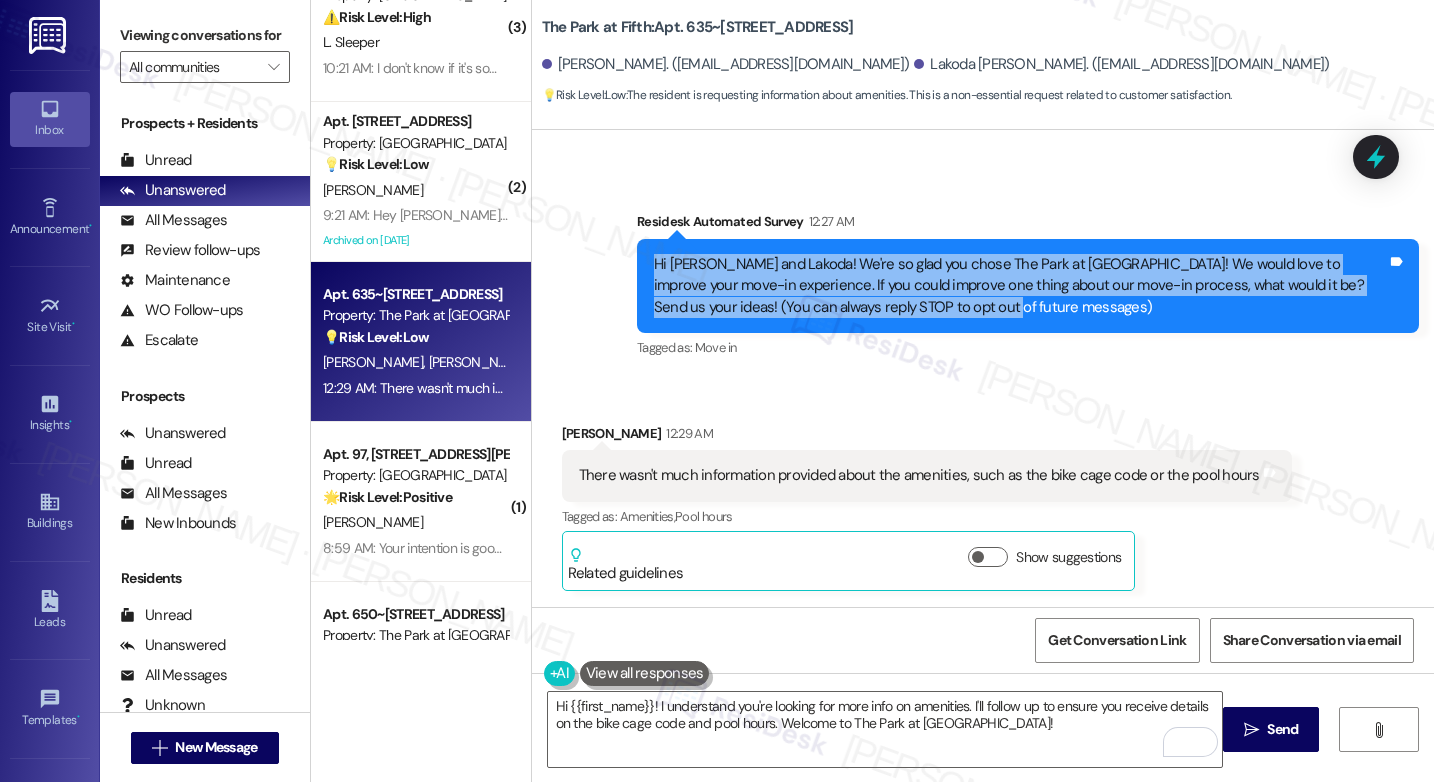 drag, startPoint x: 644, startPoint y: 266, endPoint x: 935, endPoint y: 249, distance: 291.49615 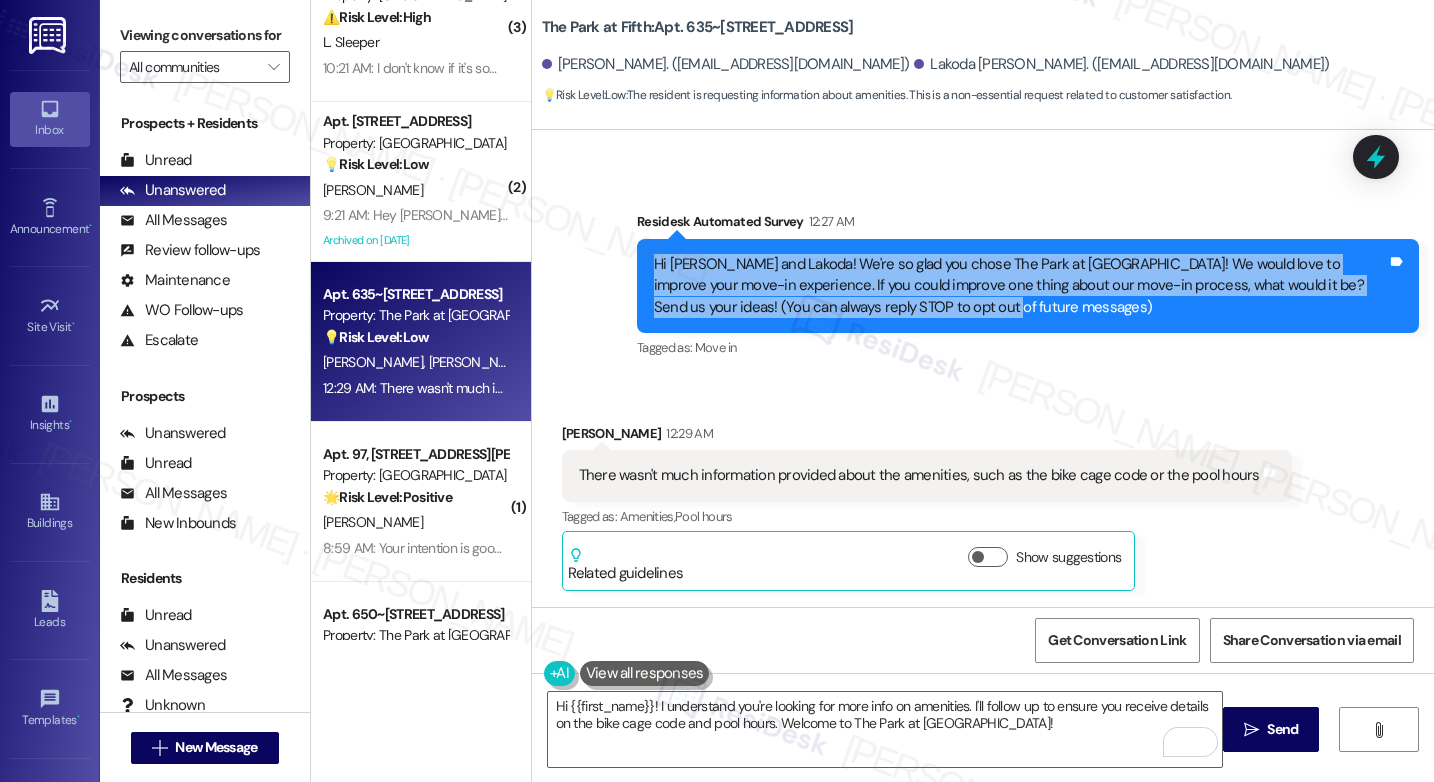 click on "Hi [PERSON_NAME] and Lakoda! We're so glad you chose The Park at [GEOGRAPHIC_DATA]! We would love to improve your move-in experience. If you could improve one thing about our move-in process, what would it be? Send us your ideas! (You can always reply STOP to opt out of future messages)" at bounding box center [1020, 286] 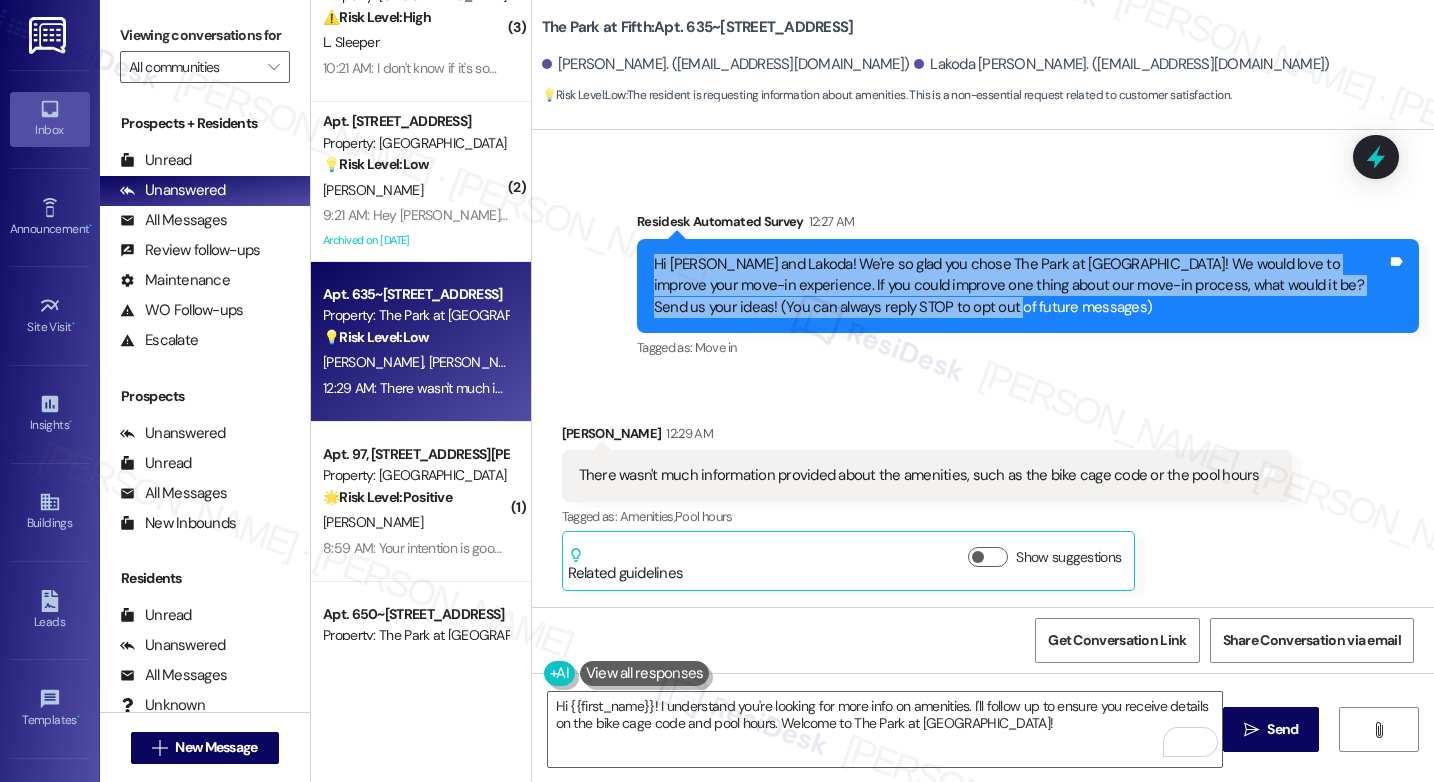 click on "There wasn't much information provided about the amenities, such as the bike cage code or the pool hours" at bounding box center [919, 475] 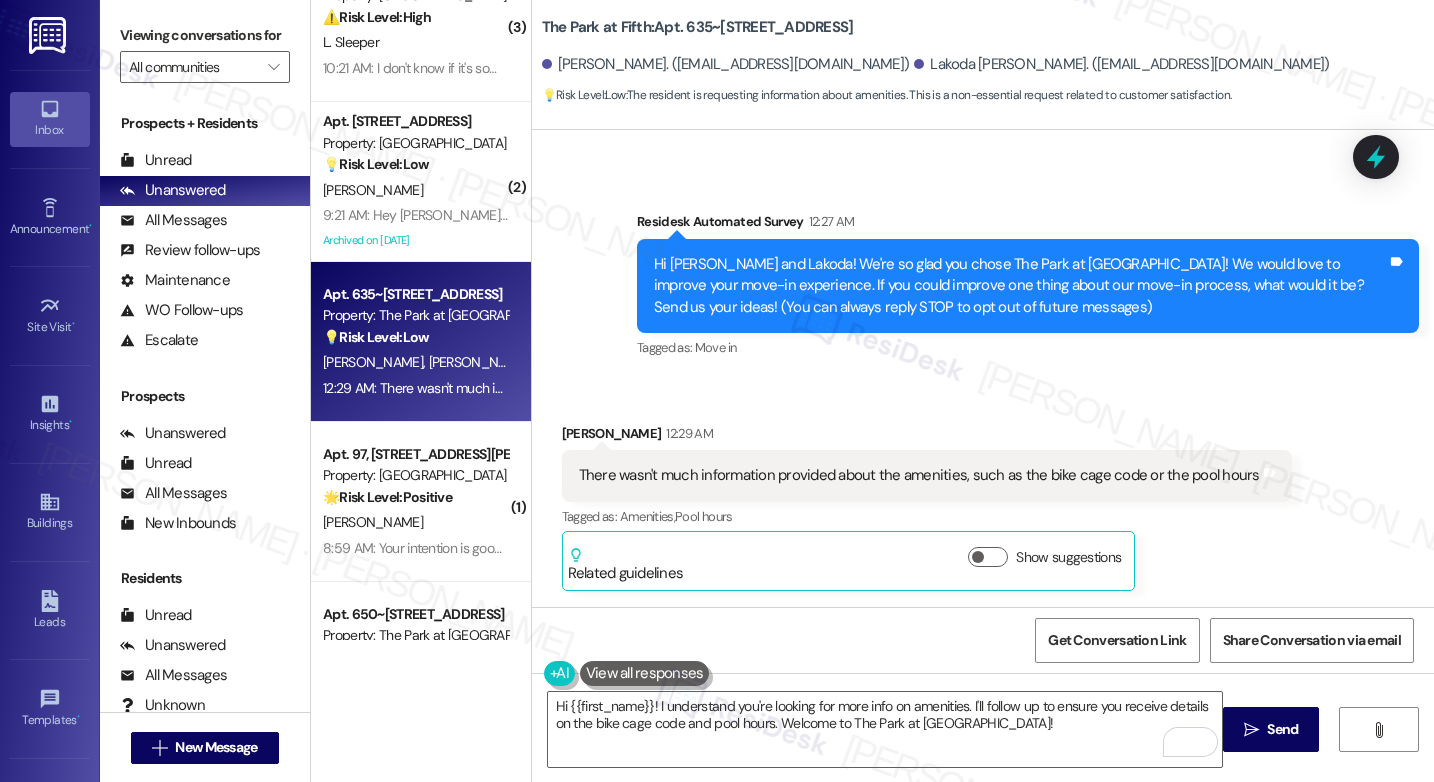 click on "There wasn't much information provided about the amenities, such as the bike cage code or the pool hours" at bounding box center (919, 475) 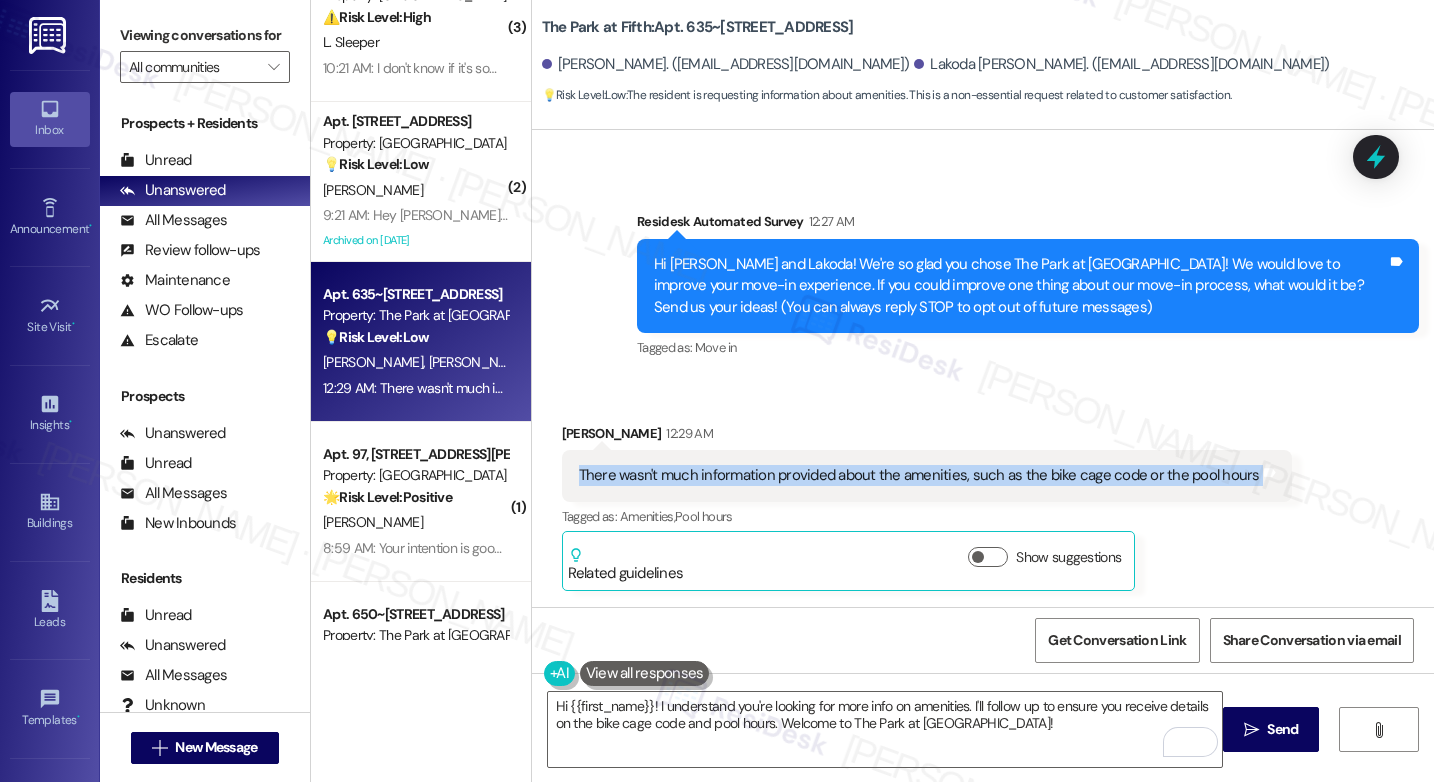click on "There wasn't much information provided about the amenities, such as the bike cage code or the pool hours" at bounding box center (919, 475) 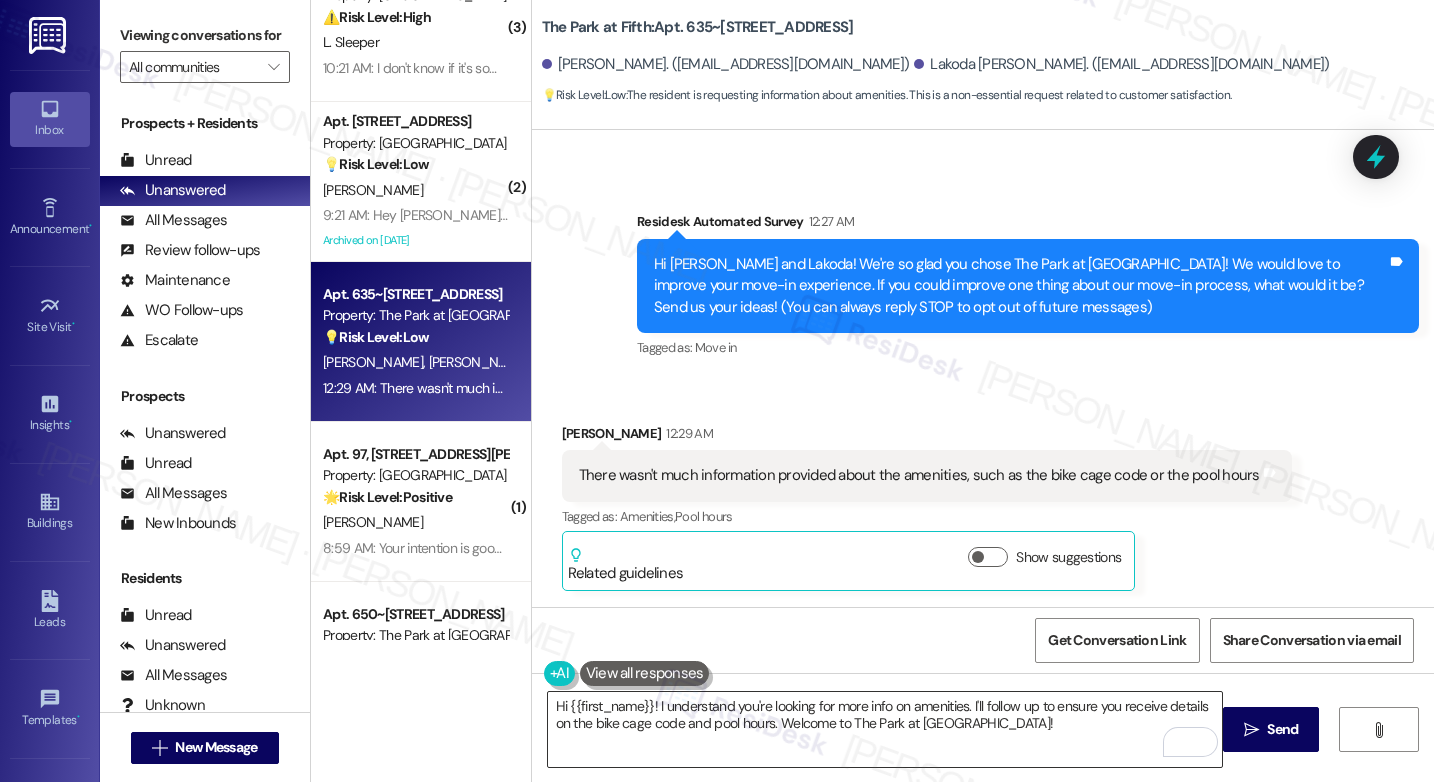 click on "Hi {{first_name}}! I understand you're looking for more info on amenities. I'll follow up to ensure you receive details on the bike cage code and pool hours. Welcome to The Park at [GEOGRAPHIC_DATA]!" at bounding box center (885, 729) 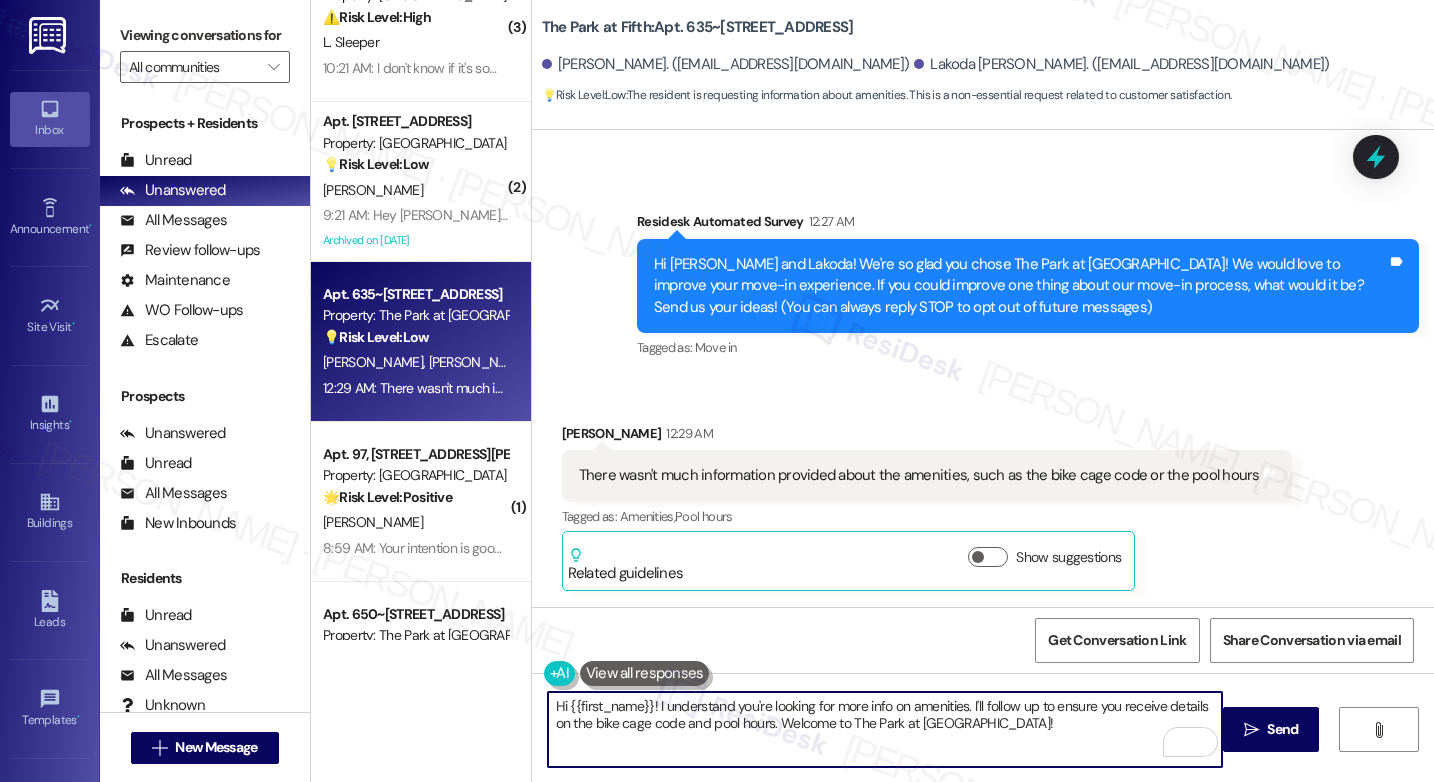 click on "[PERSON_NAME] 12:29 AM" at bounding box center [927, 437] 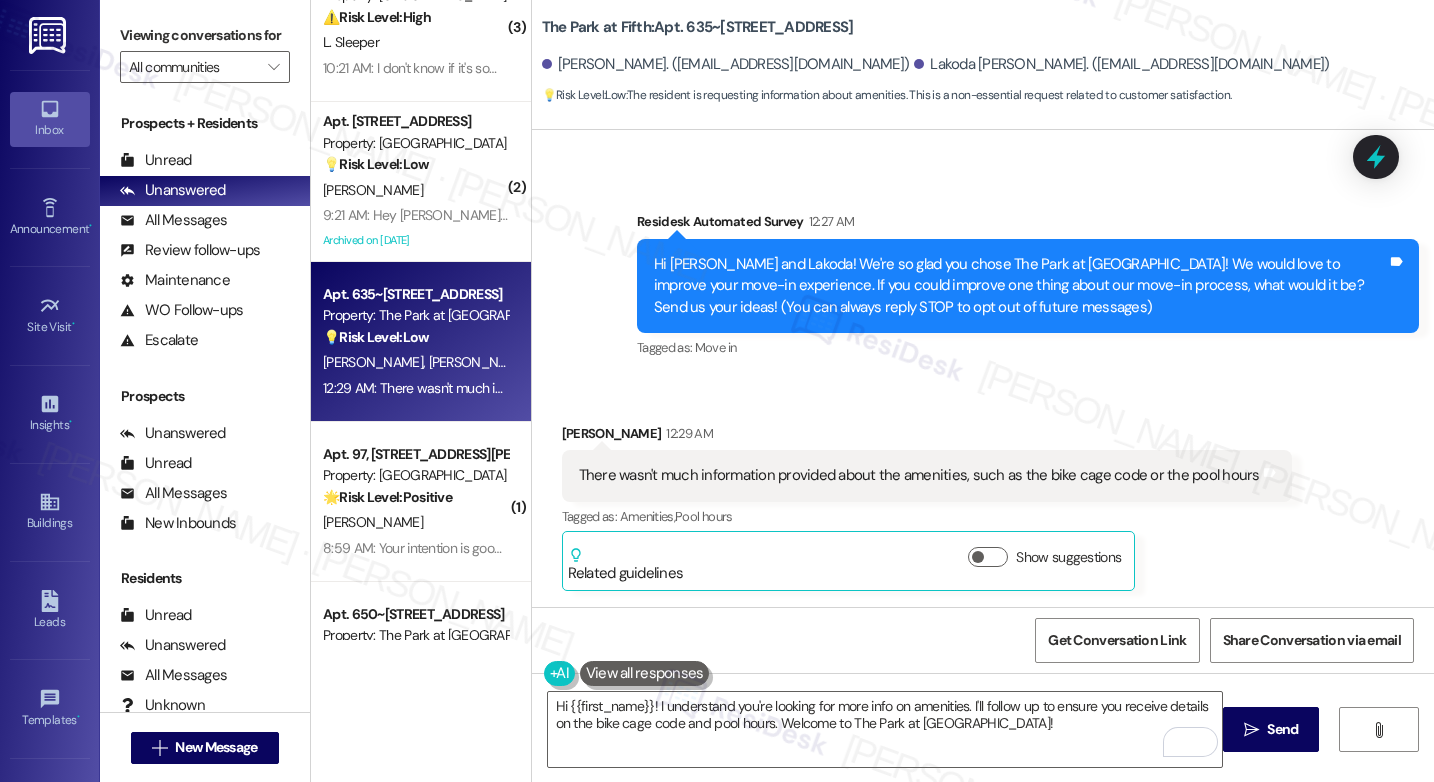 click on "[PERSON_NAME] 12:29 AM" at bounding box center (927, 437) 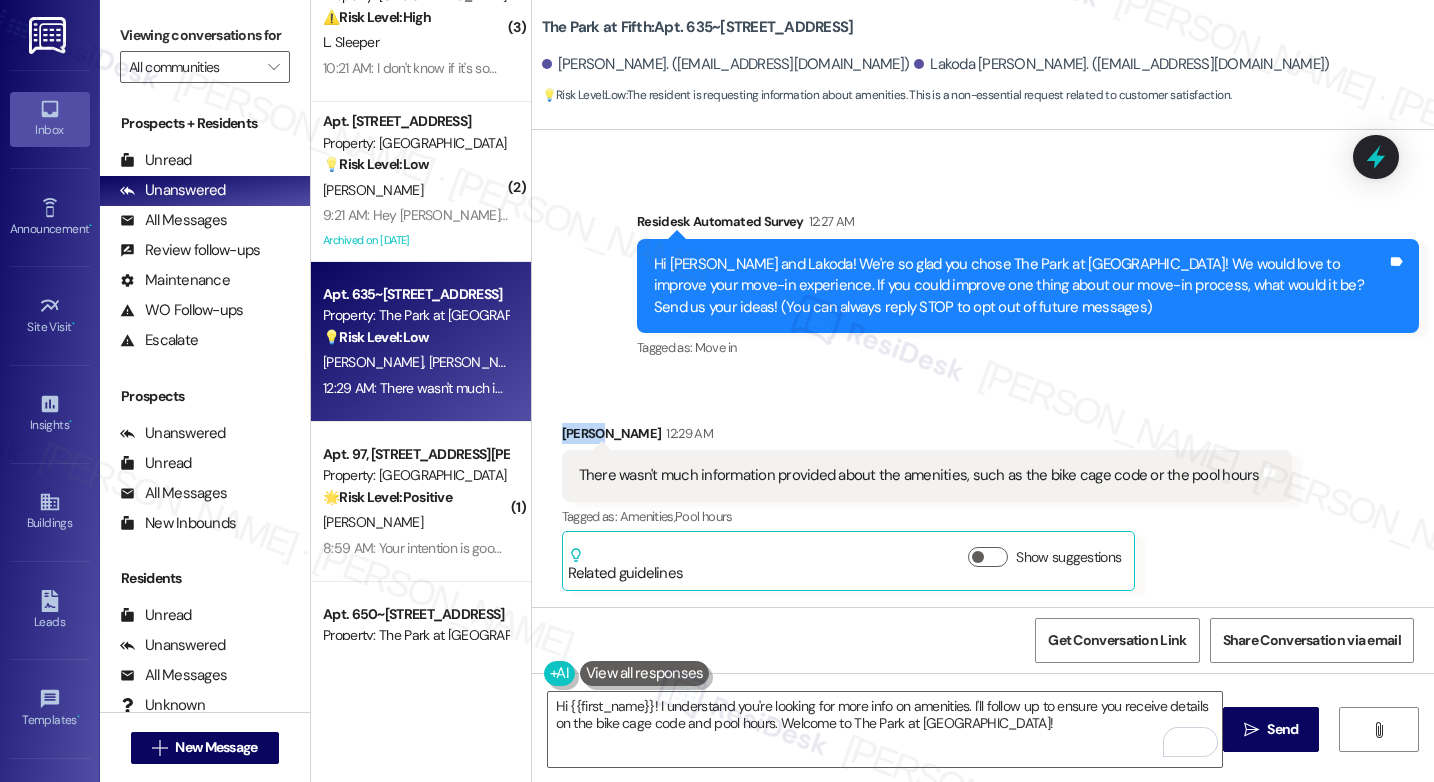 copy on "[PERSON_NAME]" 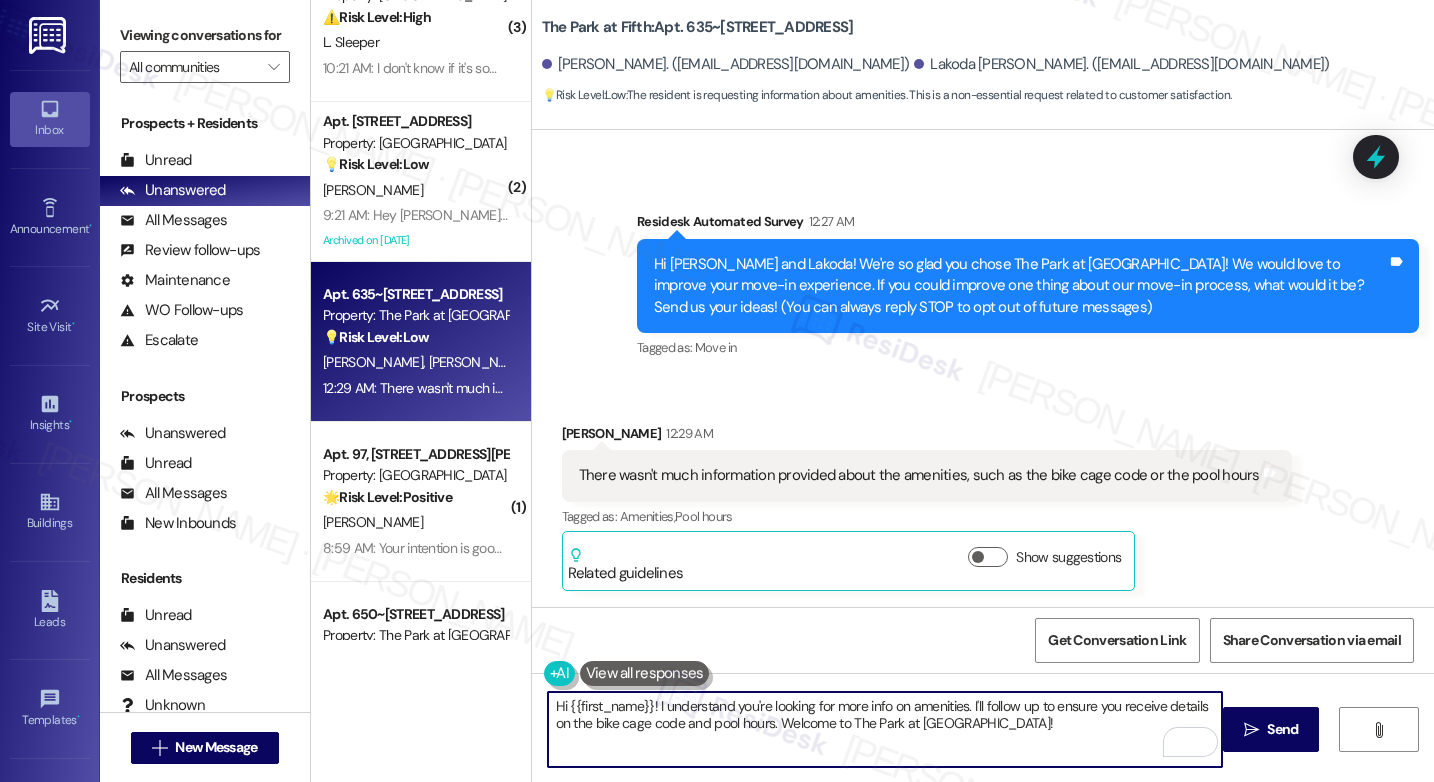 drag, startPoint x: 560, startPoint y: 708, endPoint x: 645, endPoint y: 710, distance: 85.02353 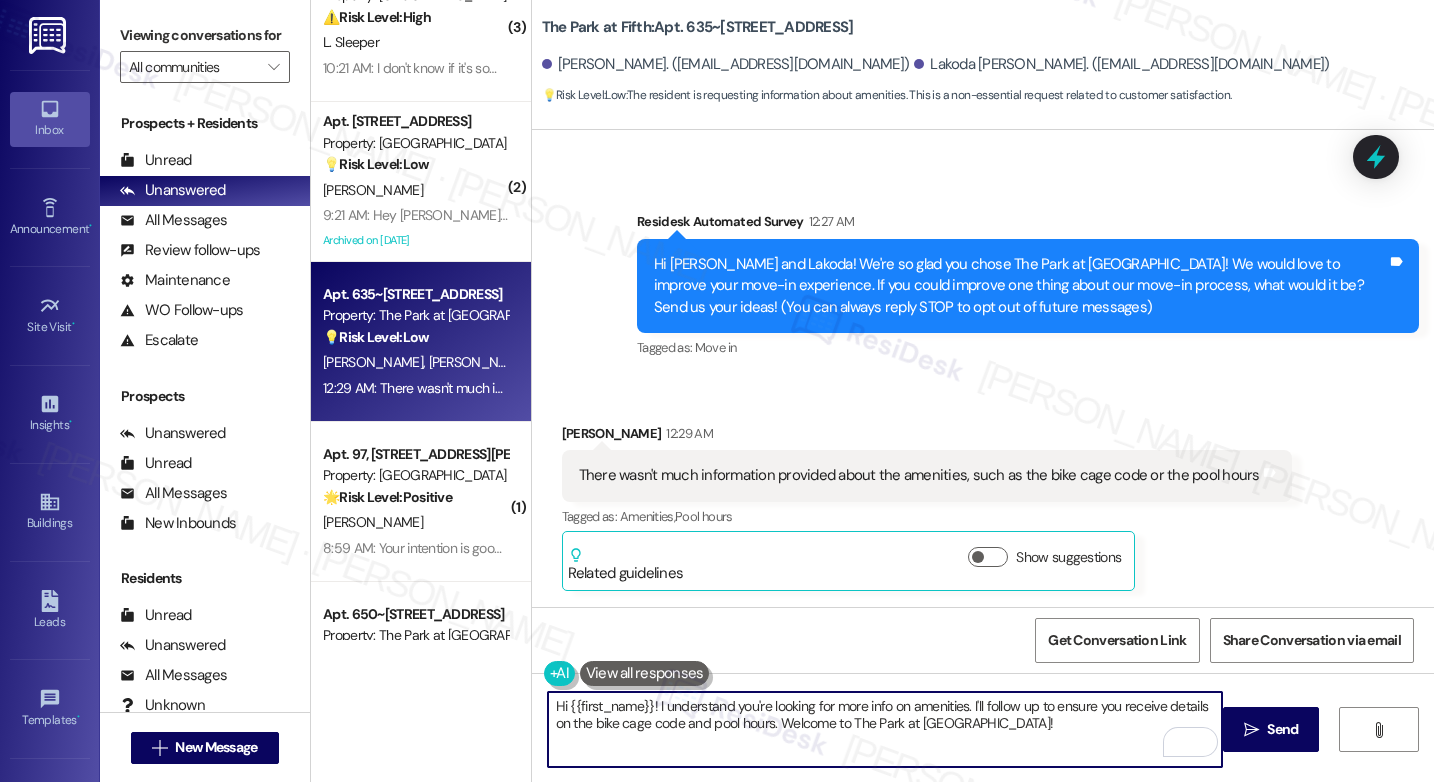 click on "Hi {{first_name}}! I understand you're looking for more info on amenities. I'll follow up to ensure you receive details on the bike cage code and pool hours. Welcome to The Park at [GEOGRAPHIC_DATA]!" at bounding box center (885, 729) 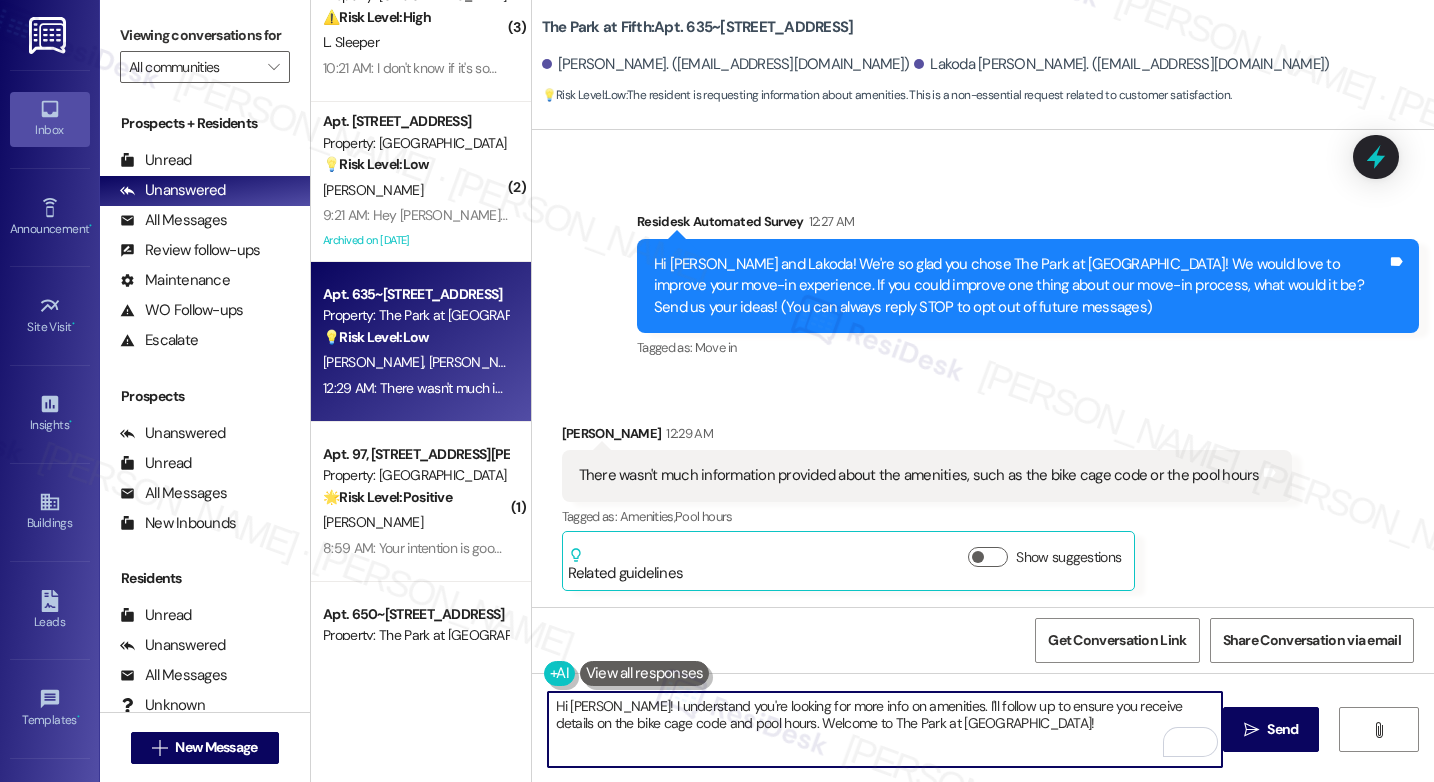 click on "Hi [PERSON_NAME]! I understand you're looking for more info on amenities. I'll follow up to ensure you receive details on the bike cage code and pool hours. Welcome to The Park at [GEOGRAPHIC_DATA]!" at bounding box center (885, 729) 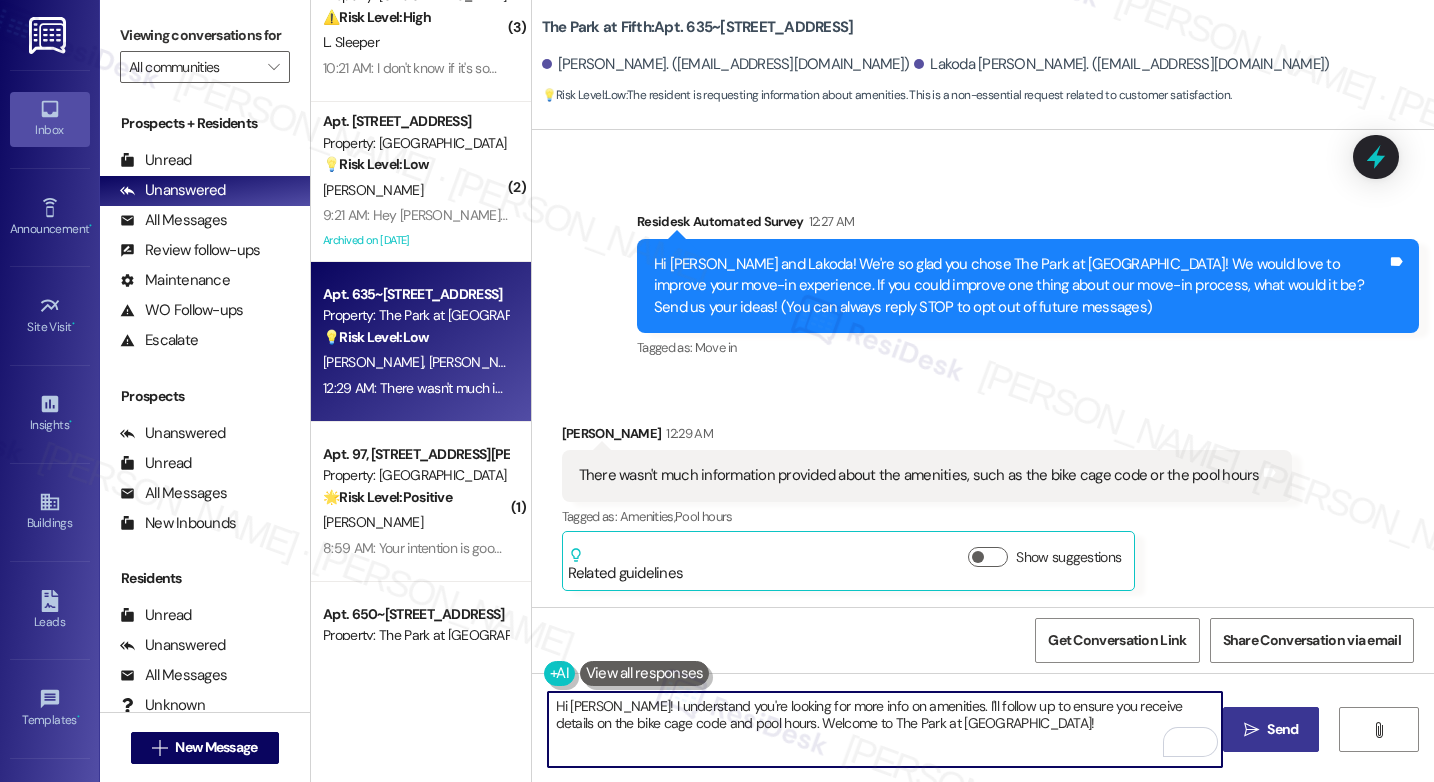 type on "Hi [PERSON_NAME]! I understand you're looking for more info on amenities. I'll follow up to ensure you receive details on the bike cage code and pool hours. Welcome to The Park at [GEOGRAPHIC_DATA]!" 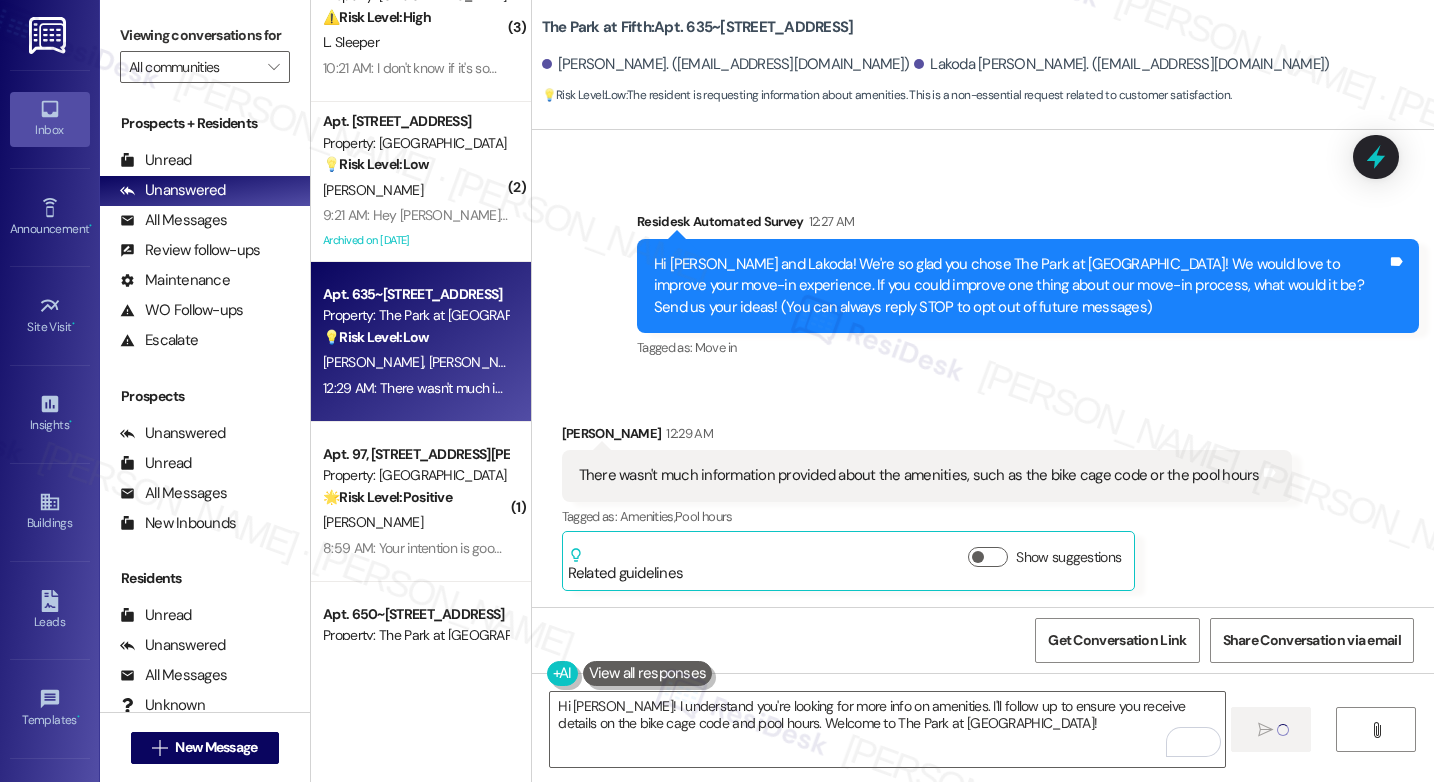 type 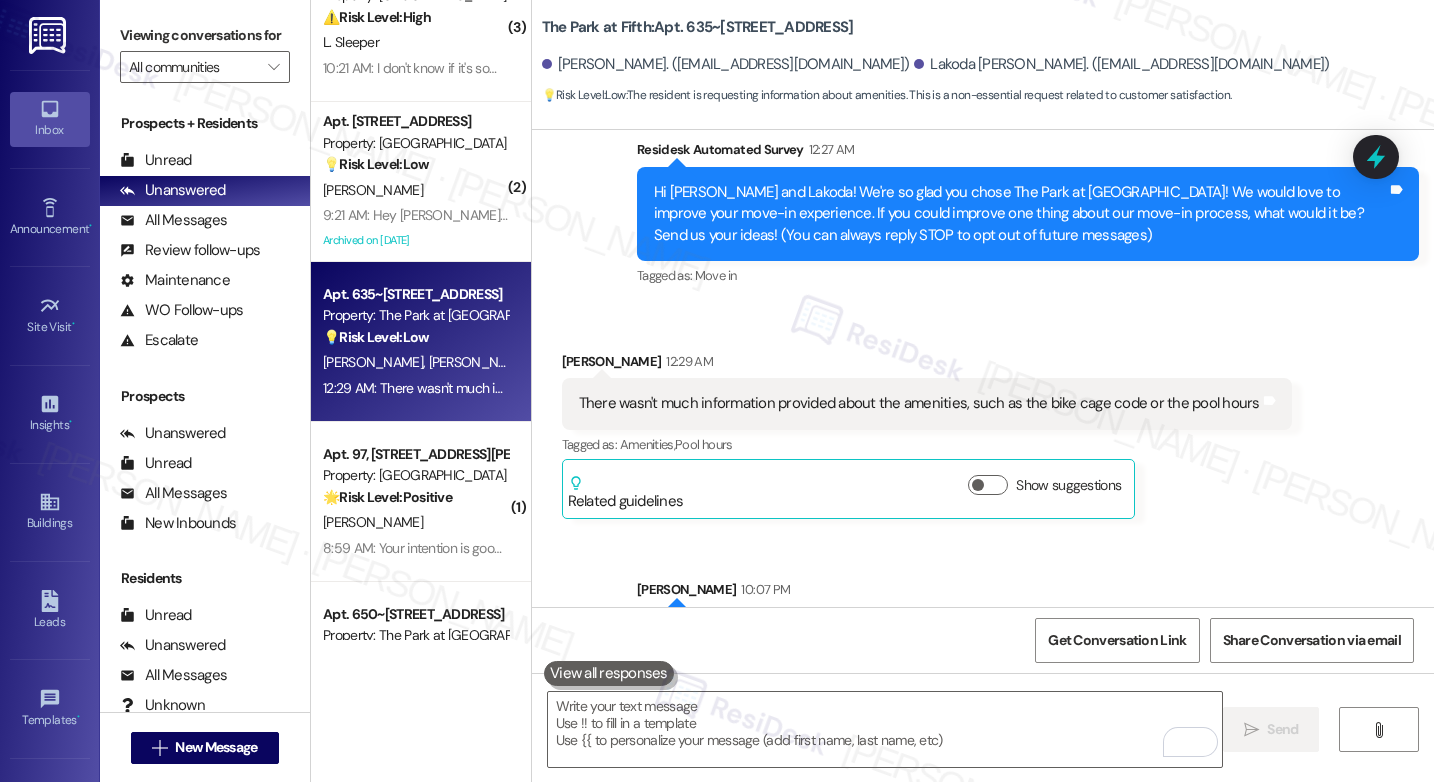 scroll, scrollTop: 258, scrollLeft: 0, axis: vertical 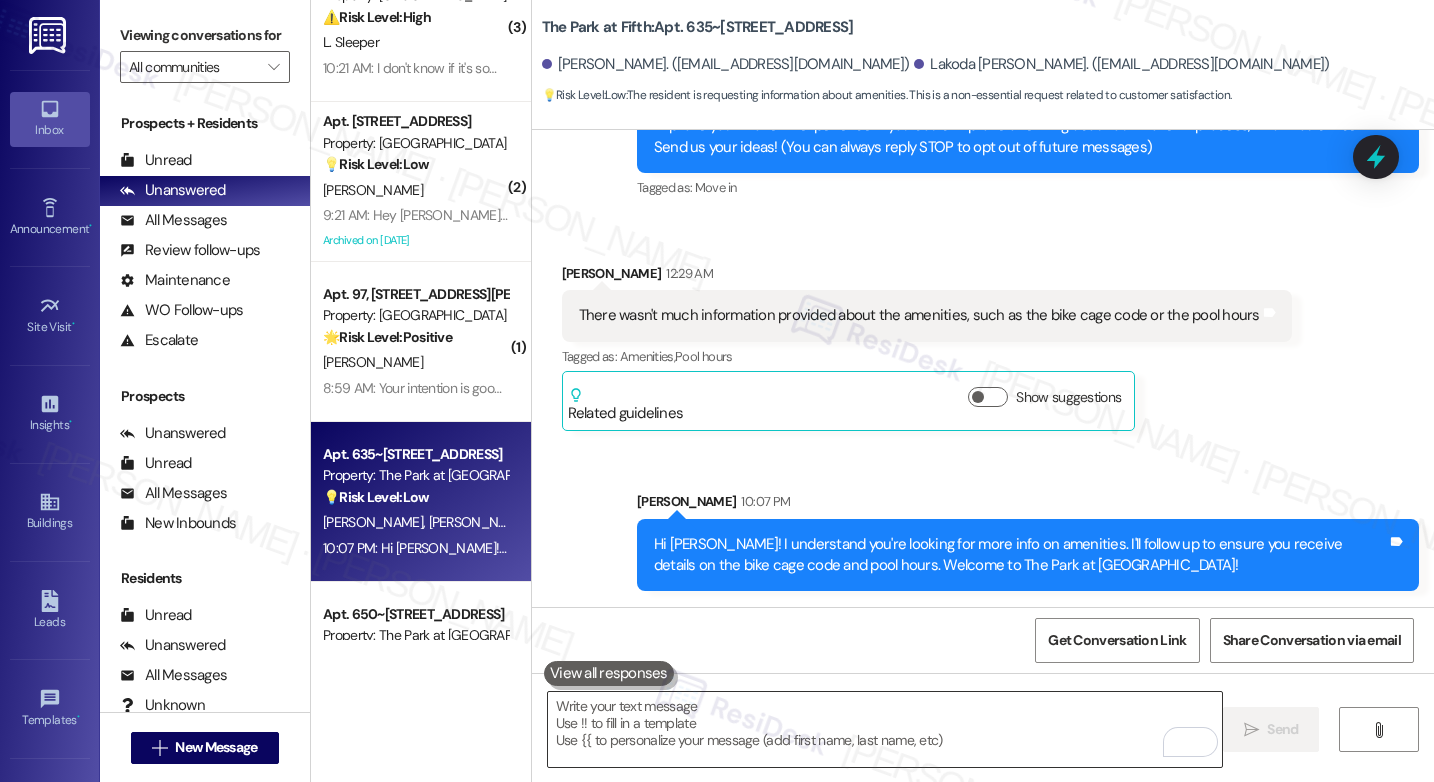 click at bounding box center (885, 729) 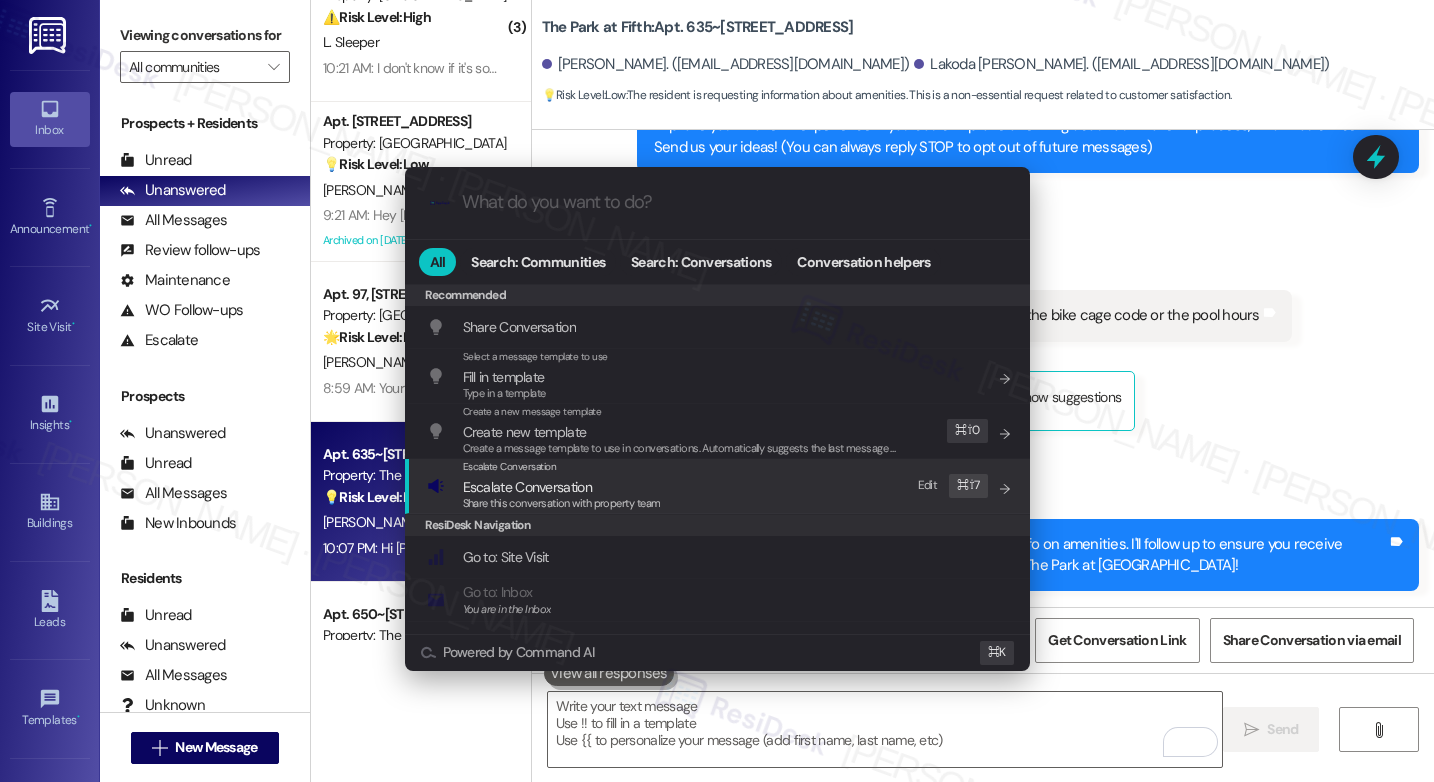 click on "Escalate Conversation" at bounding box center [527, 487] 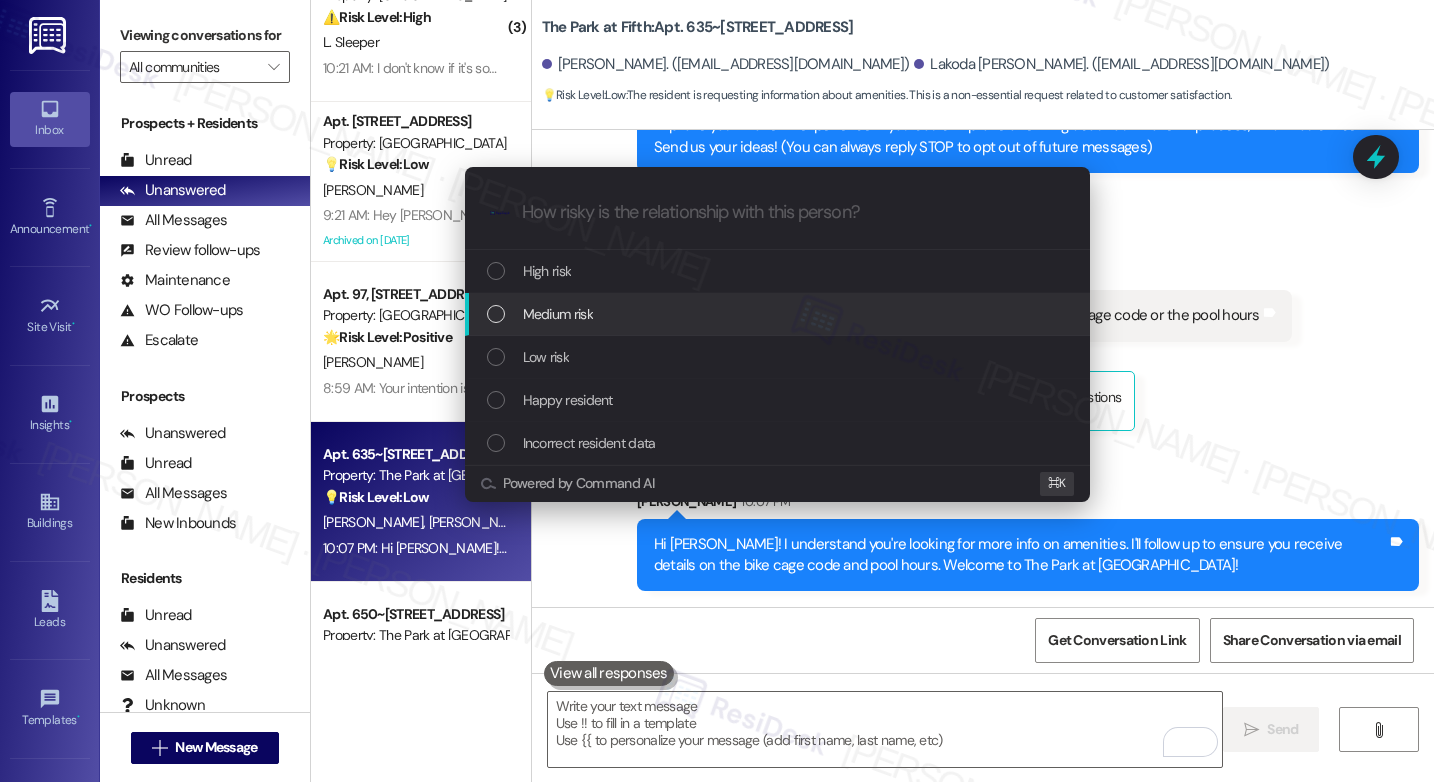 click on "Medium risk" at bounding box center (779, 314) 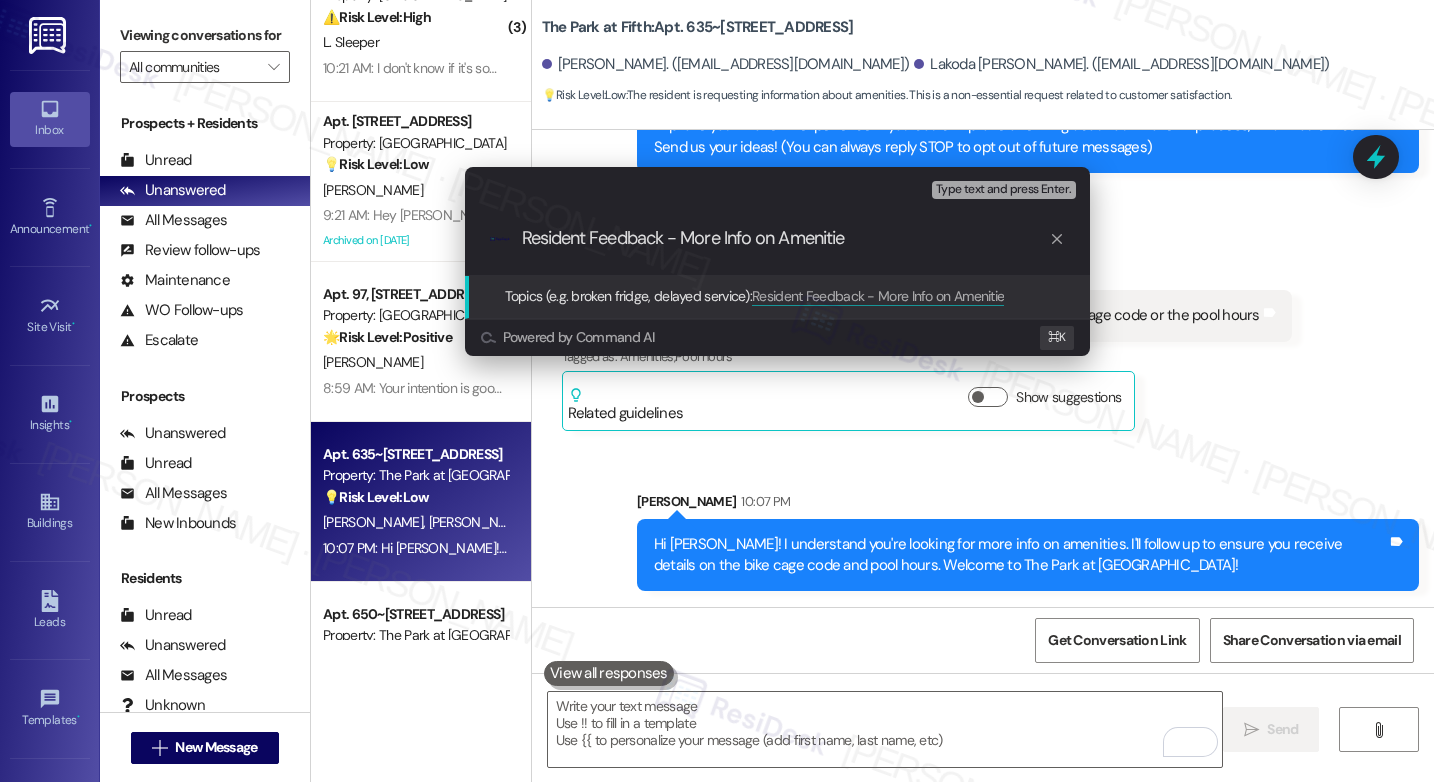 type on "Resident Feedback - More Info on Amenities" 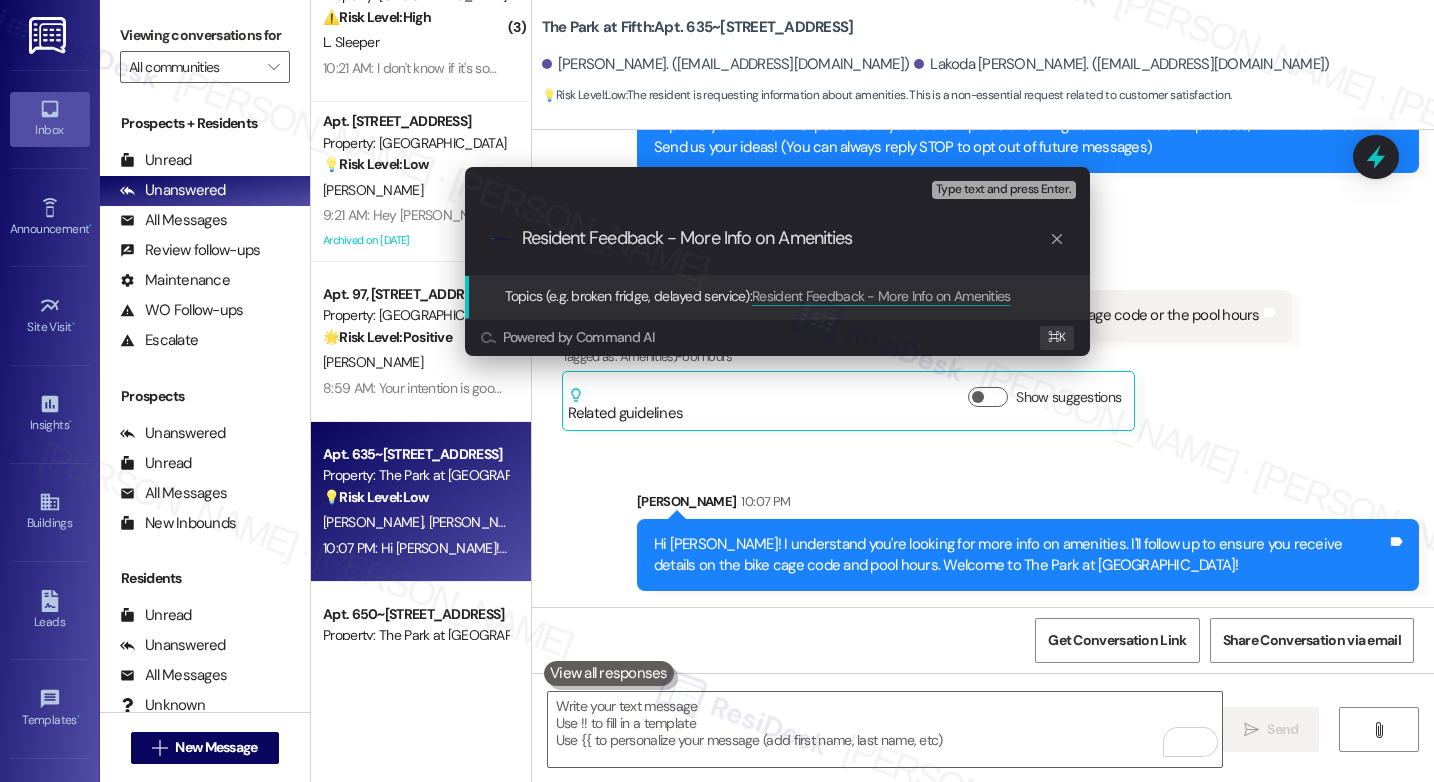 click on "Resident Feedback - More Info on Amenities" at bounding box center [785, 238] 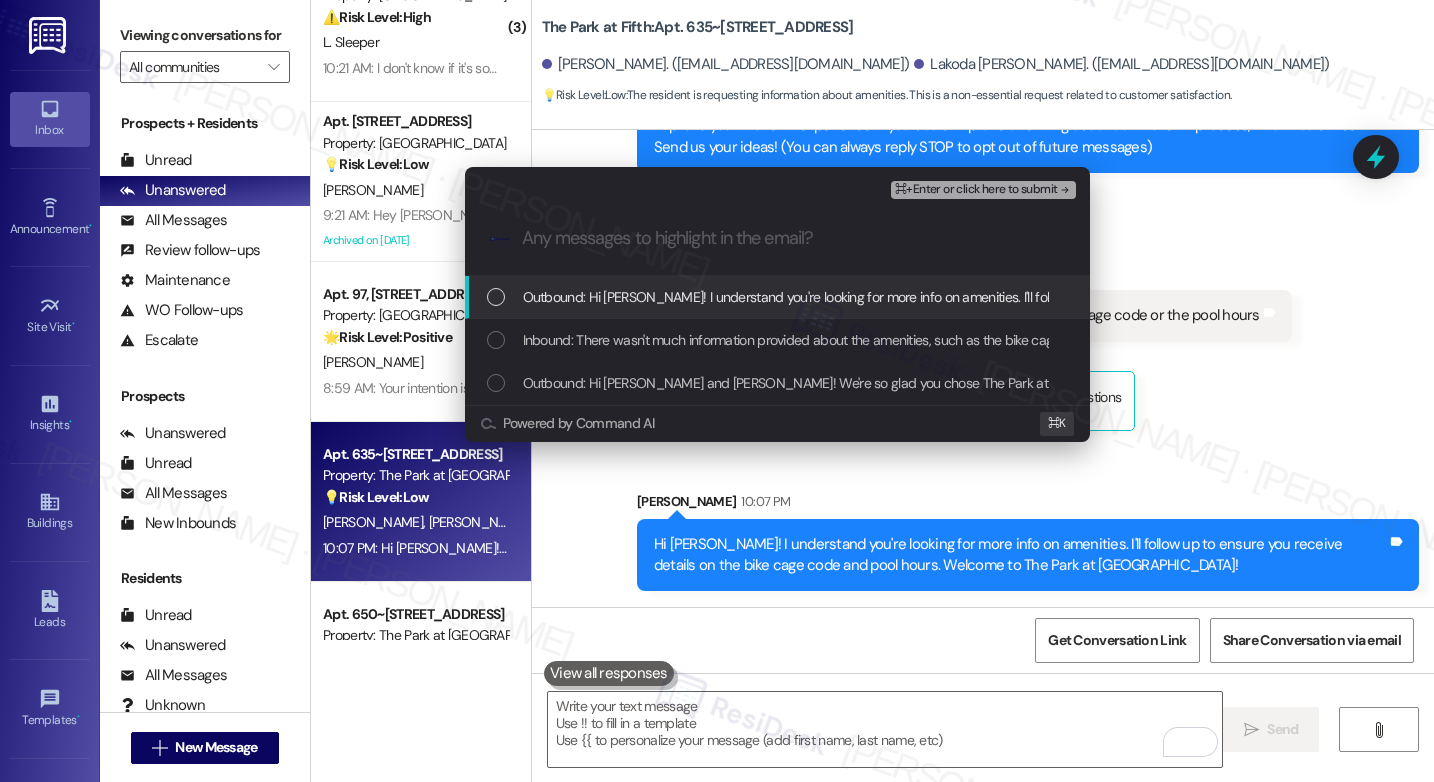 click on "Outbound: Hi [PERSON_NAME]! I understand you're looking for more info on amenities. I'll follow up to ensure you receive details on the bike cage code and pool hours. Welcome to The Park at [GEOGRAPHIC_DATA]!" at bounding box center [1140, 297] 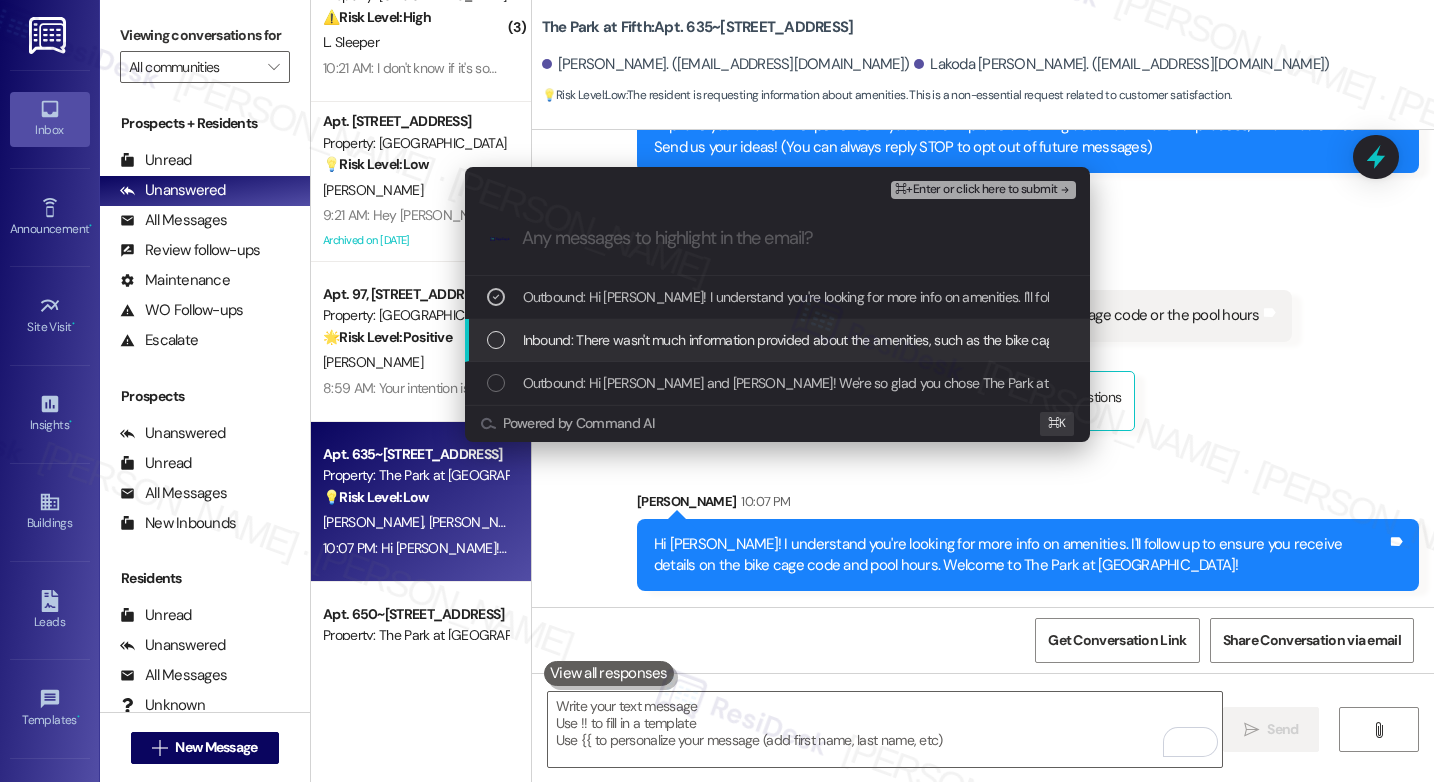 click on "Inbound: There wasn't much information provided about the amenities, such as the bike cage code or the pool hours" at bounding box center [859, 340] 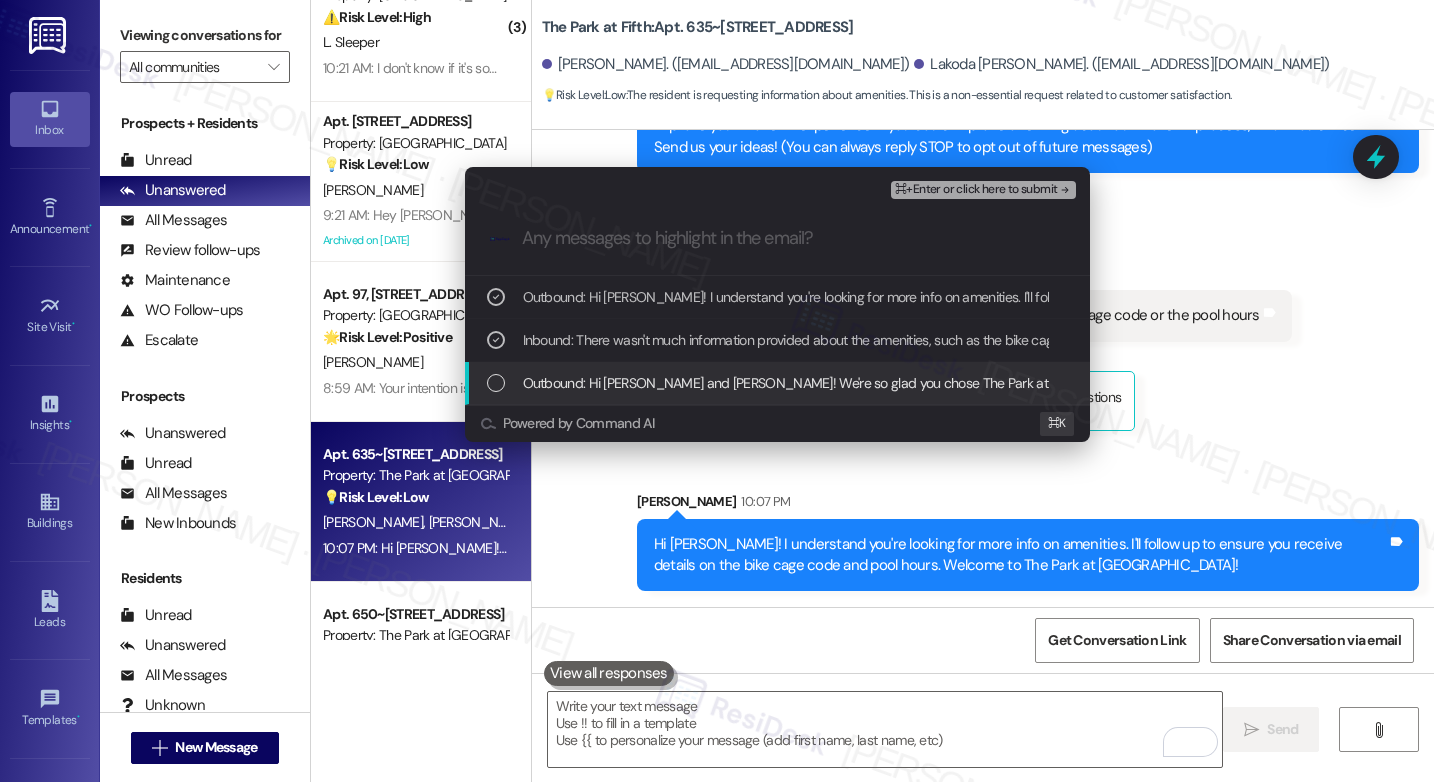 click on "Outbound: Hi [PERSON_NAME] and [PERSON_NAME]! We're so glad you chose The Park at [GEOGRAPHIC_DATA]! We would love to improve your move-in experience. If you could improve one thing about our move-in process, what would it be? Send us your ideas! (You can always reply STOP to opt out of future messages)" at bounding box center (1460, 383) 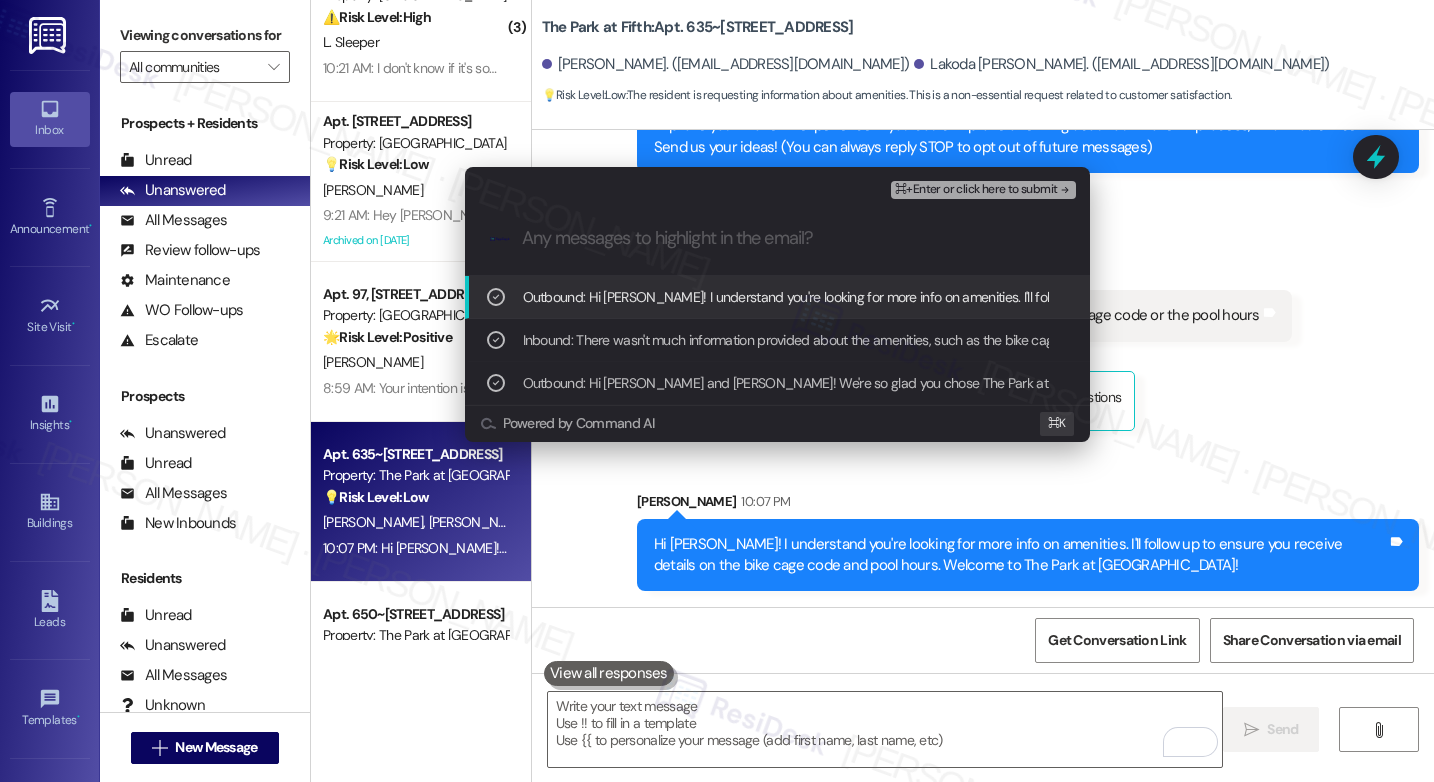 click on "⌘+Enter or click here to submit" at bounding box center (976, 190) 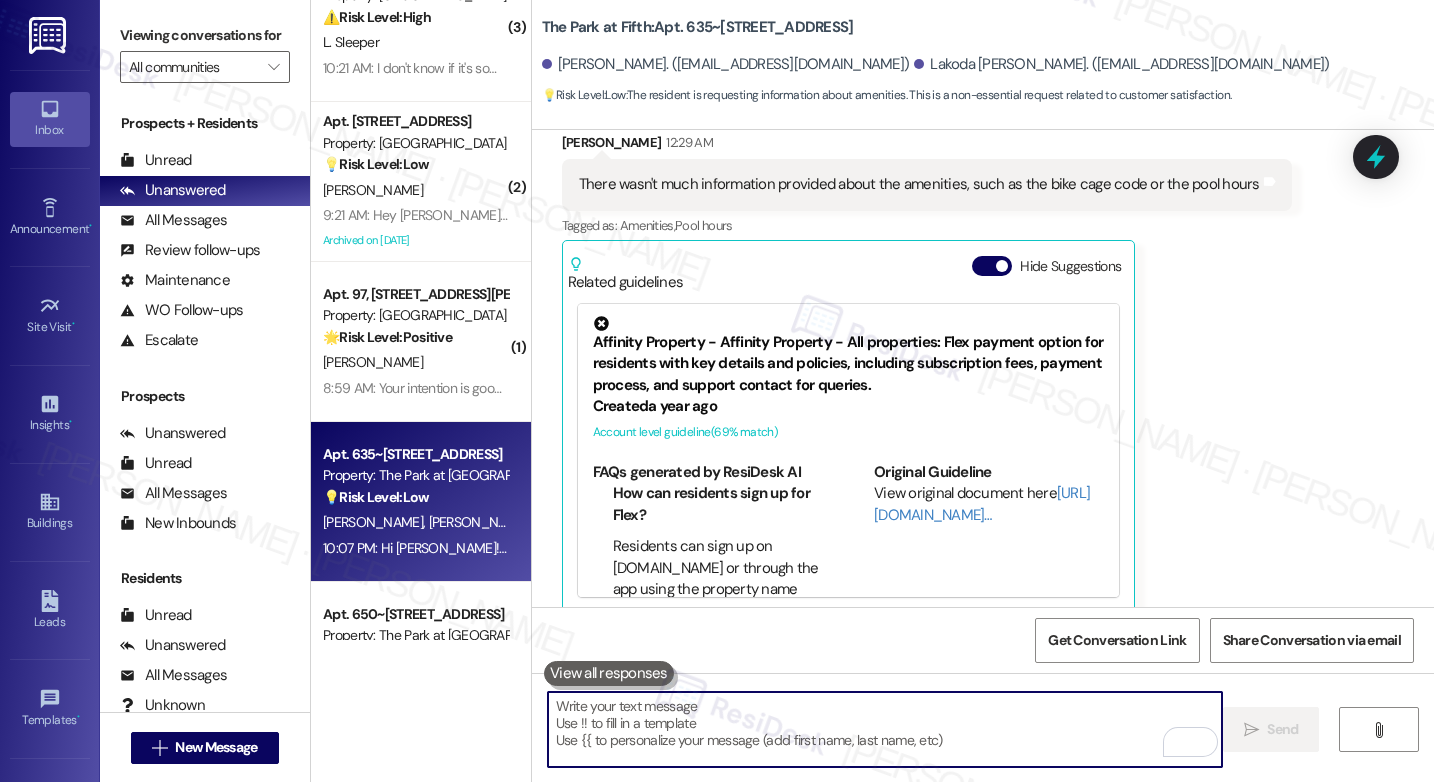scroll, scrollTop: 409, scrollLeft: 0, axis: vertical 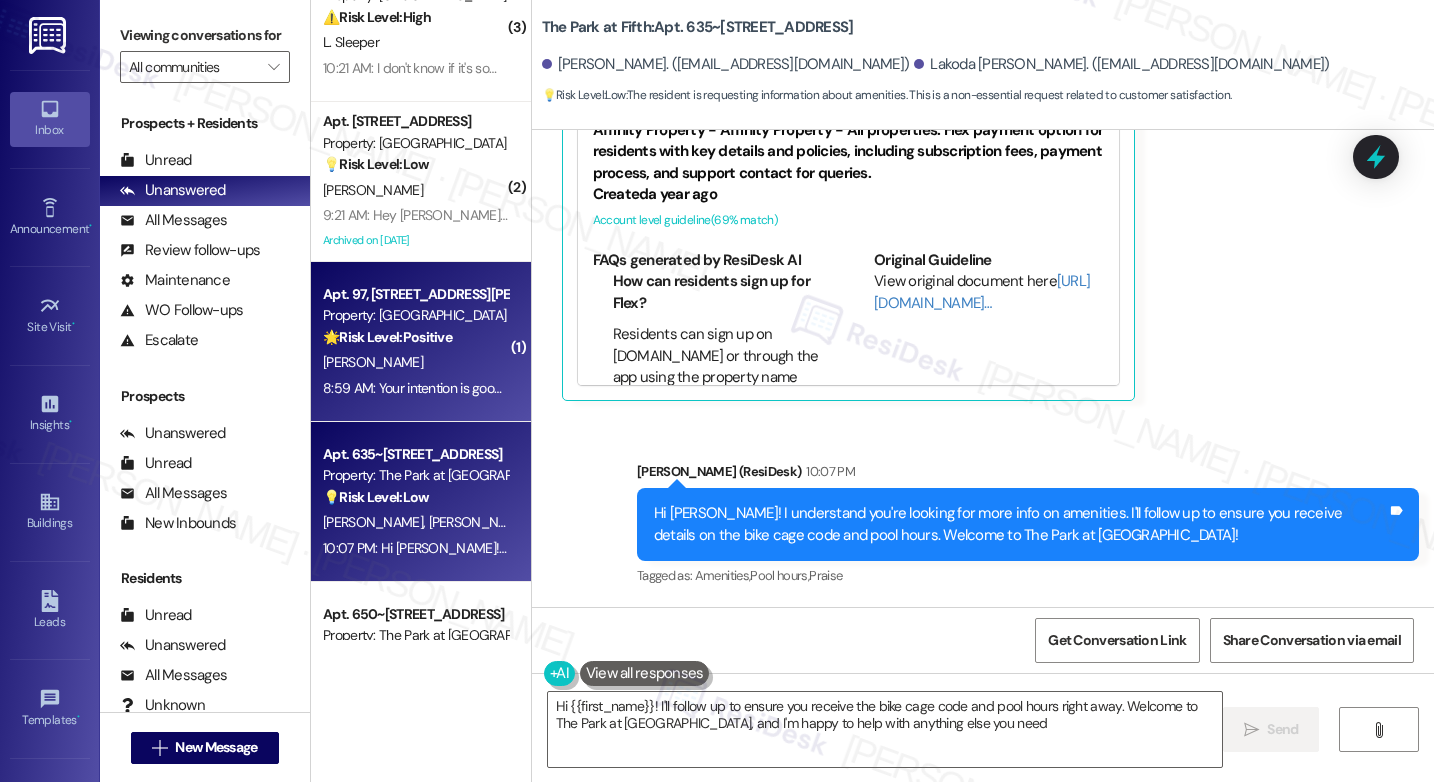 type on "Hi {{first_name}}! I'll follow up to ensure you receive the bike cage code and pool hours right away. Welcome to The Park at [GEOGRAPHIC_DATA], and I'm happy to help with anything else you need!" 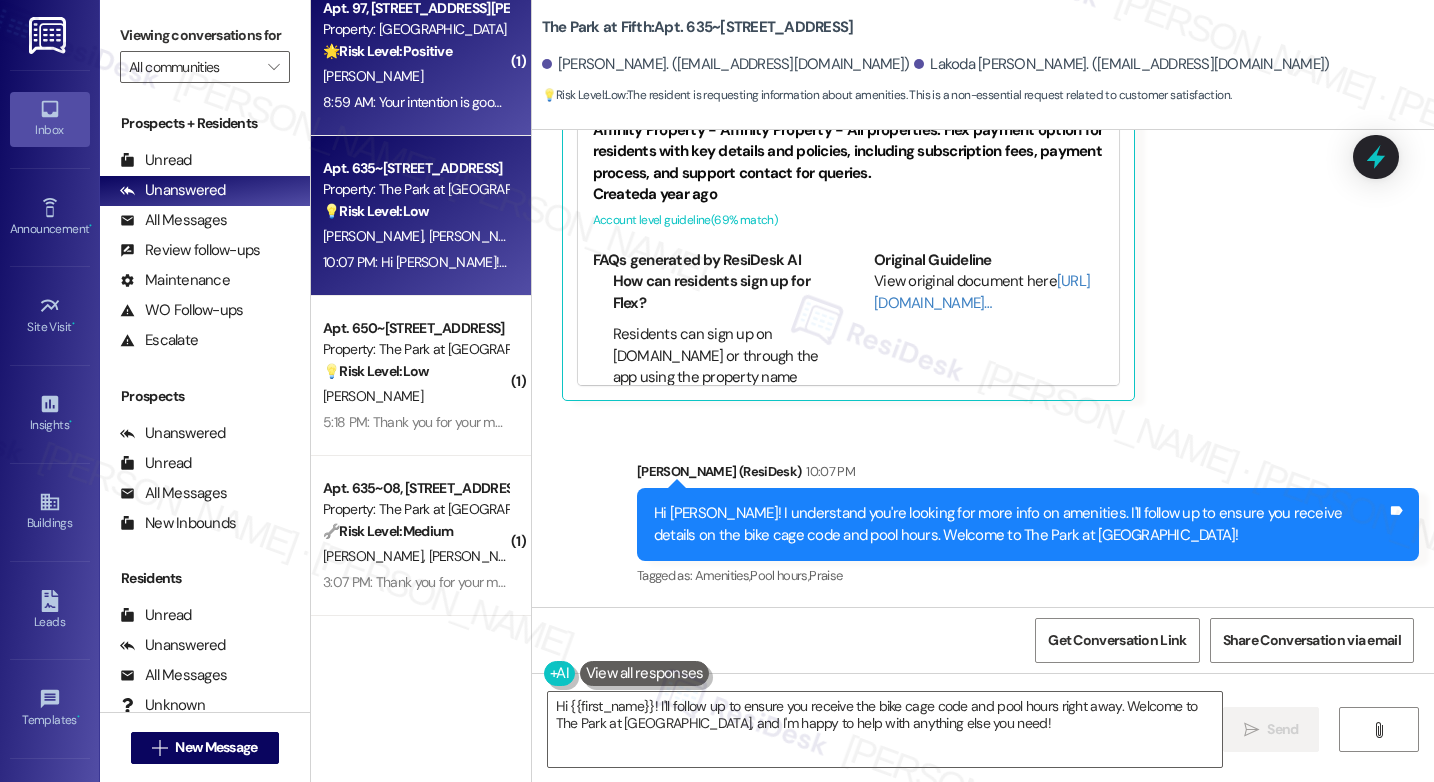 scroll, scrollTop: 348, scrollLeft: 0, axis: vertical 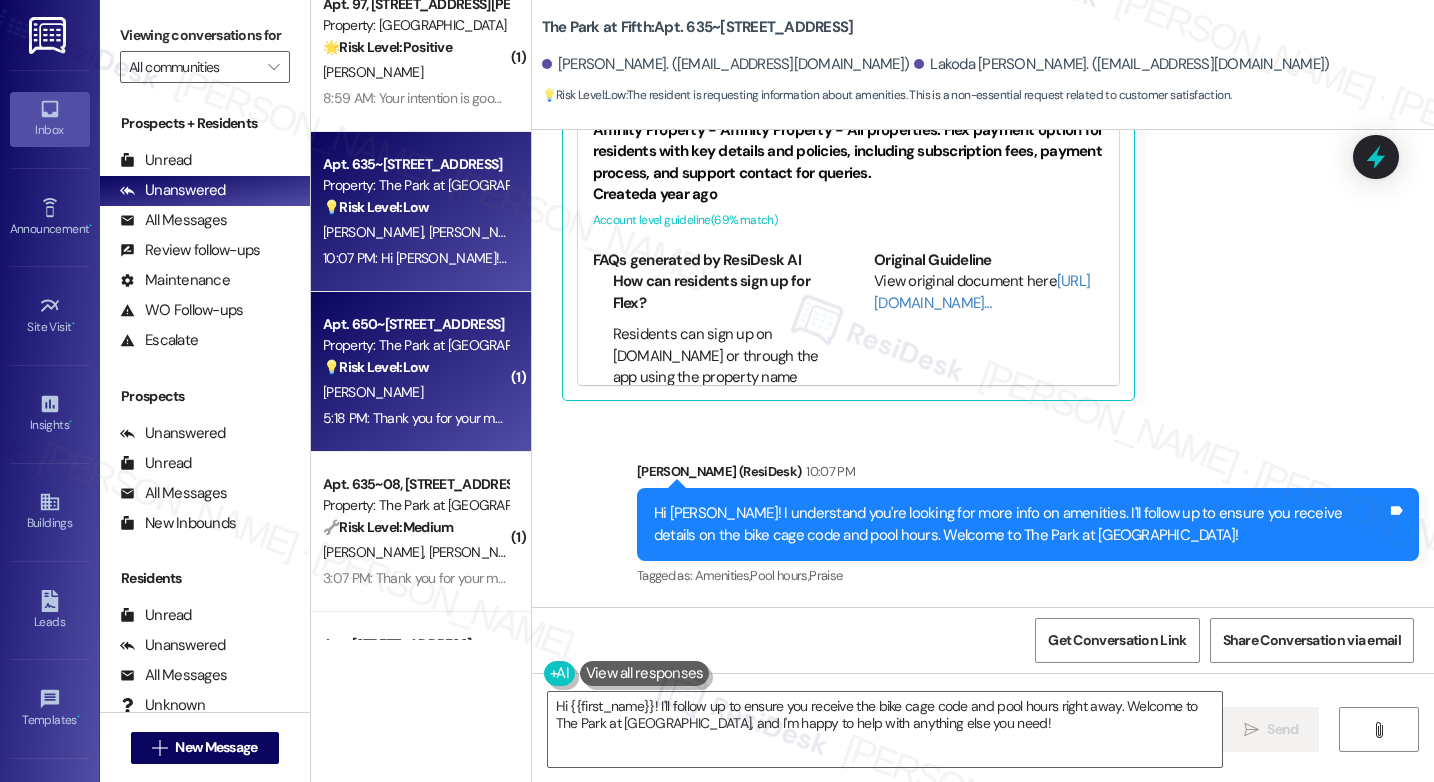 click on "[PERSON_NAME]" at bounding box center (415, 392) 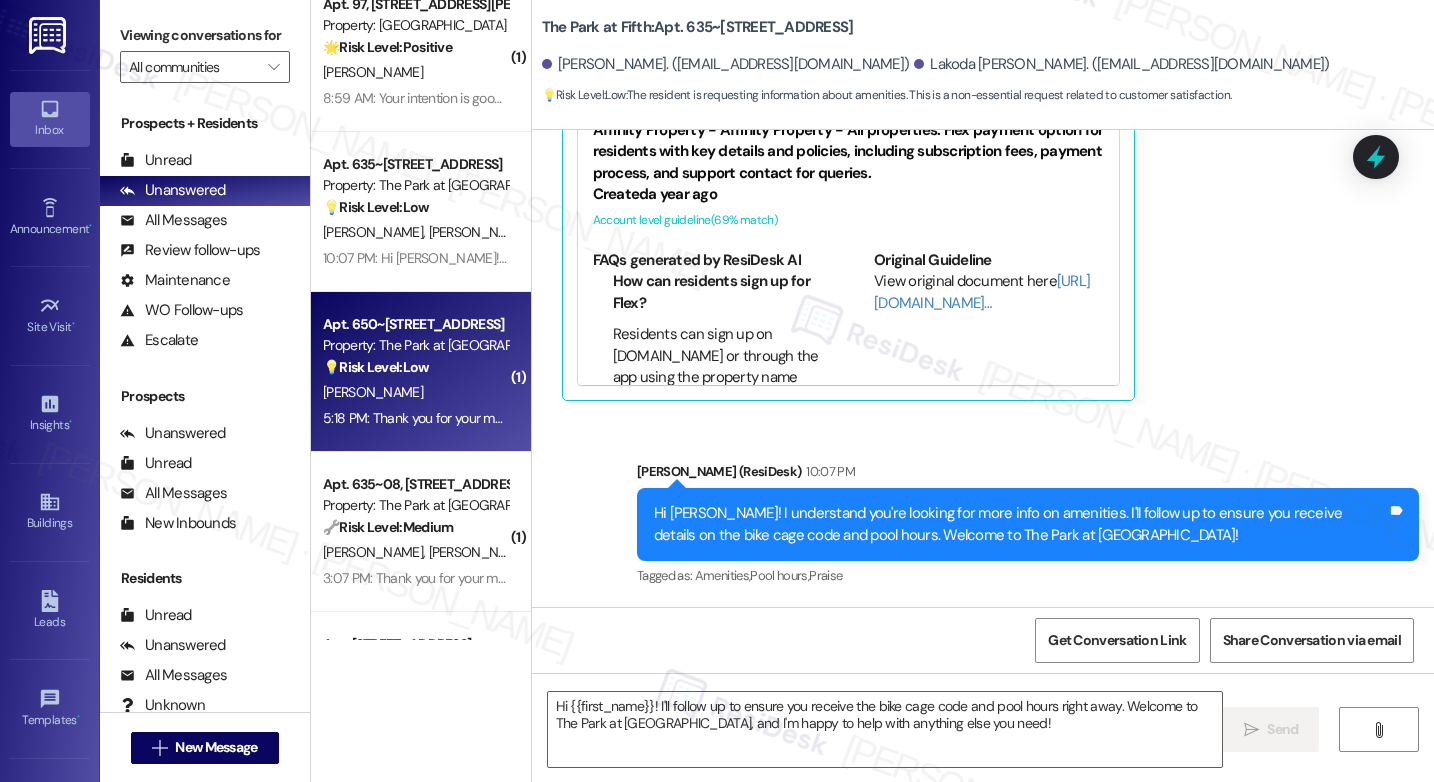 type on "Fetching suggested responses. Please feel free to read through the conversation in the meantime." 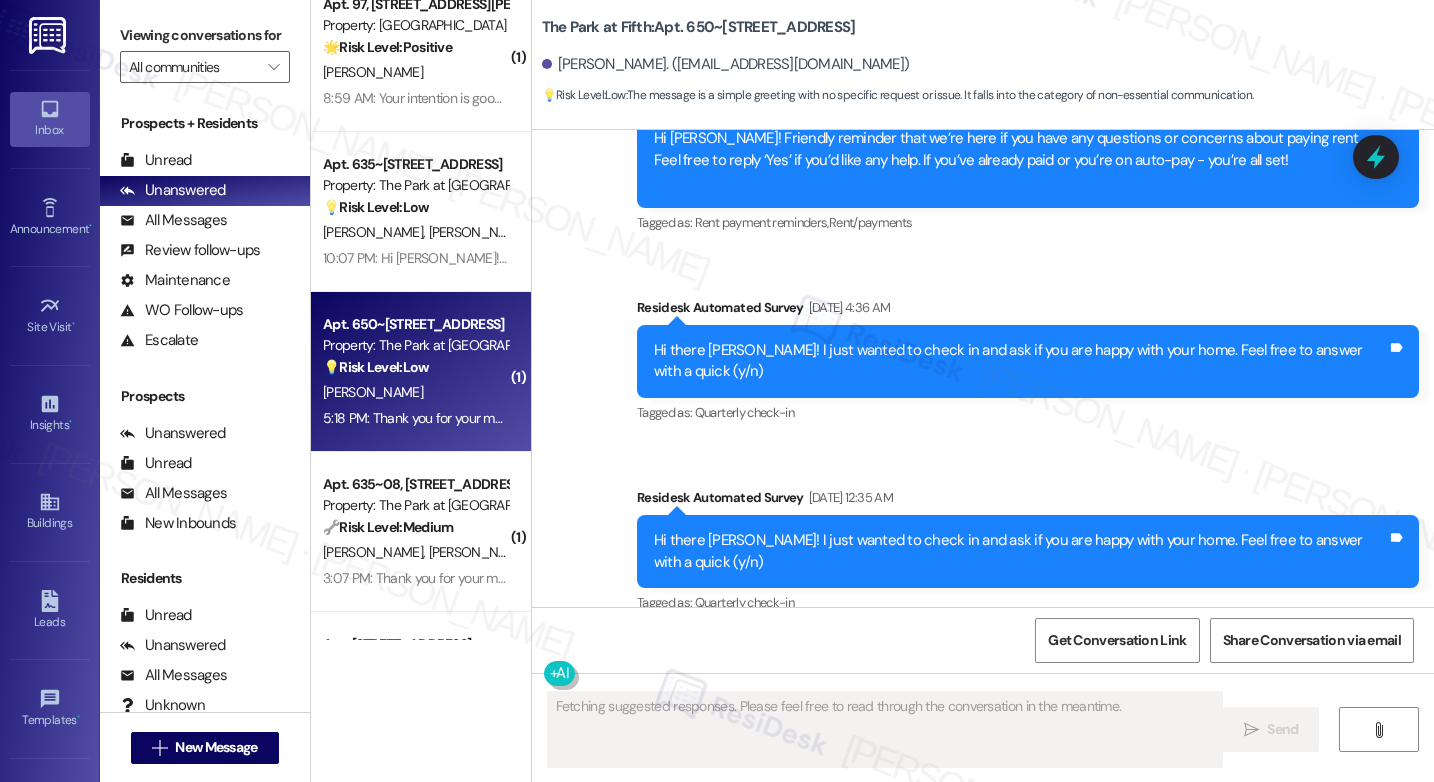 scroll, scrollTop: 1796, scrollLeft: 0, axis: vertical 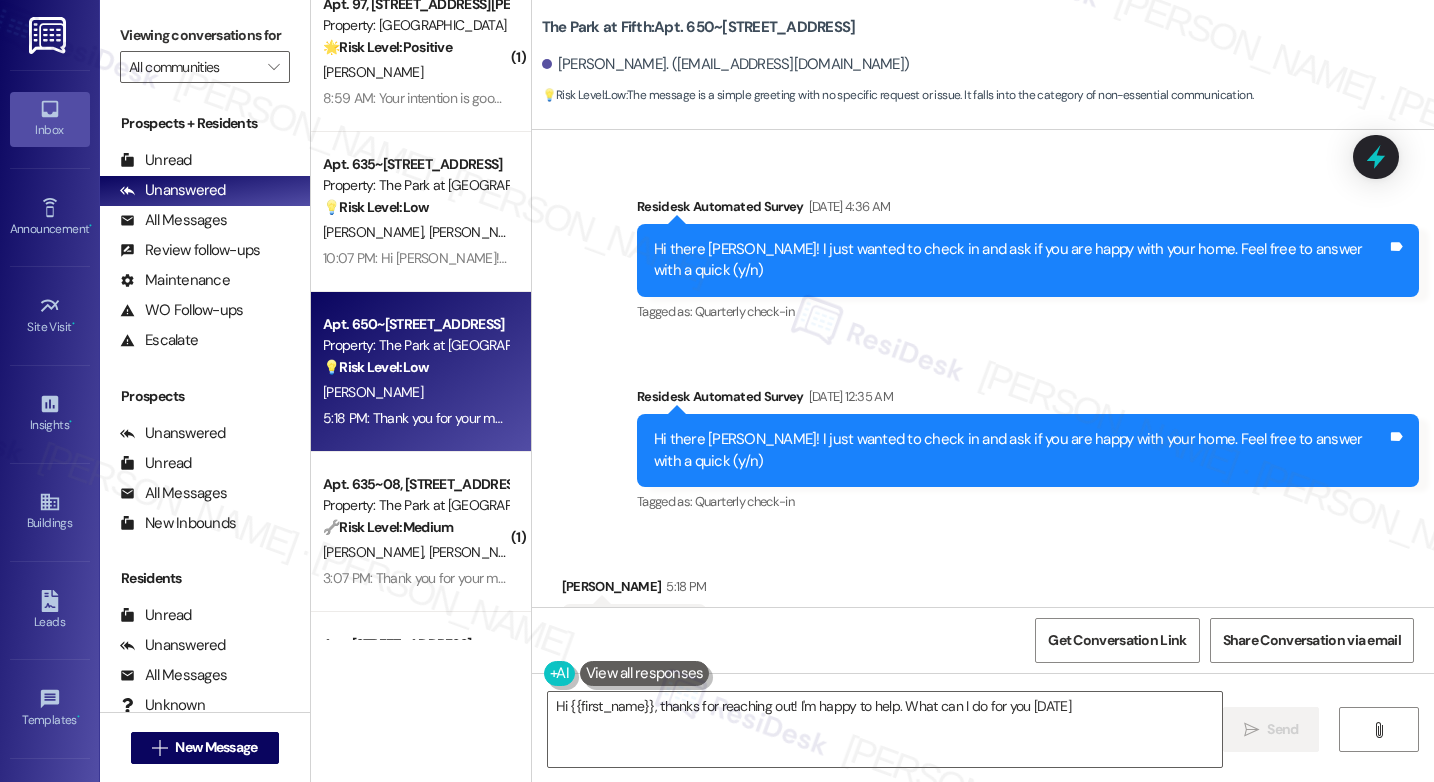 type on "Hi {{first_name}}, thanks for reaching out! I'm happy to help. What can I do for you [DATE]?" 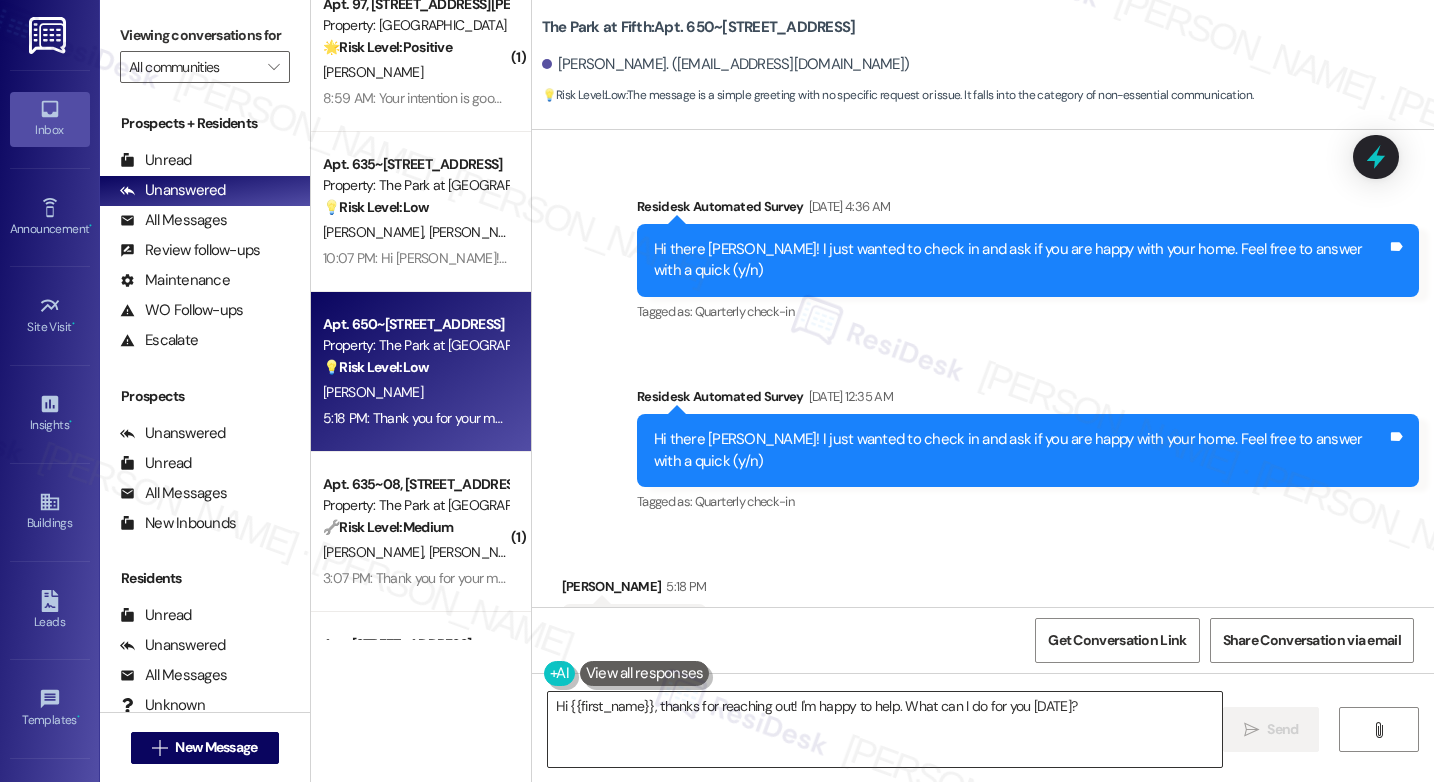 click on "Hi {{first_name}}, thanks for reaching out! I'm happy to help. What can I do for you [DATE]?" at bounding box center (885, 729) 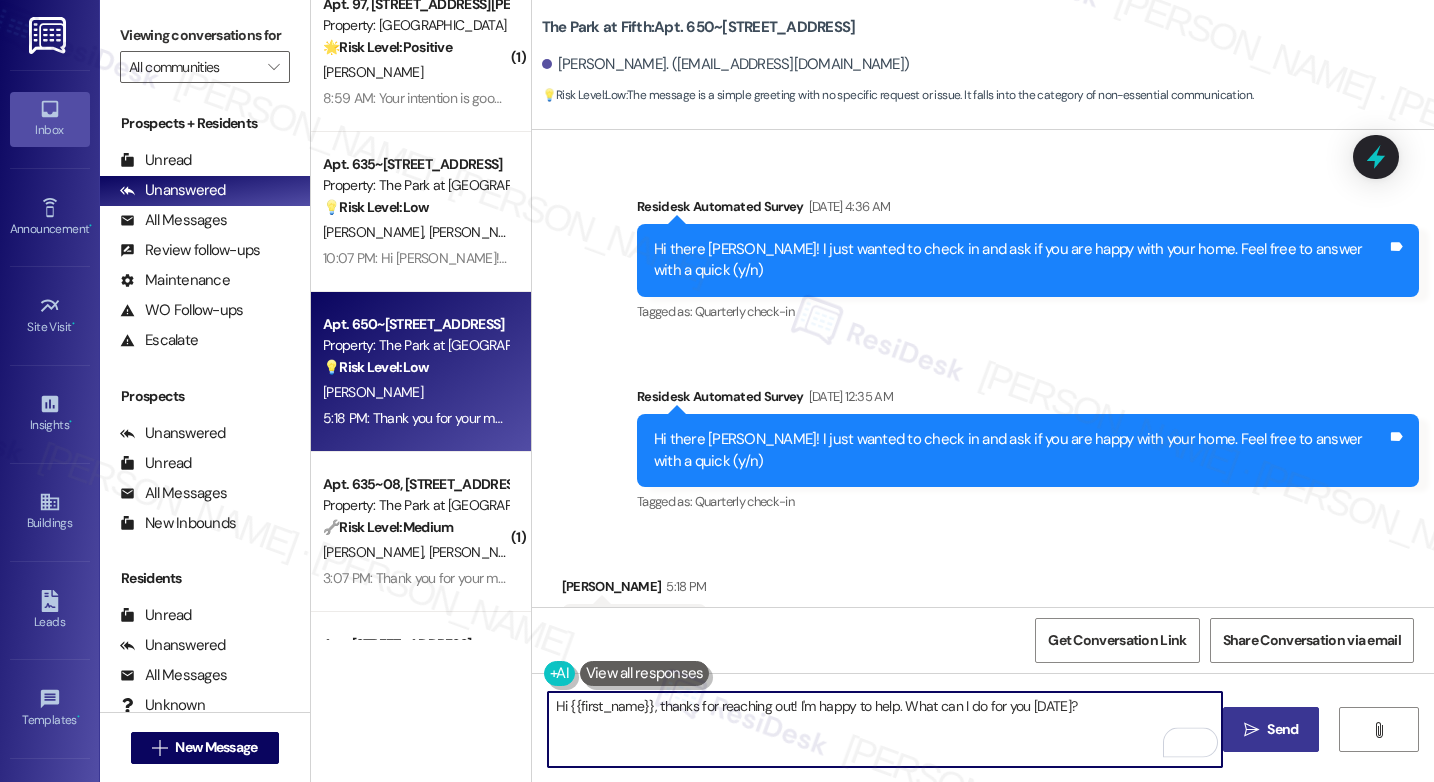 click on "Send" at bounding box center [1282, 729] 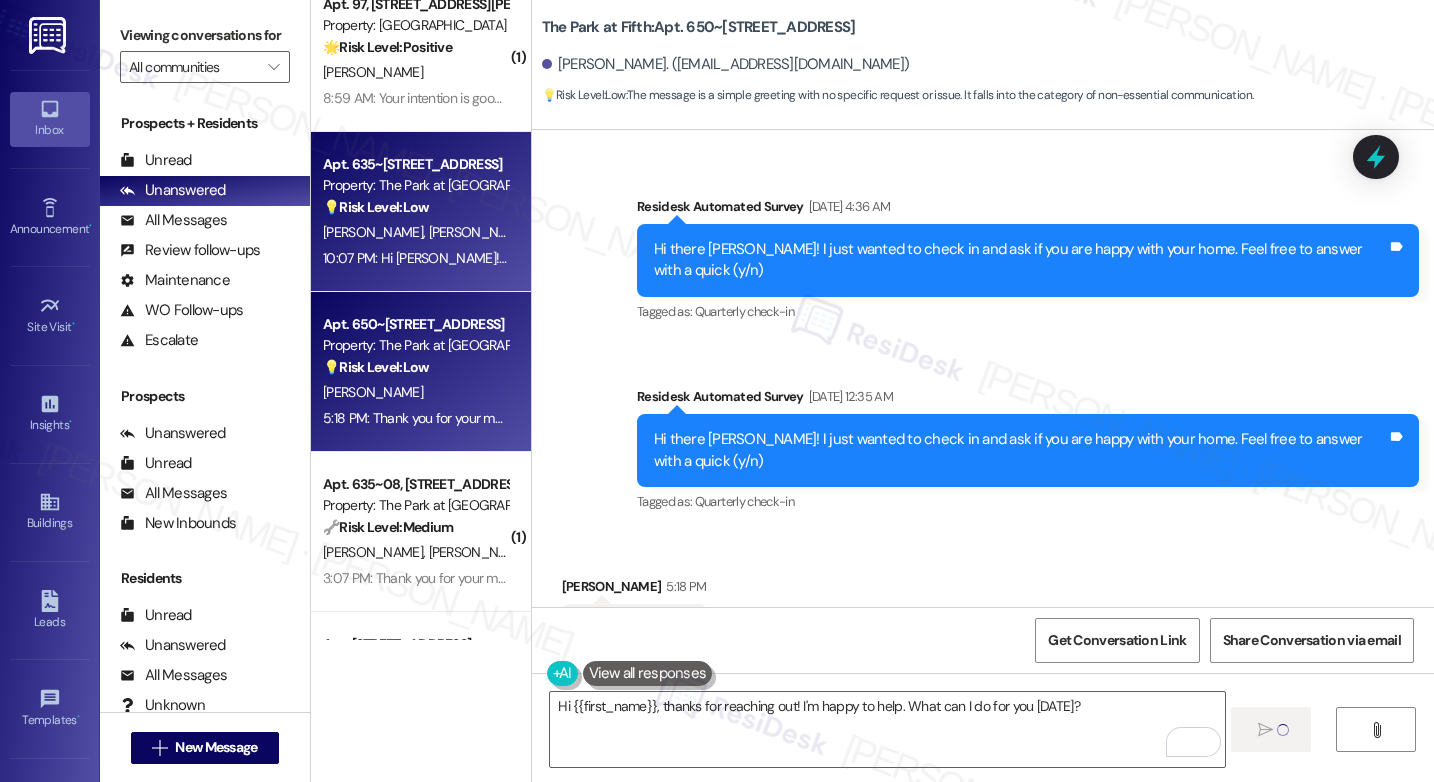 type 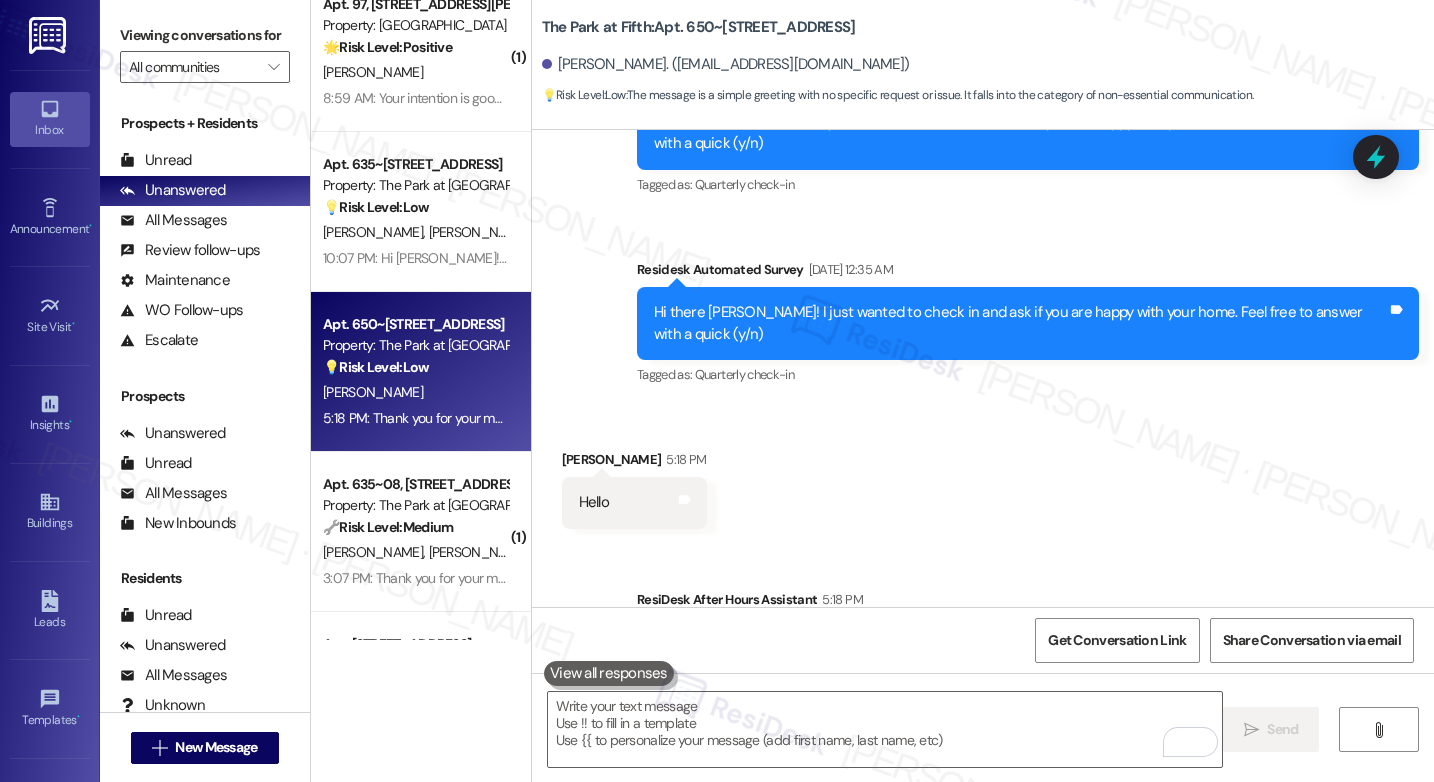 scroll, scrollTop: 2126, scrollLeft: 0, axis: vertical 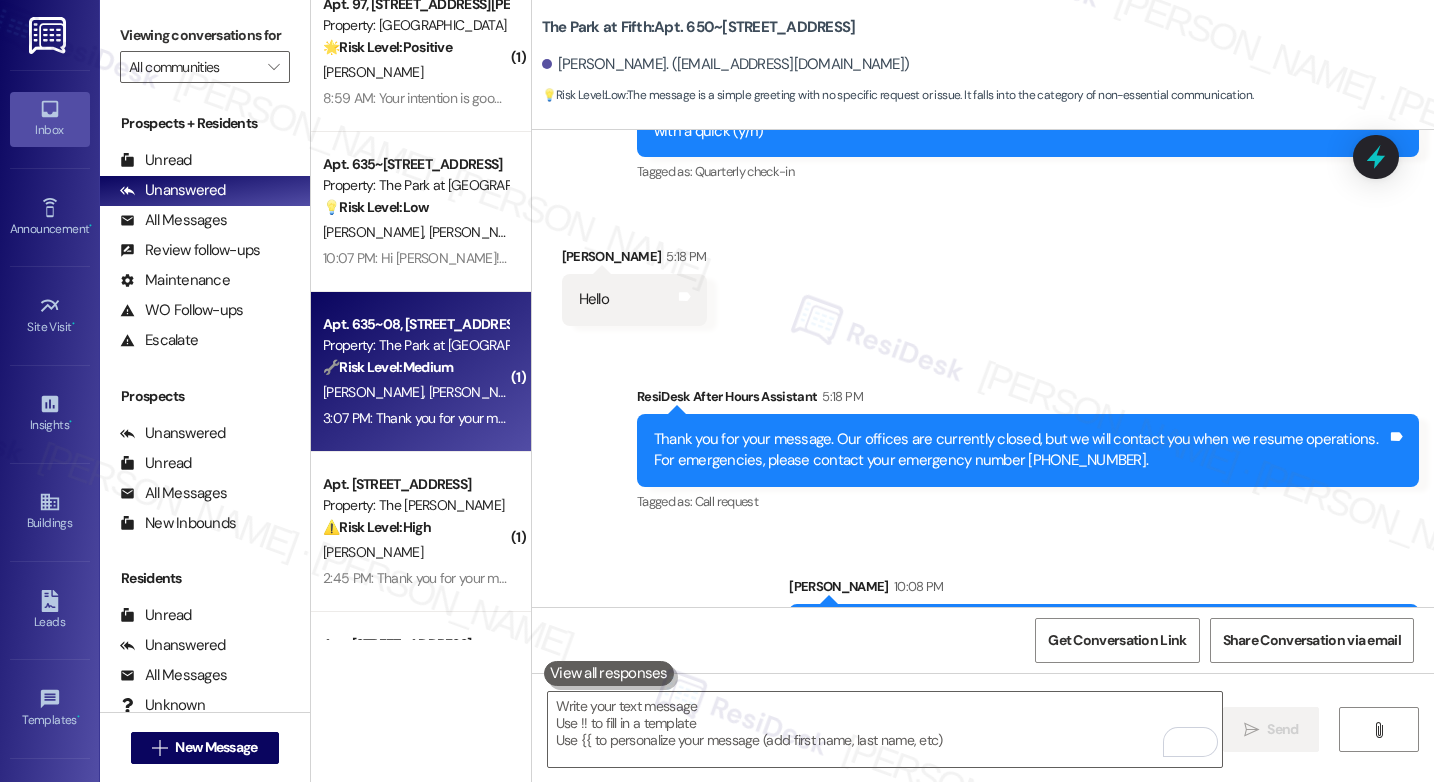 click on "[PERSON_NAME] [PERSON_NAME]" at bounding box center [415, 392] 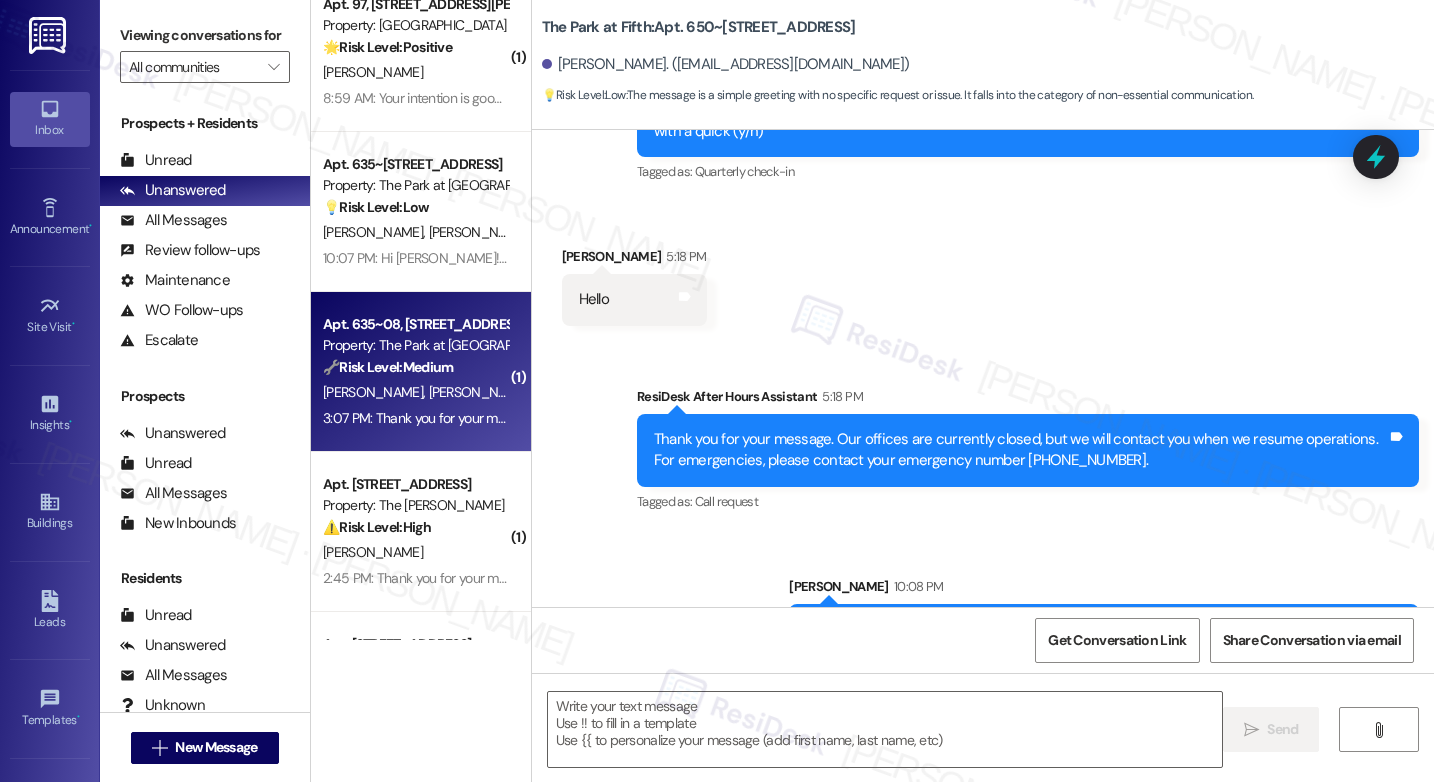 type on "Fetching suggested responses. Please feel free to read through the conversation in the meantime." 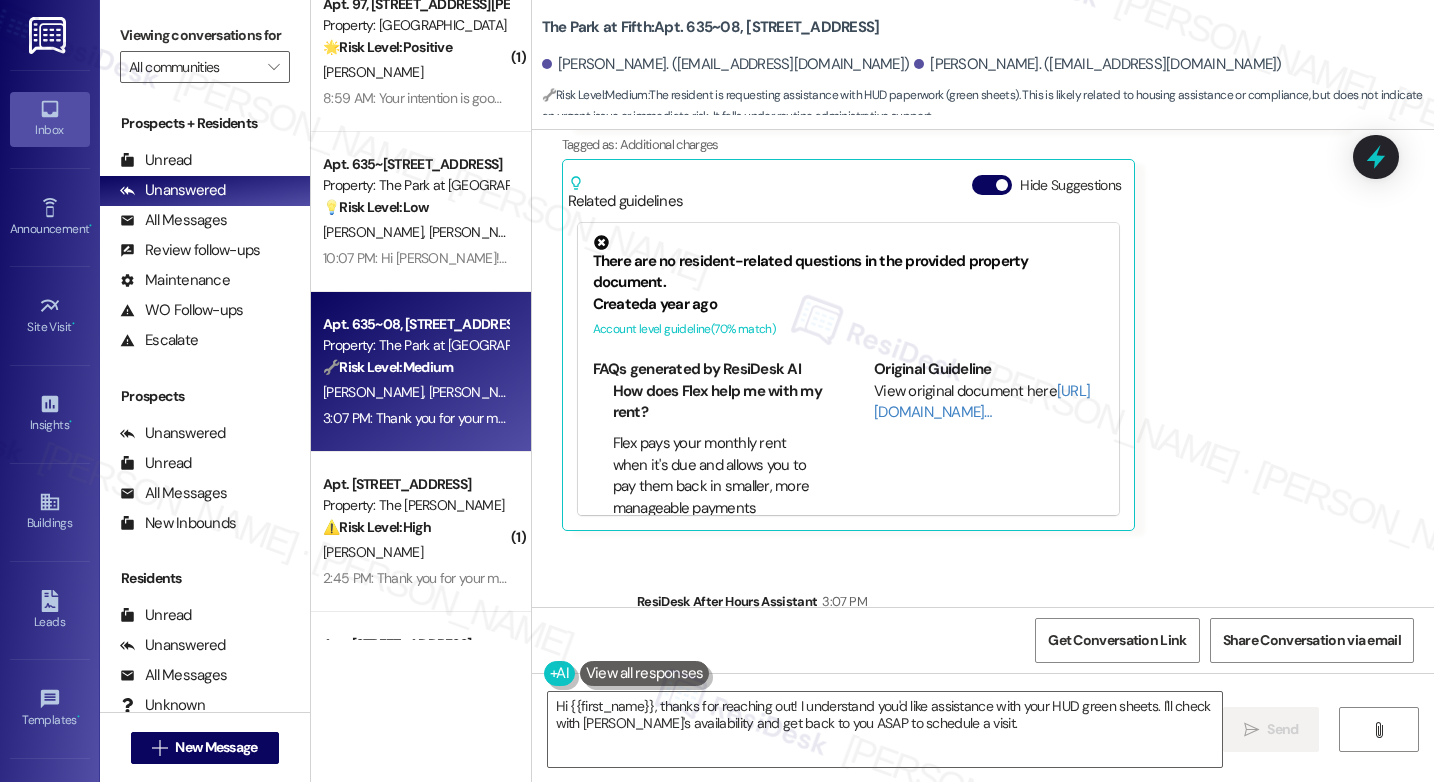 scroll, scrollTop: 2696, scrollLeft: 0, axis: vertical 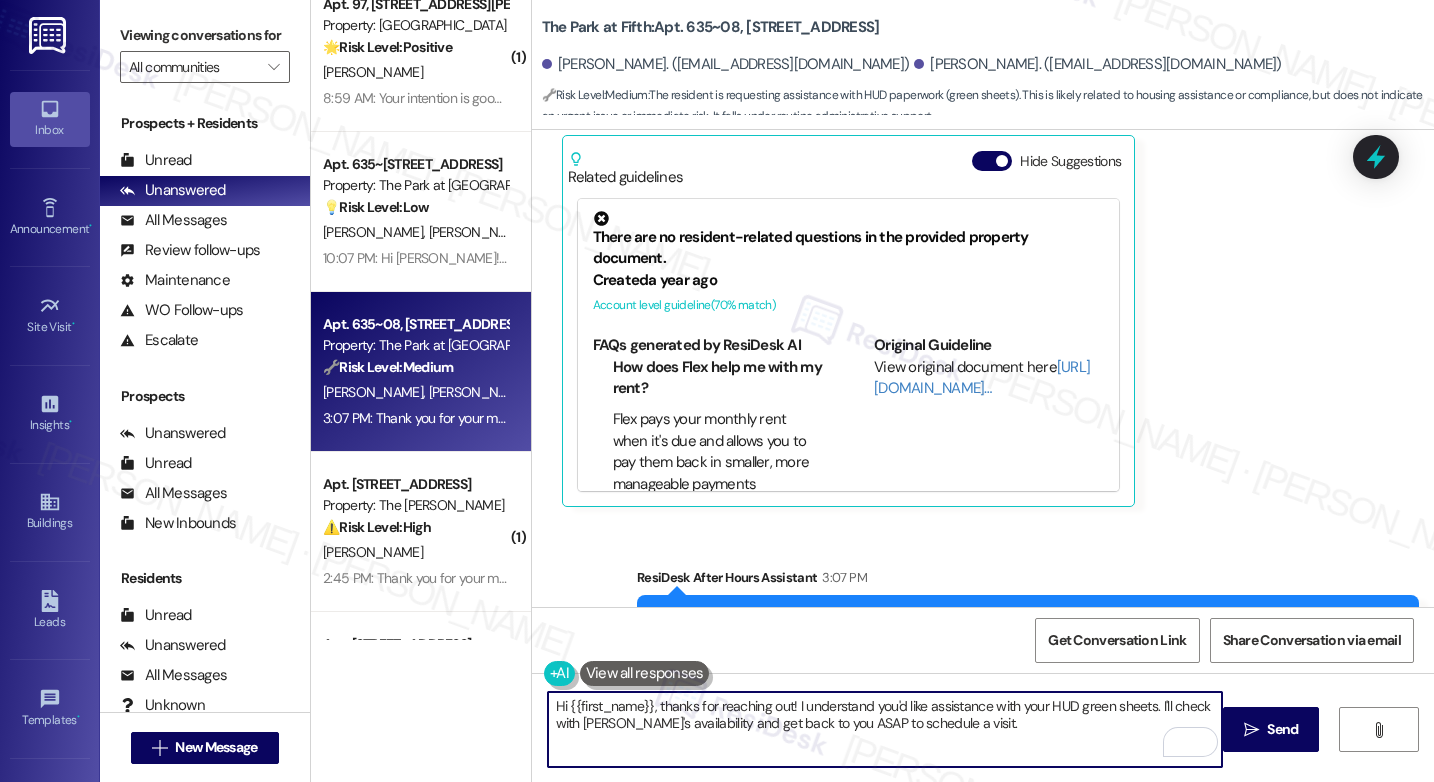 drag, startPoint x: 982, startPoint y: 731, endPoint x: 597, endPoint y: 726, distance: 385.03247 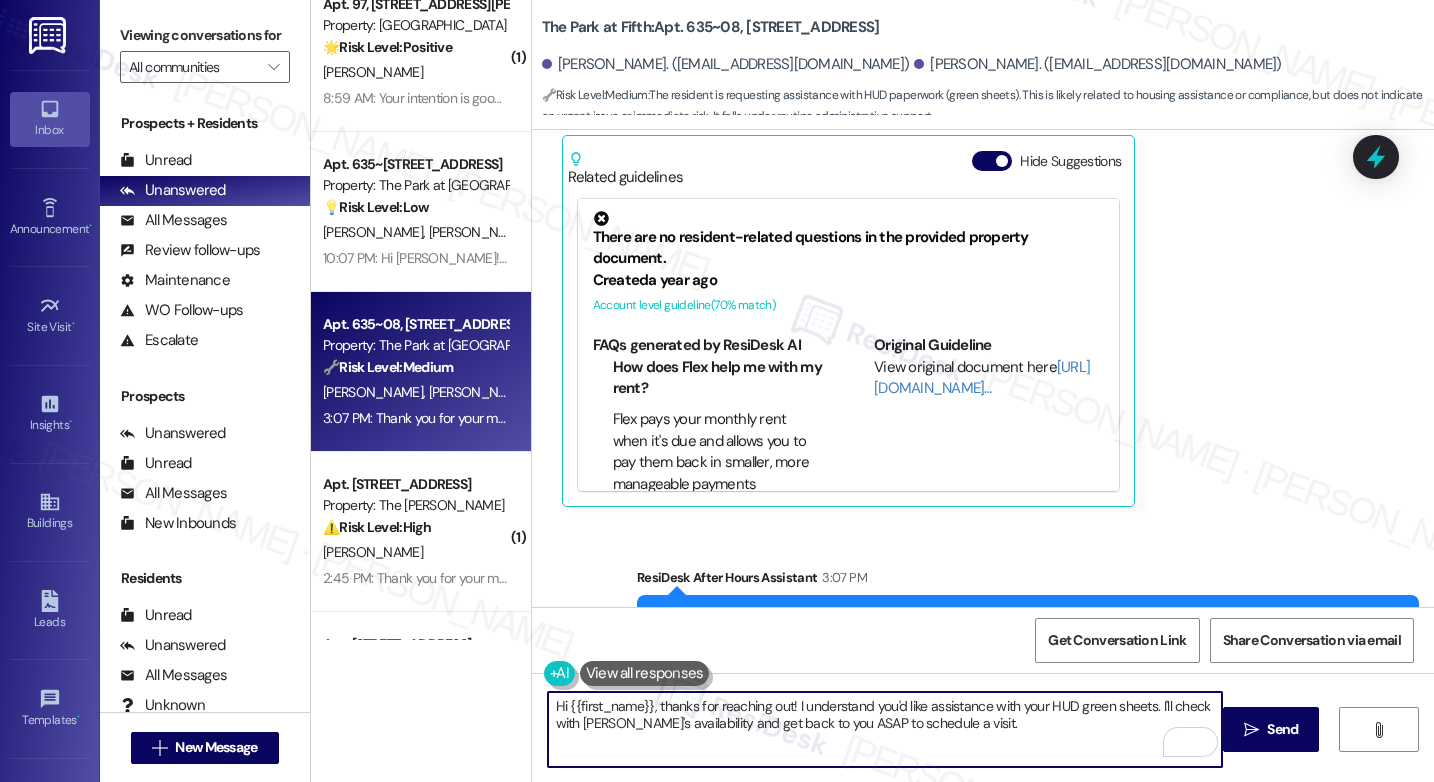 click on "Hi {{first_name}}, thanks for reaching out! I understand you'd like assistance with your HUD green sheets. I'll check with [PERSON_NAME]'s availability and get back to you ASAP to schedule a visit." at bounding box center [885, 729] 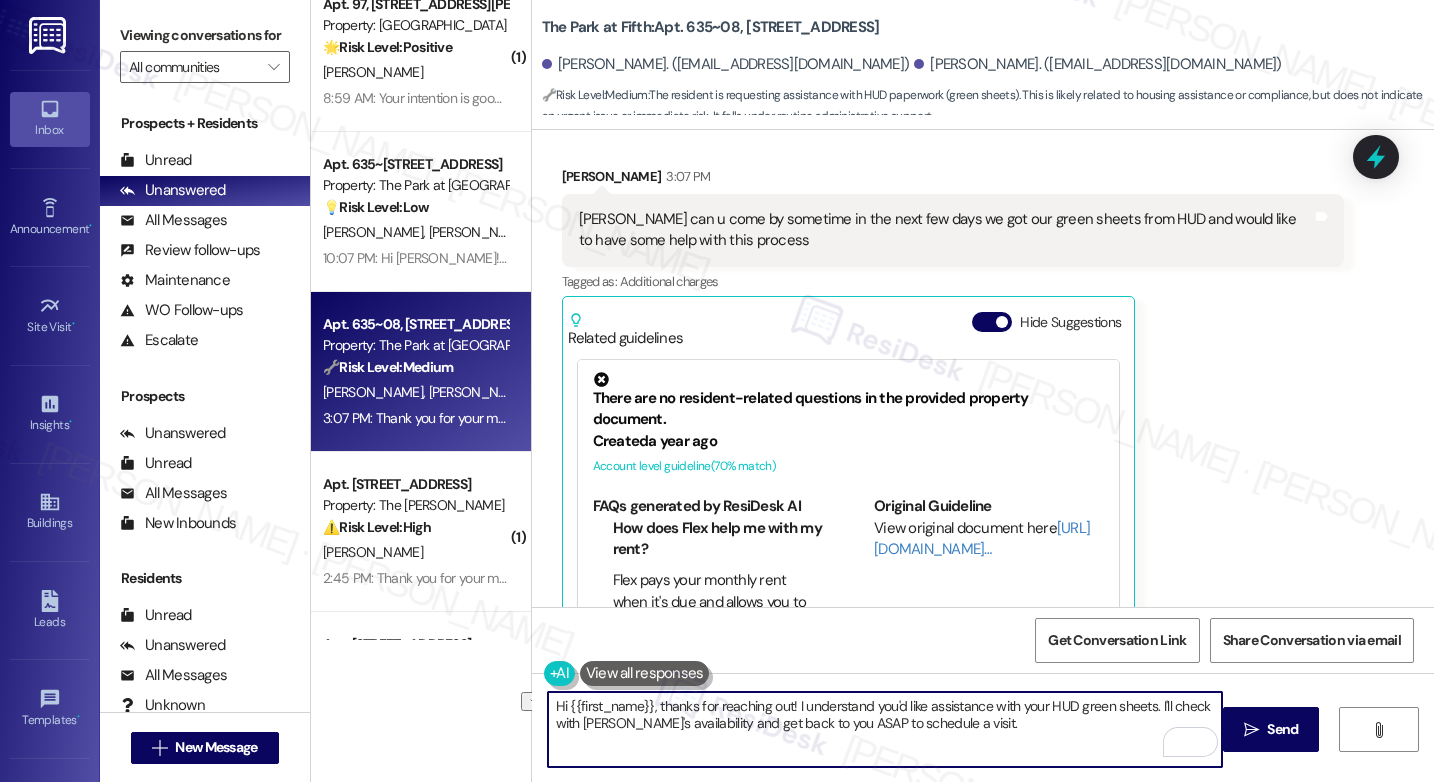 scroll, scrollTop: 2489, scrollLeft: 0, axis: vertical 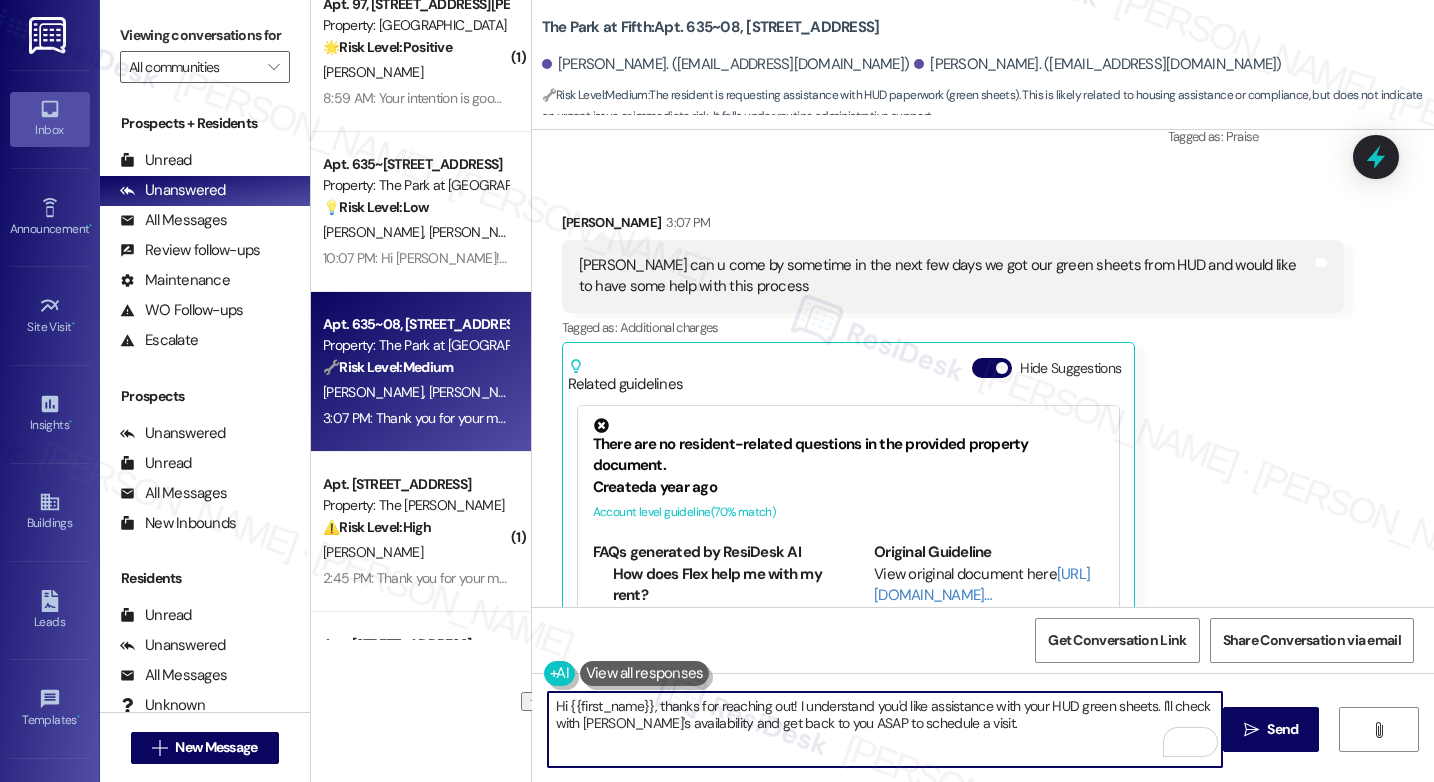click on "FAQs generated by ResiDesk AI" at bounding box center (697, 552) 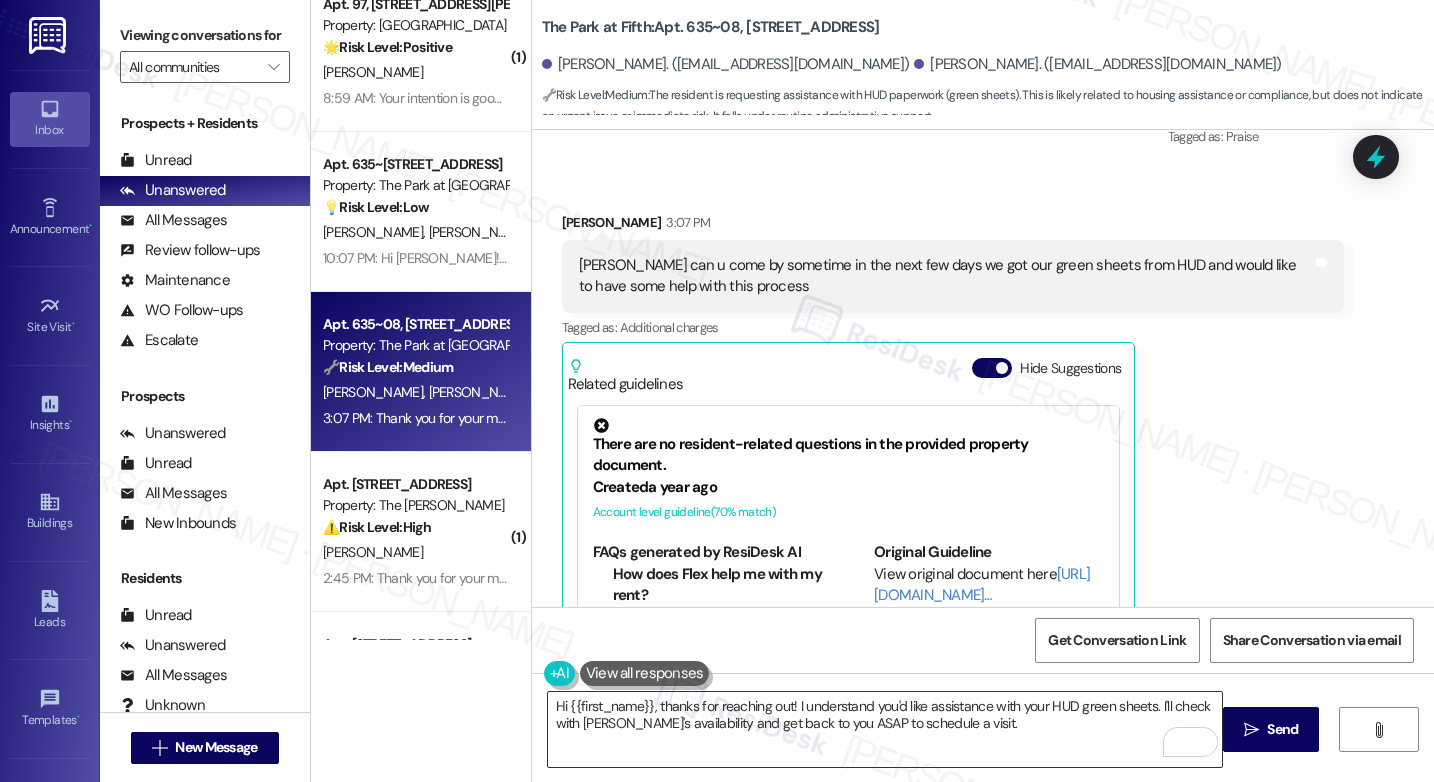 click on "Hi {{first_name}}, thanks for reaching out! I understand you'd like assistance with your HUD green sheets. I'll check with [PERSON_NAME]'s availability and get back to you ASAP to schedule a visit." at bounding box center [885, 729] 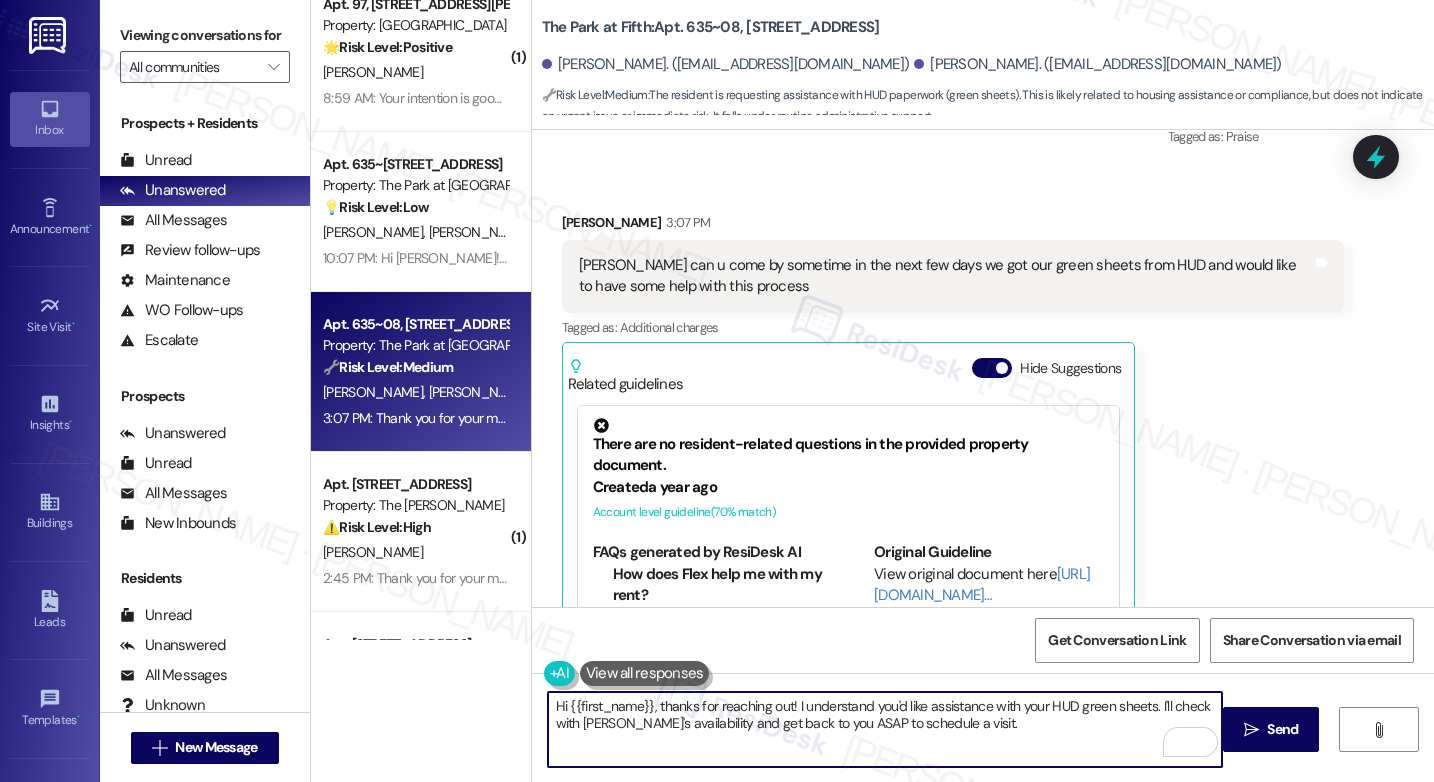 click on "Hi {{first_name}}, thanks for reaching out! I understand you'd like assistance with your HUD green sheets. I'll check with [PERSON_NAME]'s availability and get back to you ASAP to schedule a visit." at bounding box center (885, 729) 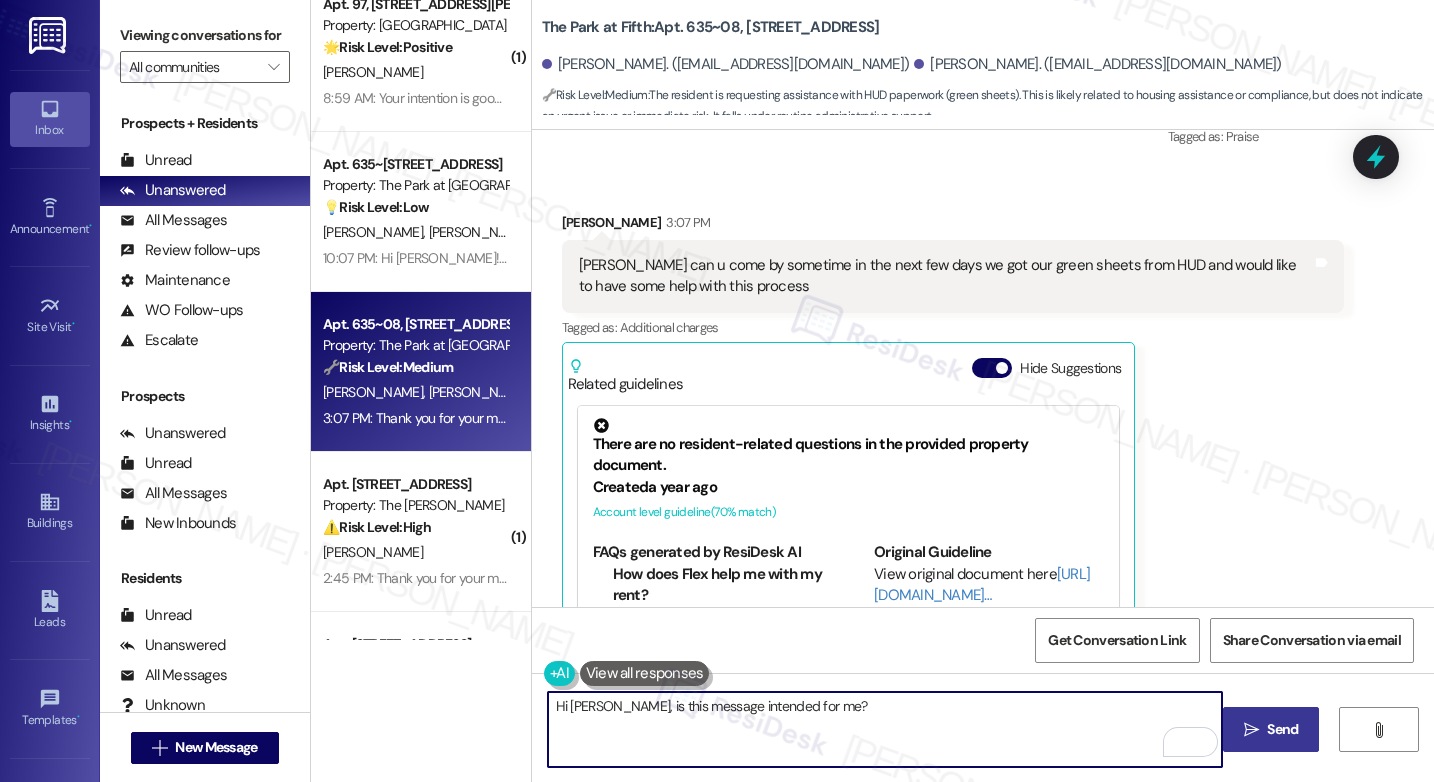 type on "Hi [PERSON_NAME], is this message intended for me?" 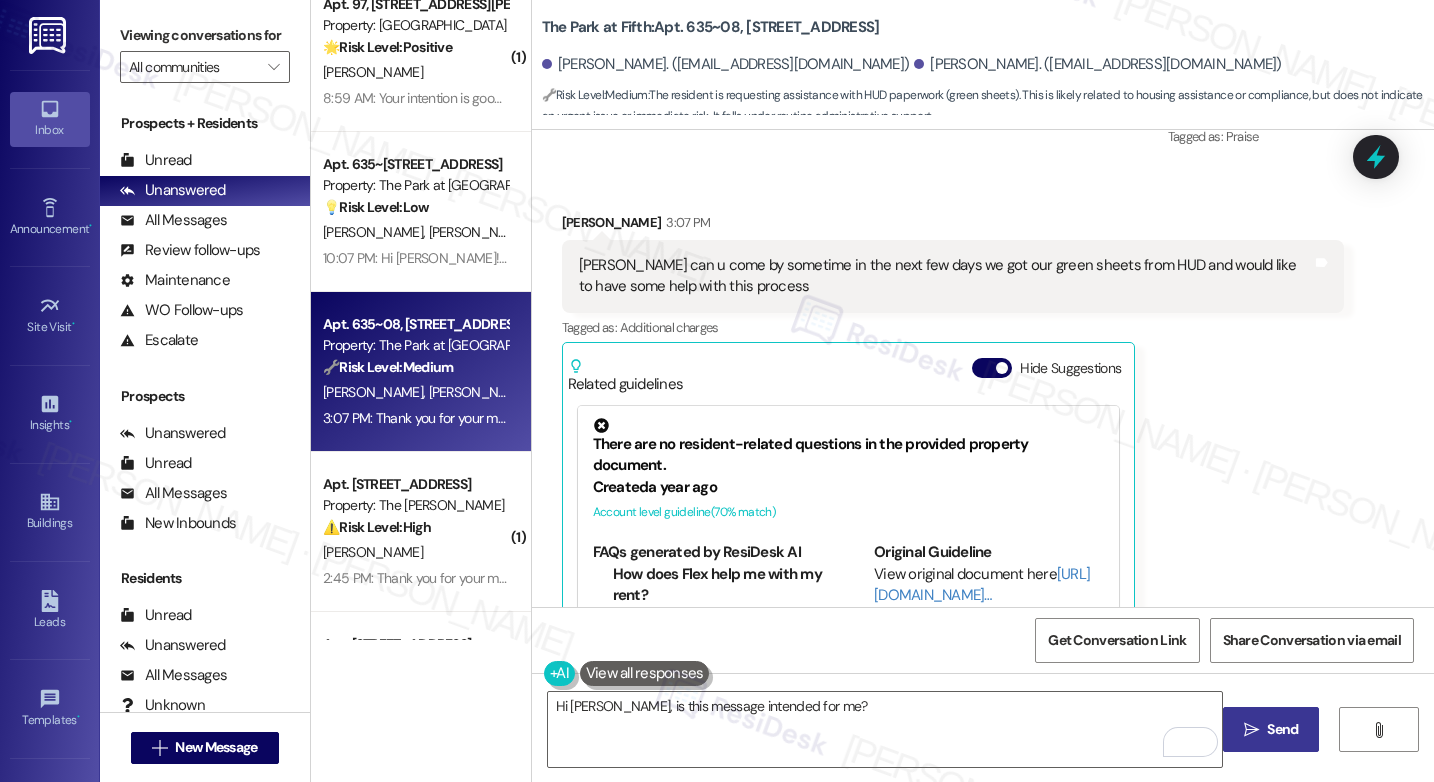 click on "Send" at bounding box center [1282, 729] 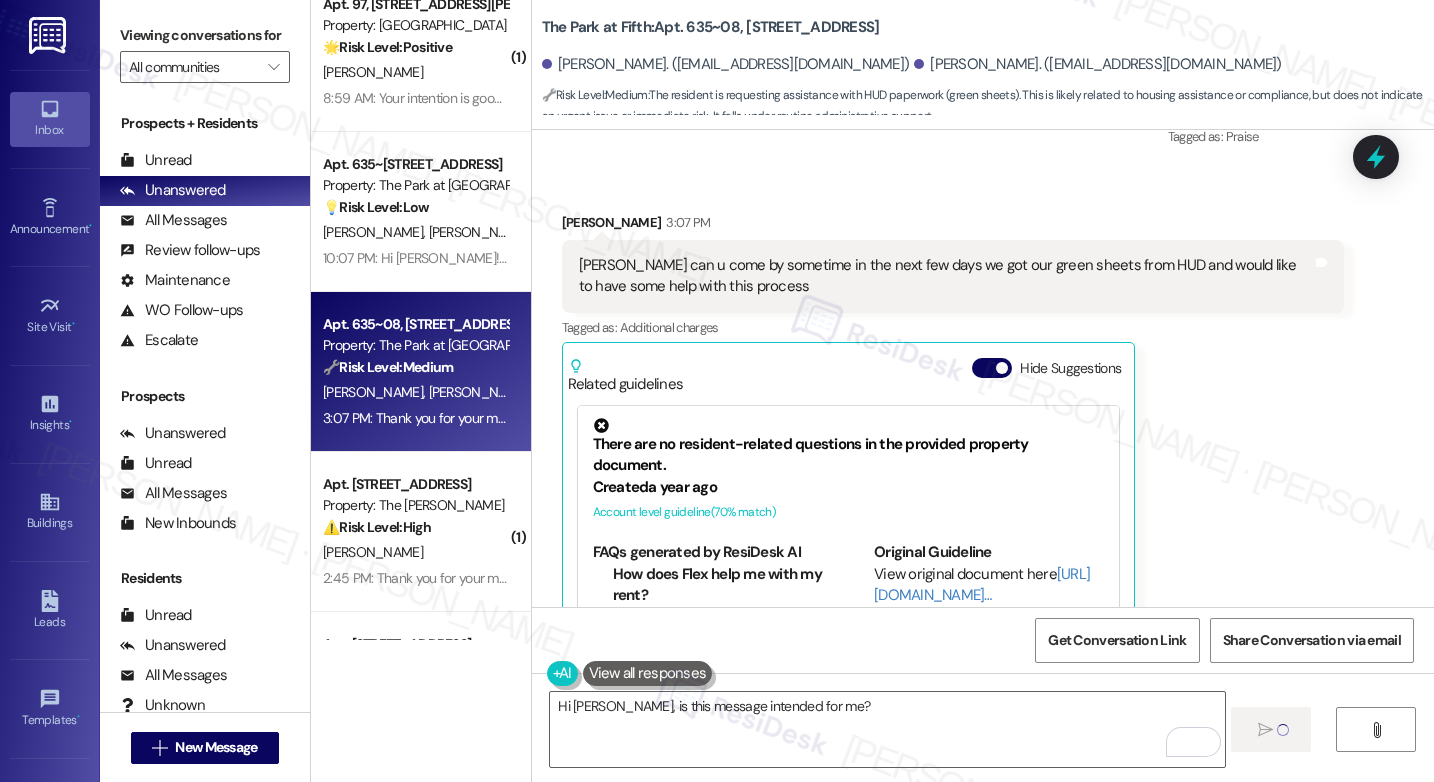 type 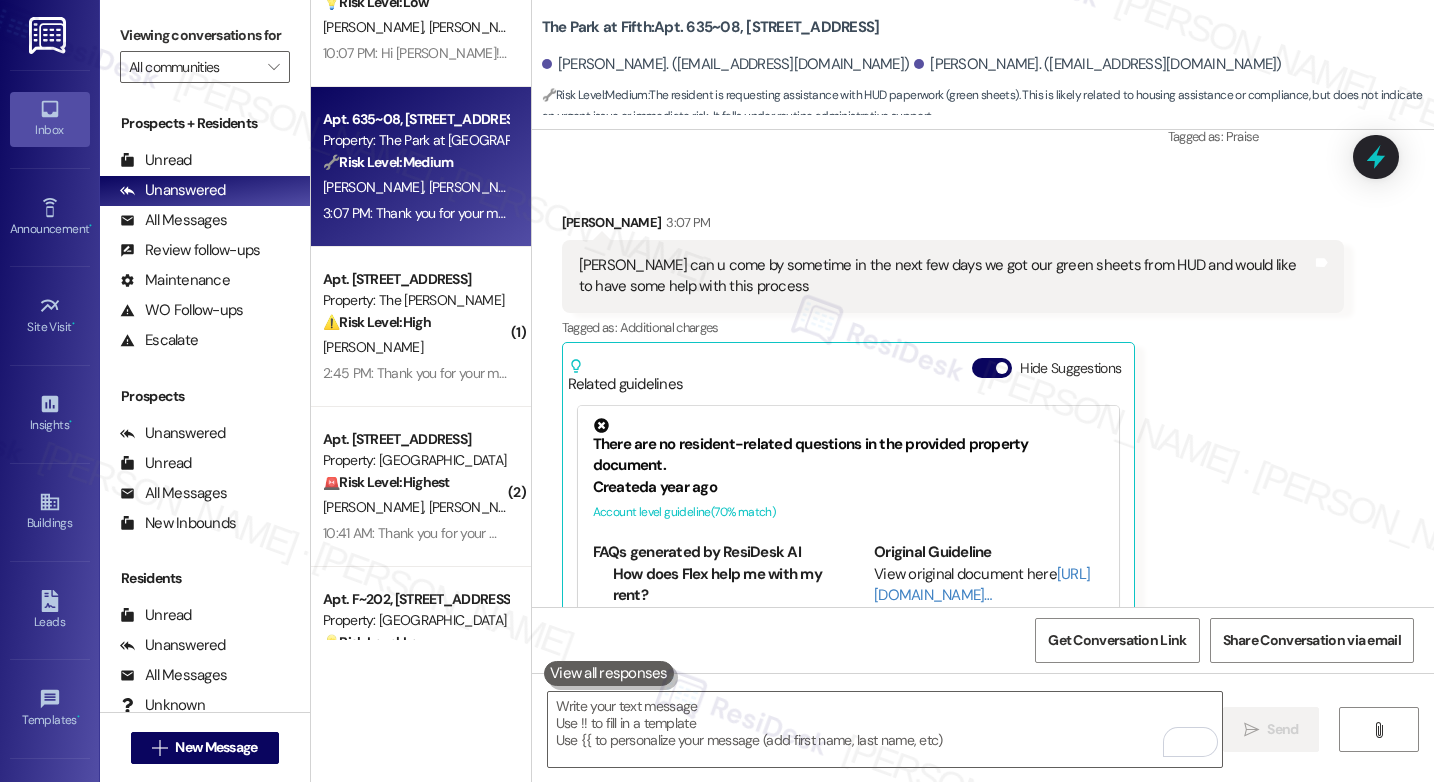 scroll, scrollTop: 562, scrollLeft: 0, axis: vertical 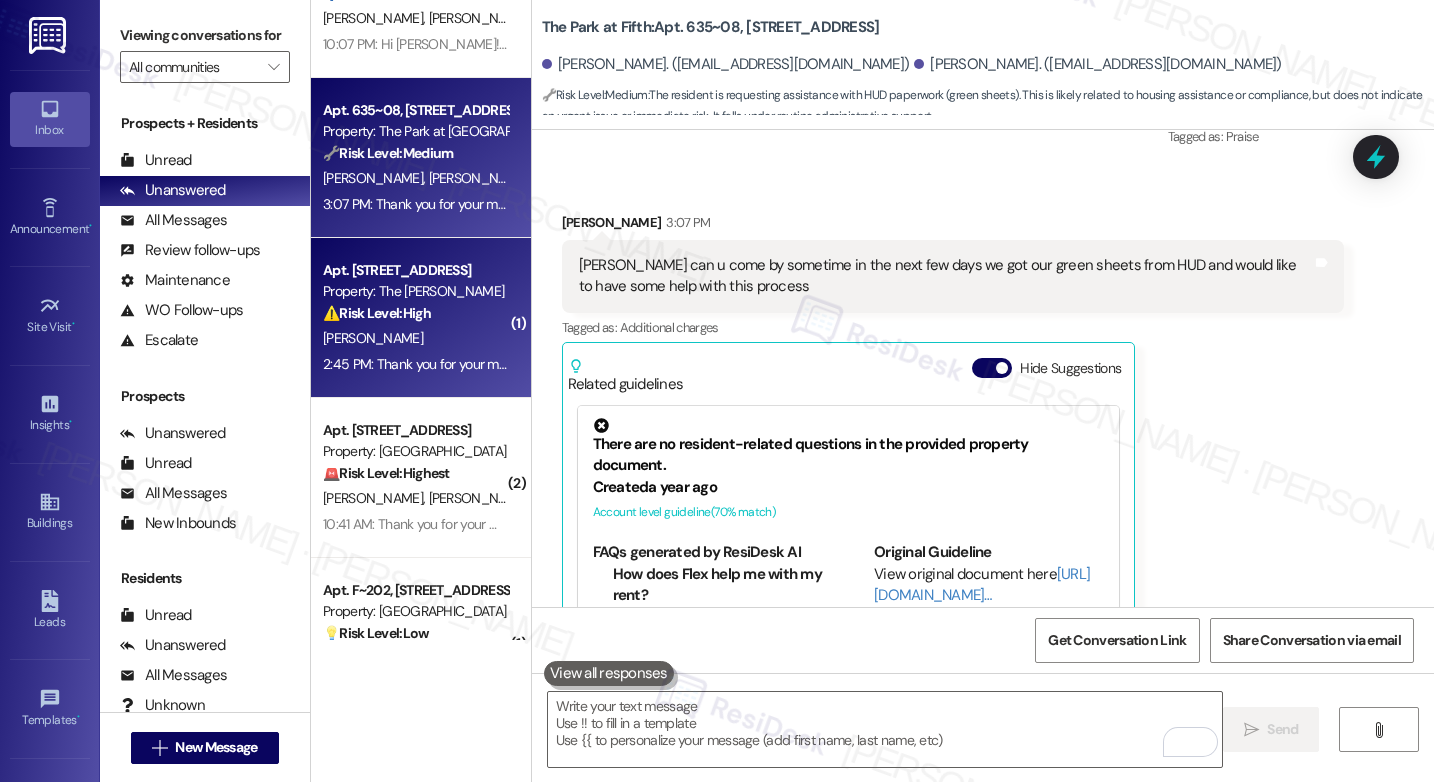 click on "[PERSON_NAME]" at bounding box center (415, 338) 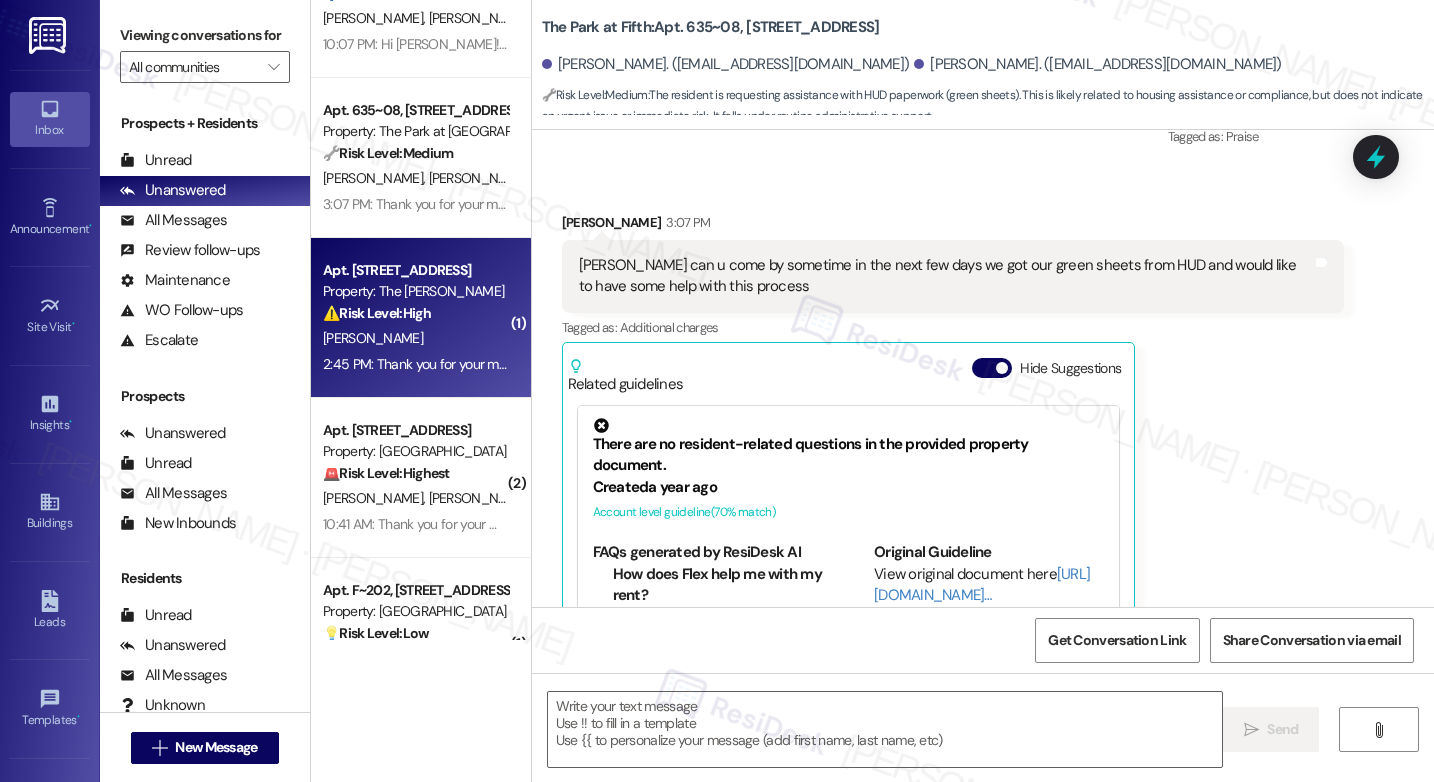 type on "Fetching suggested responses. Please feel free to read through the conversation in the meantime." 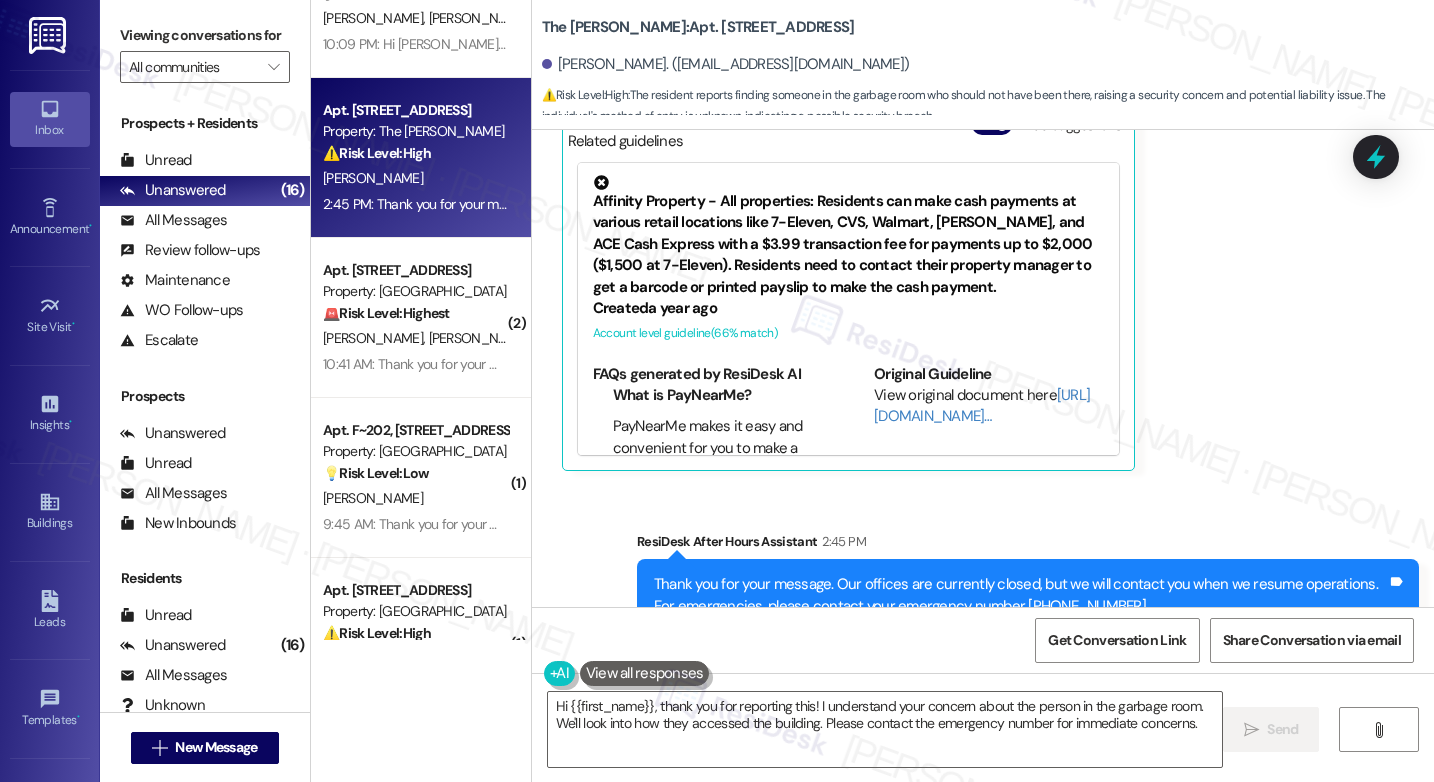 scroll, scrollTop: 22237, scrollLeft: 0, axis: vertical 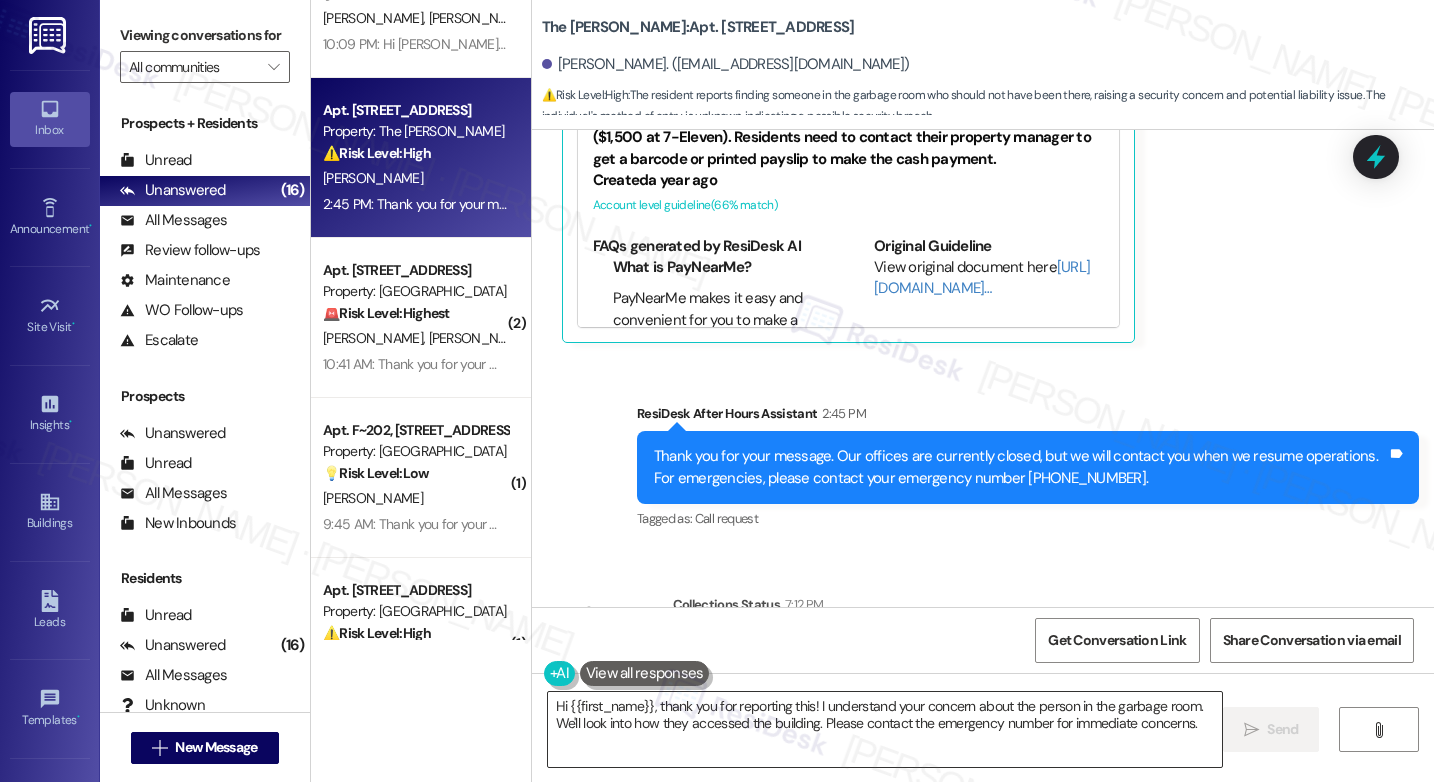 click on "Hi {{first_name}}, thank you for reporting this! I understand your concern about the person in the garbage room. We'll look into how they accessed the building. Please contact the emergency number for immediate concerns." at bounding box center (885, 729) 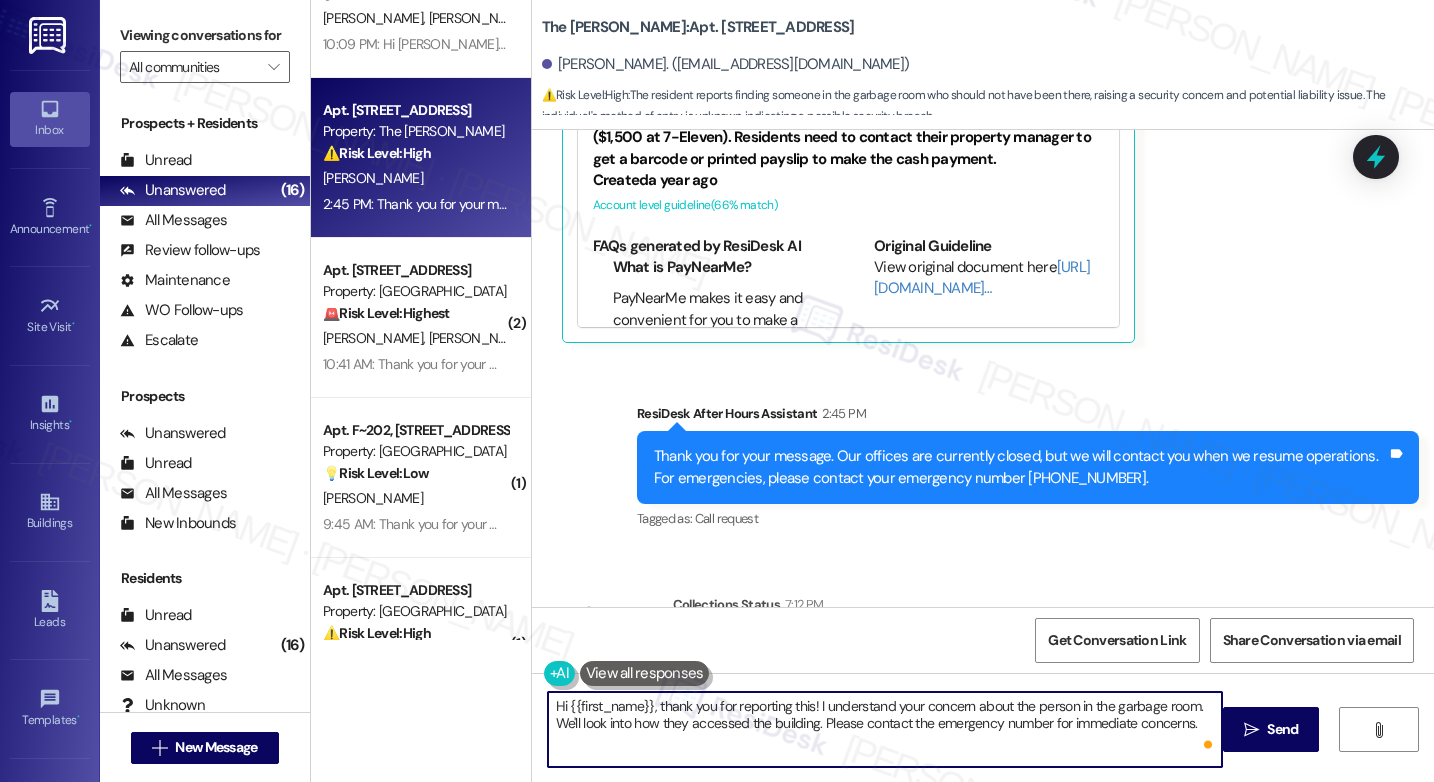 click on "Hi {{first_name}}, thank you for reporting this! I understand your concern about the person in the garbage room. We'll look into how they accessed the building. Please contact the emergency number for immediate concerns." at bounding box center [885, 729] 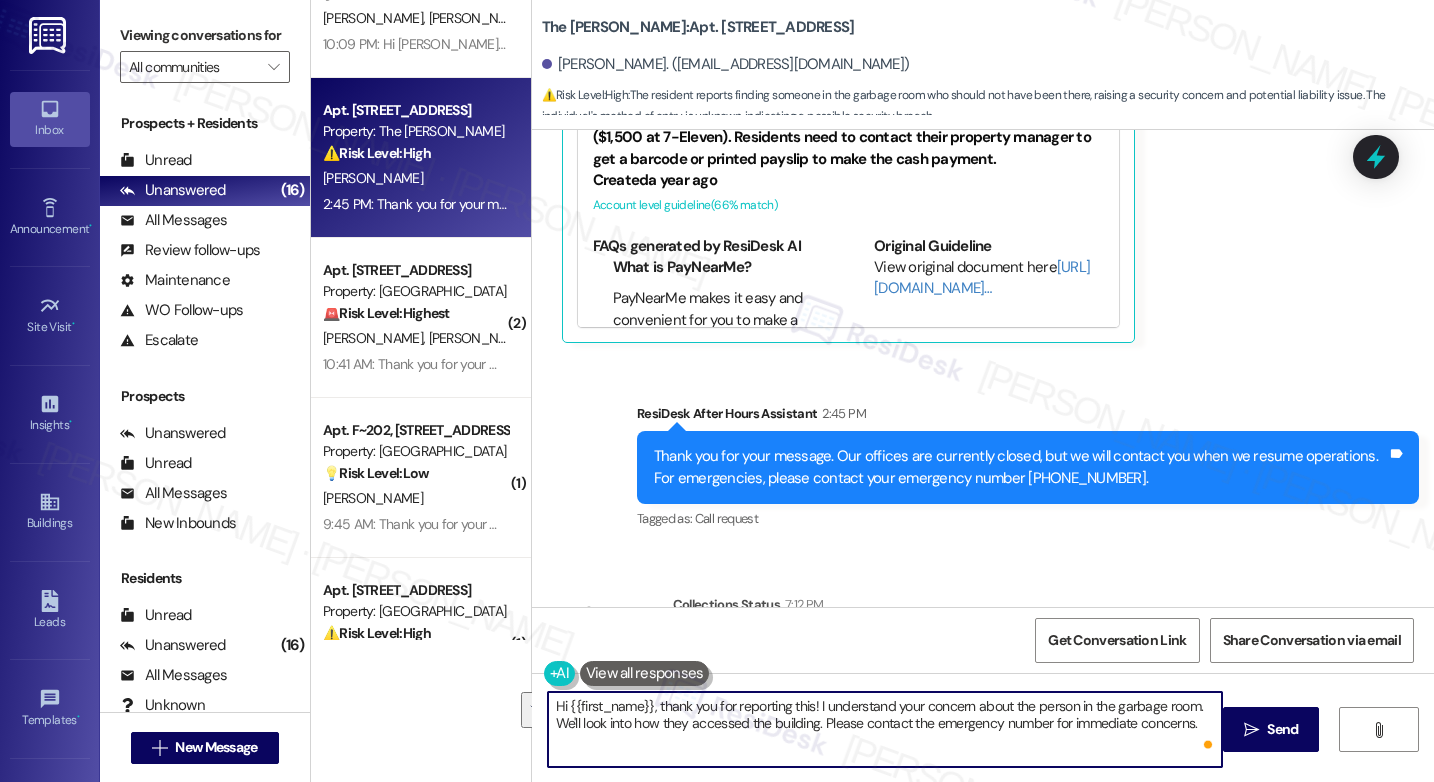 click on "Hi {{first_name}}, thank you for reporting this! I understand your concern about the person in the garbage room. We'll look into how they accessed the building. Please contact the emergency number for immediate concerns." at bounding box center [885, 729] 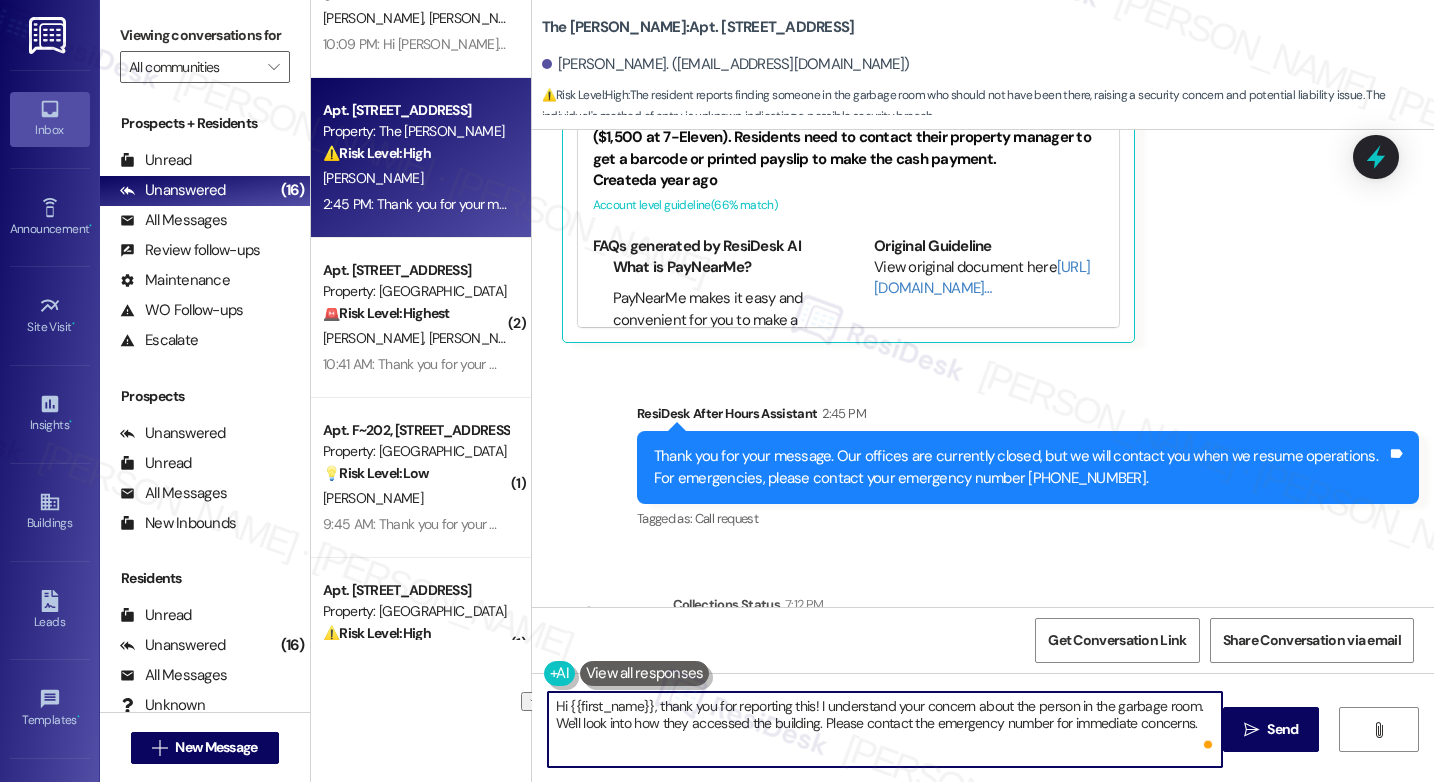 drag, startPoint x: 816, startPoint y: 724, endPoint x: 1099, endPoint y: 767, distance: 286.24814 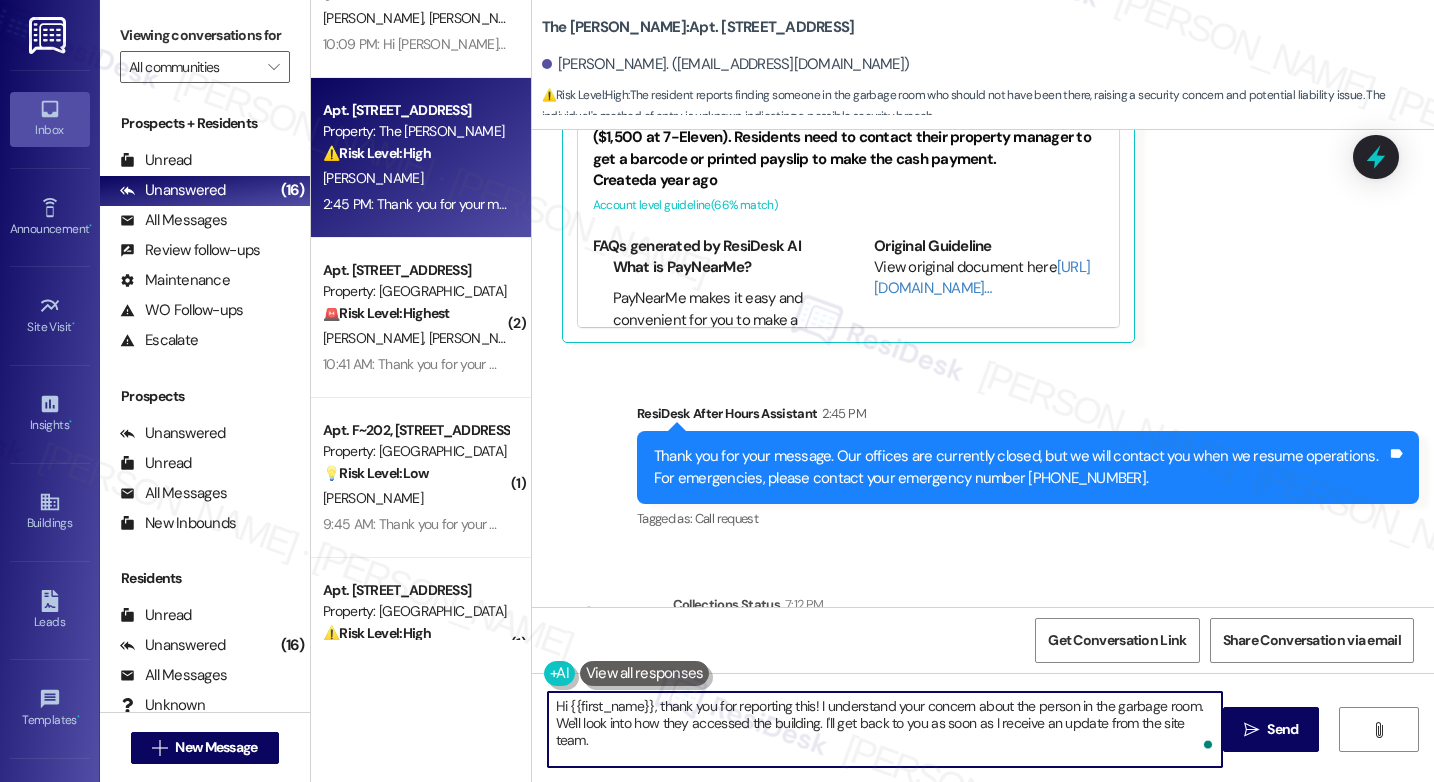 type on "Hi {{first_name}}, thank you for reporting this! I understand your concern about the person in the garbage room. We'll look into how they accessed the building. I'll get back to you as soon as I receive an update from the site team." 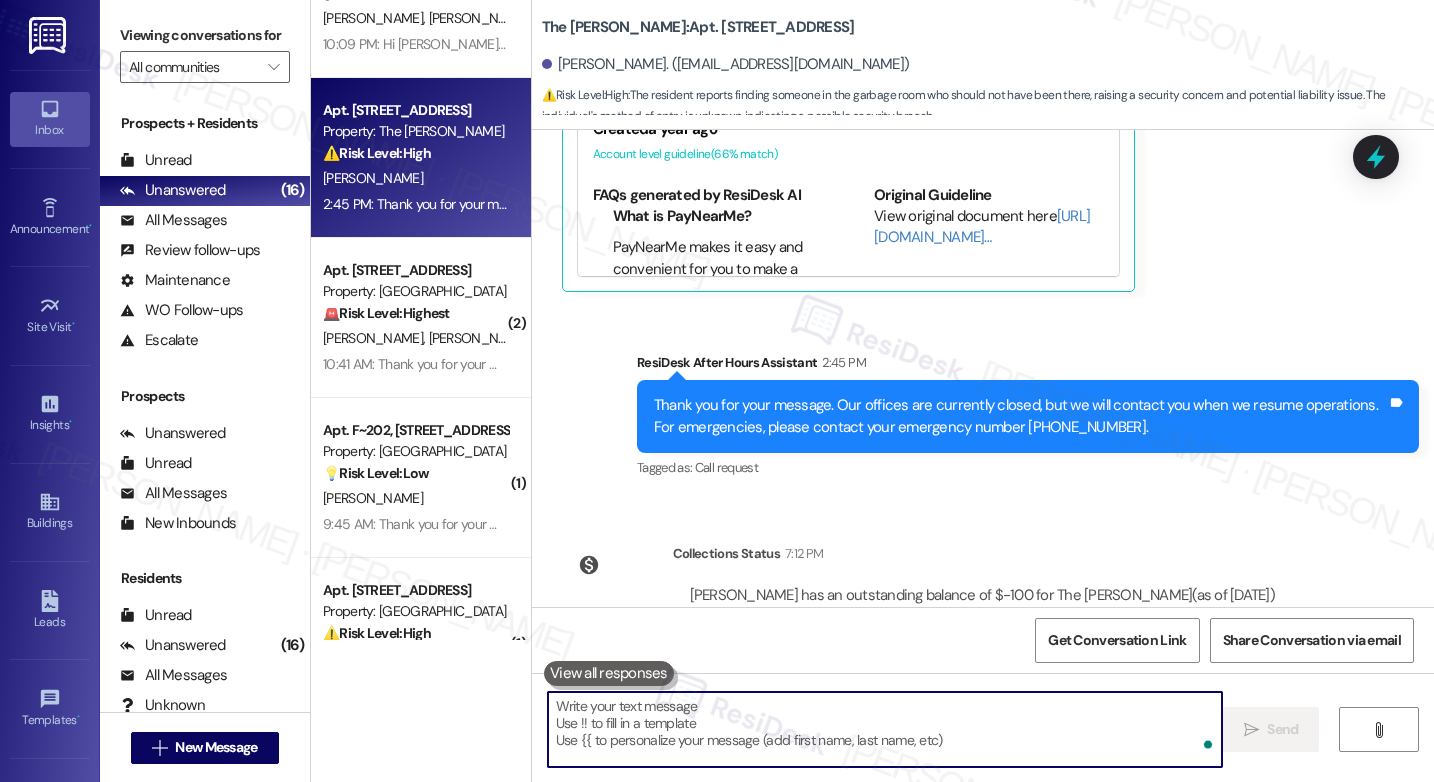 scroll, scrollTop: 22398, scrollLeft: 0, axis: vertical 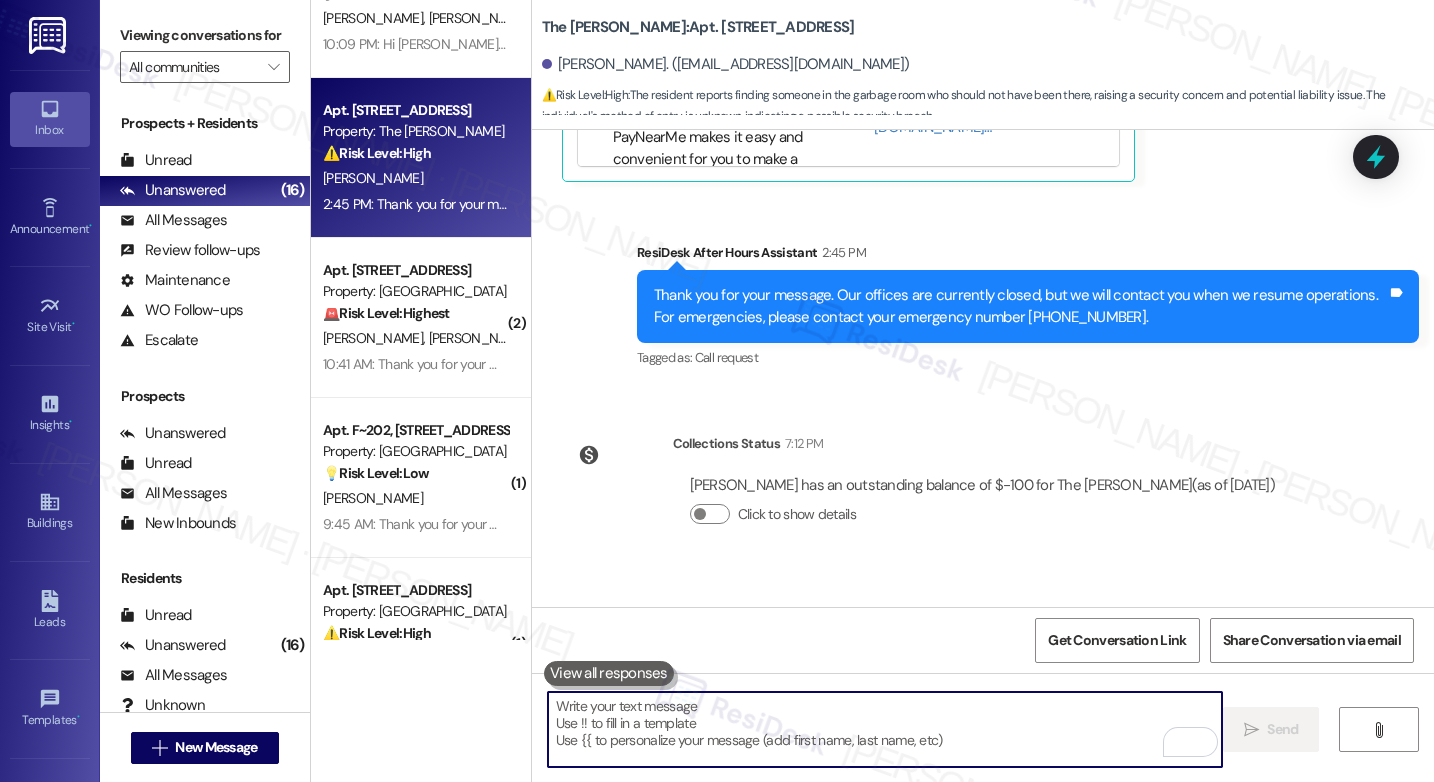 click at bounding box center (885, 729) 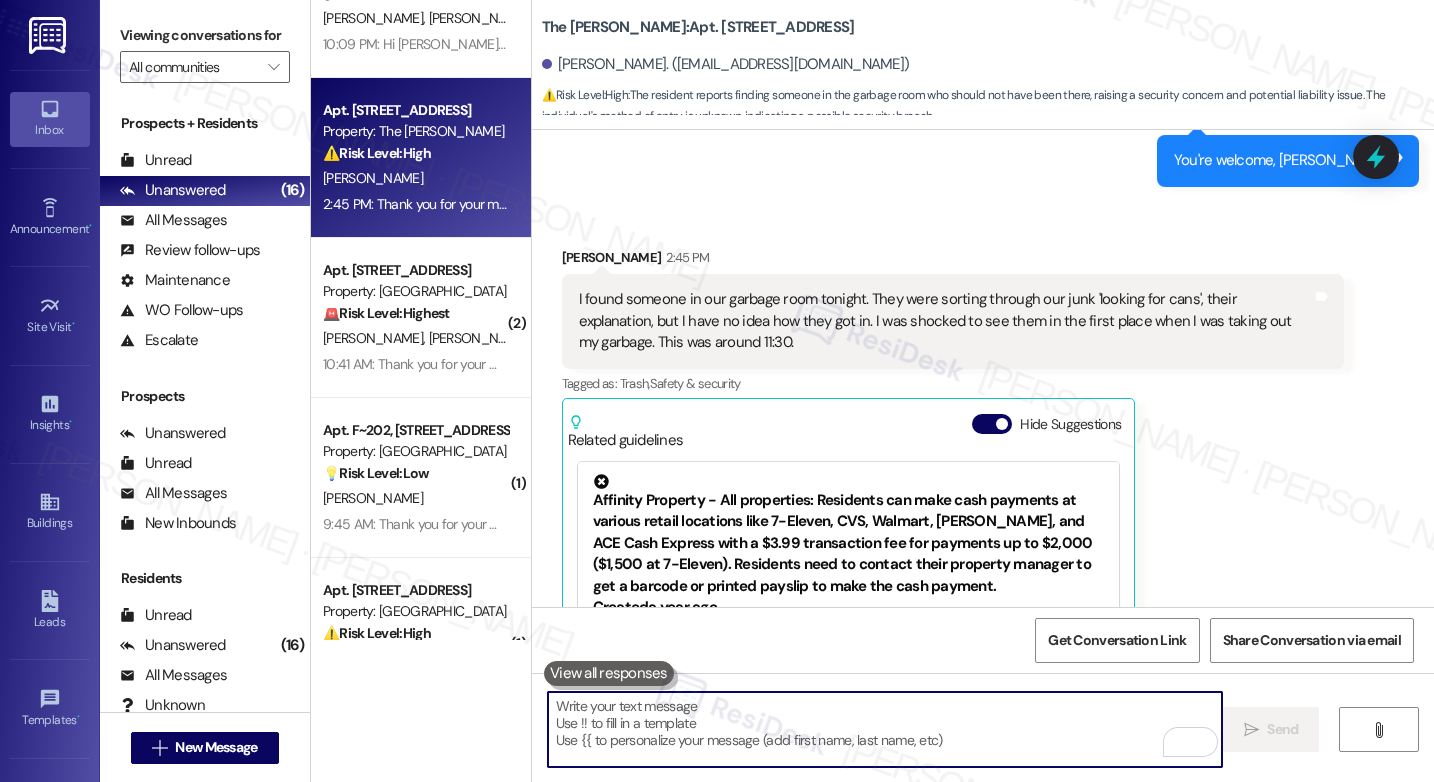scroll, scrollTop: 21779, scrollLeft: 0, axis: vertical 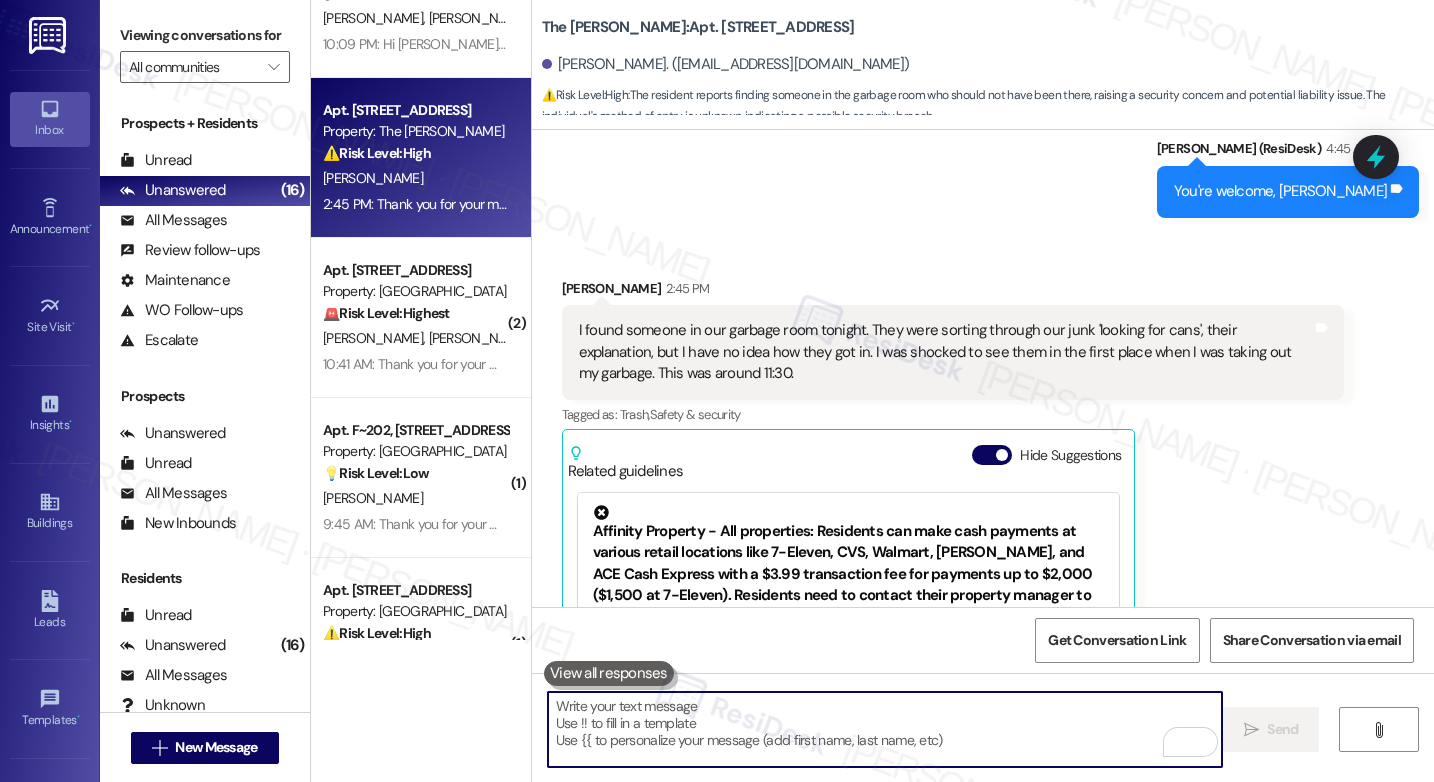 type 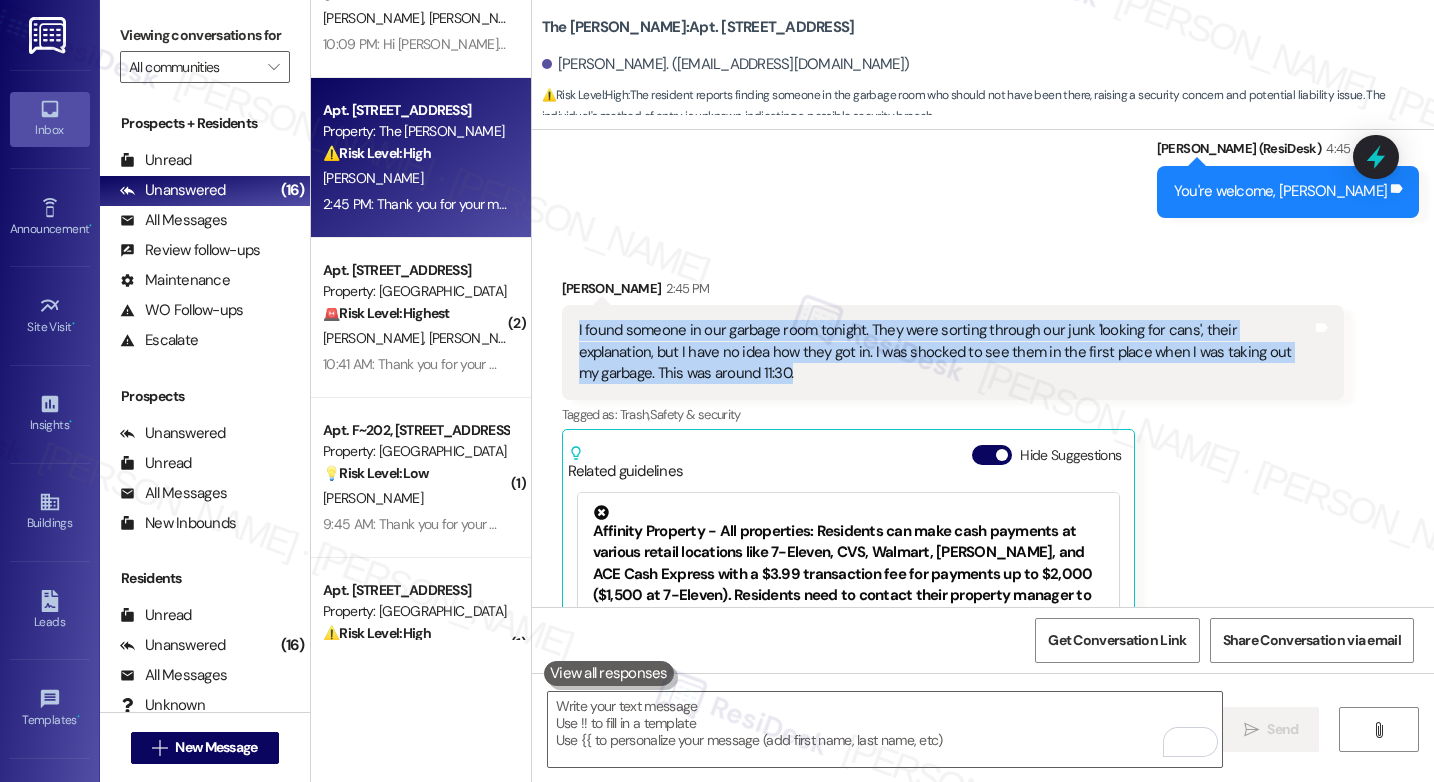drag, startPoint x: 565, startPoint y: 208, endPoint x: 718, endPoint y: 271, distance: 165.46298 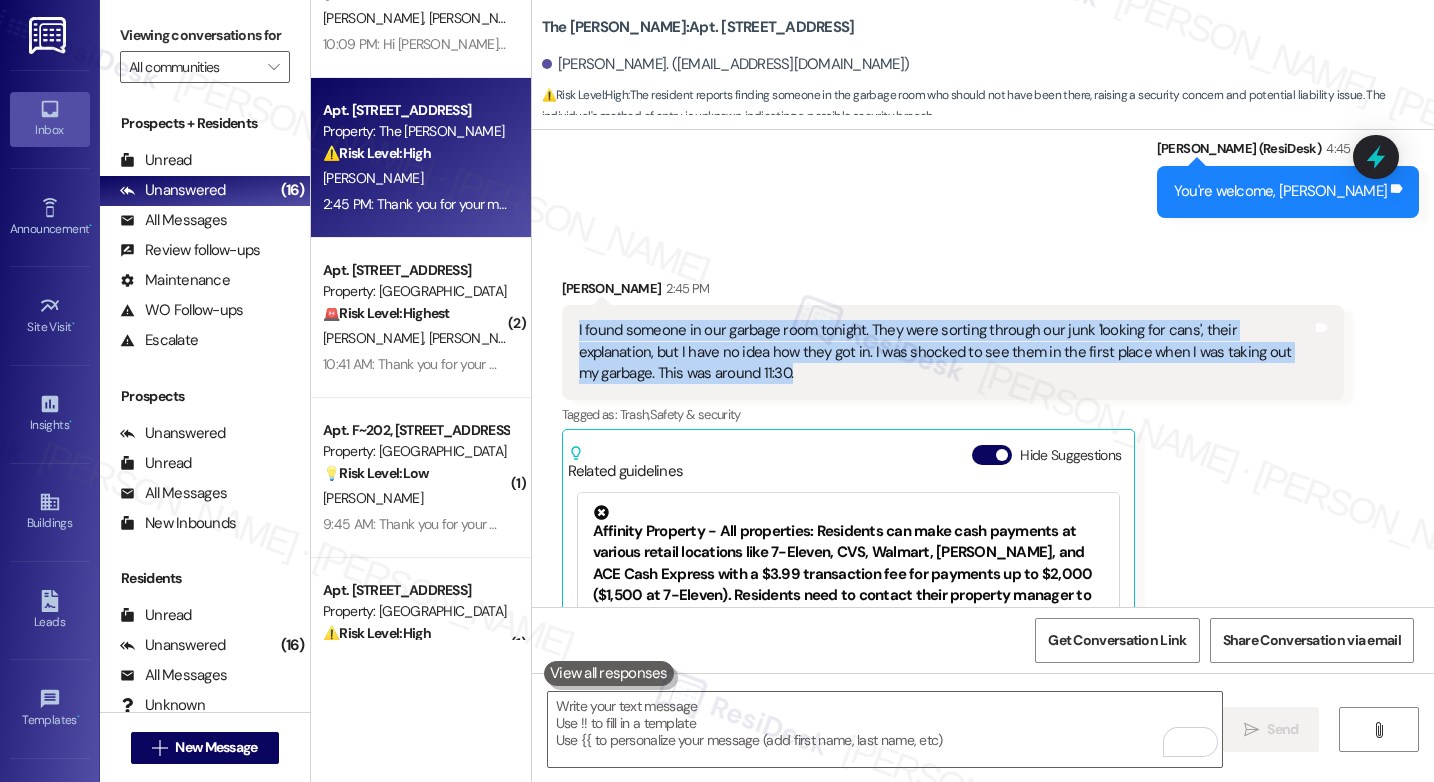 copy on "I found someone in our garbage room tonight. They were sorting through our junk 'looking for cans', their explanation, but I have no idea how they got in. I was shocked to see them in the first place when I was taking out my garbage. This was around 11:30." 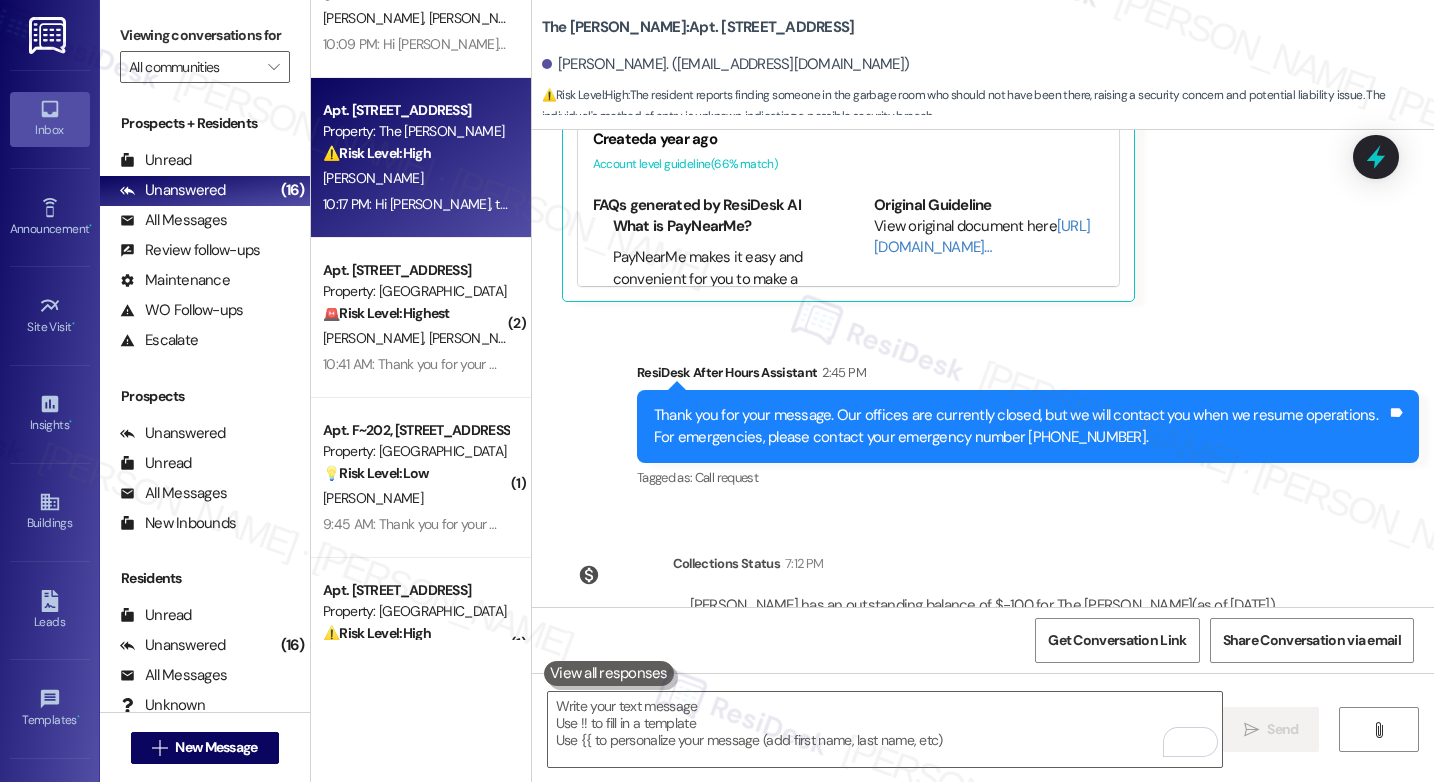 scroll, scrollTop: 22398, scrollLeft: 0, axis: vertical 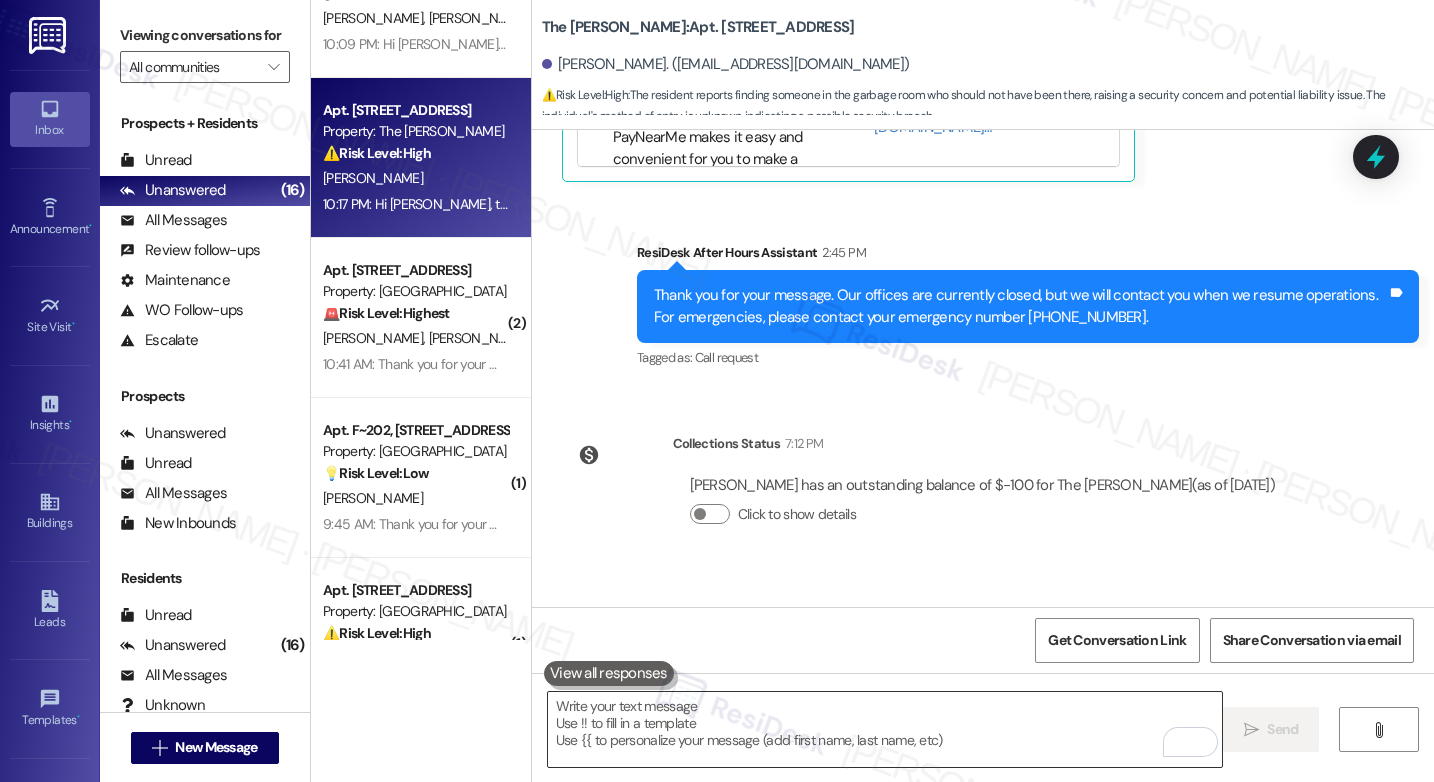 click at bounding box center [885, 729] 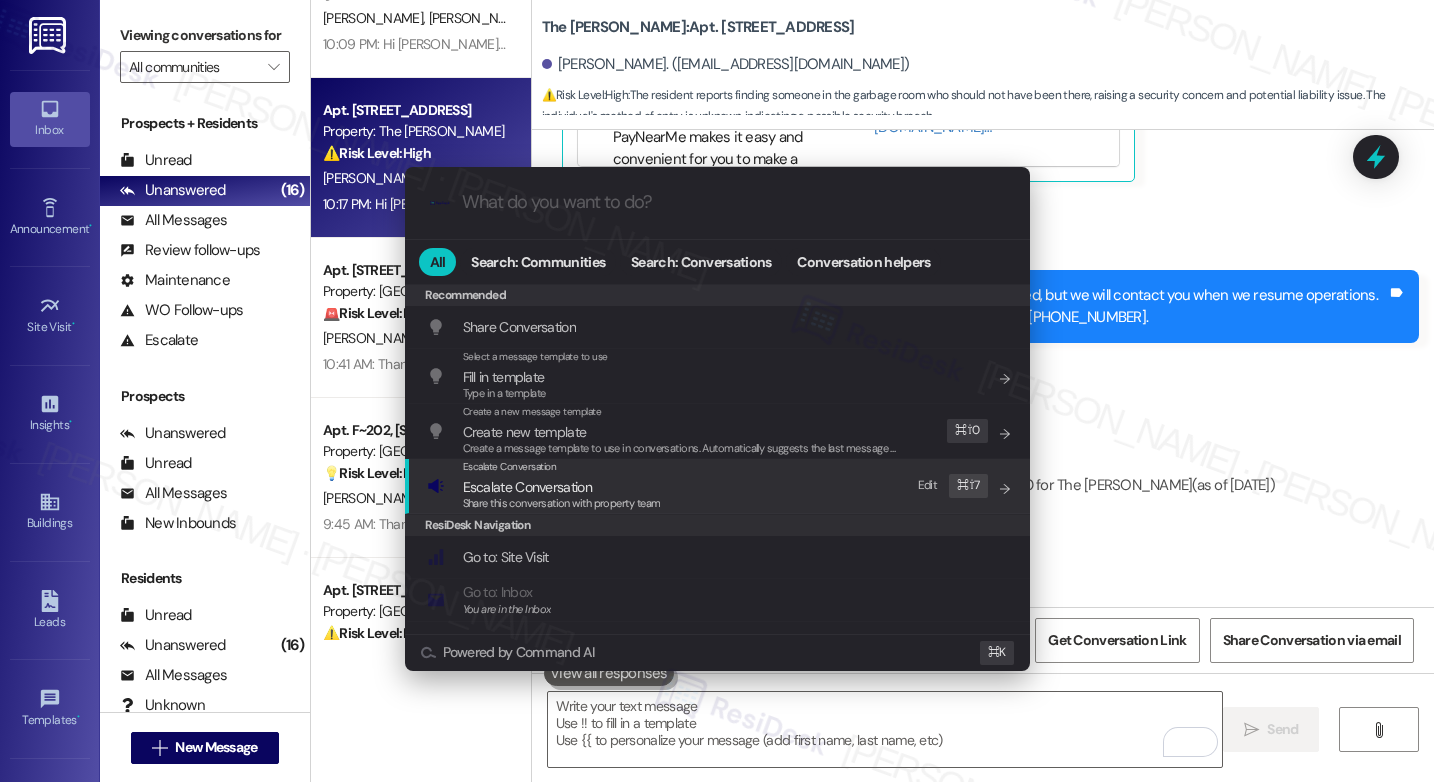 click on "Escalate Conversation Escalate Conversation Share this conversation with property team Edit ⌘ ⇧ 7" at bounding box center (719, 486) 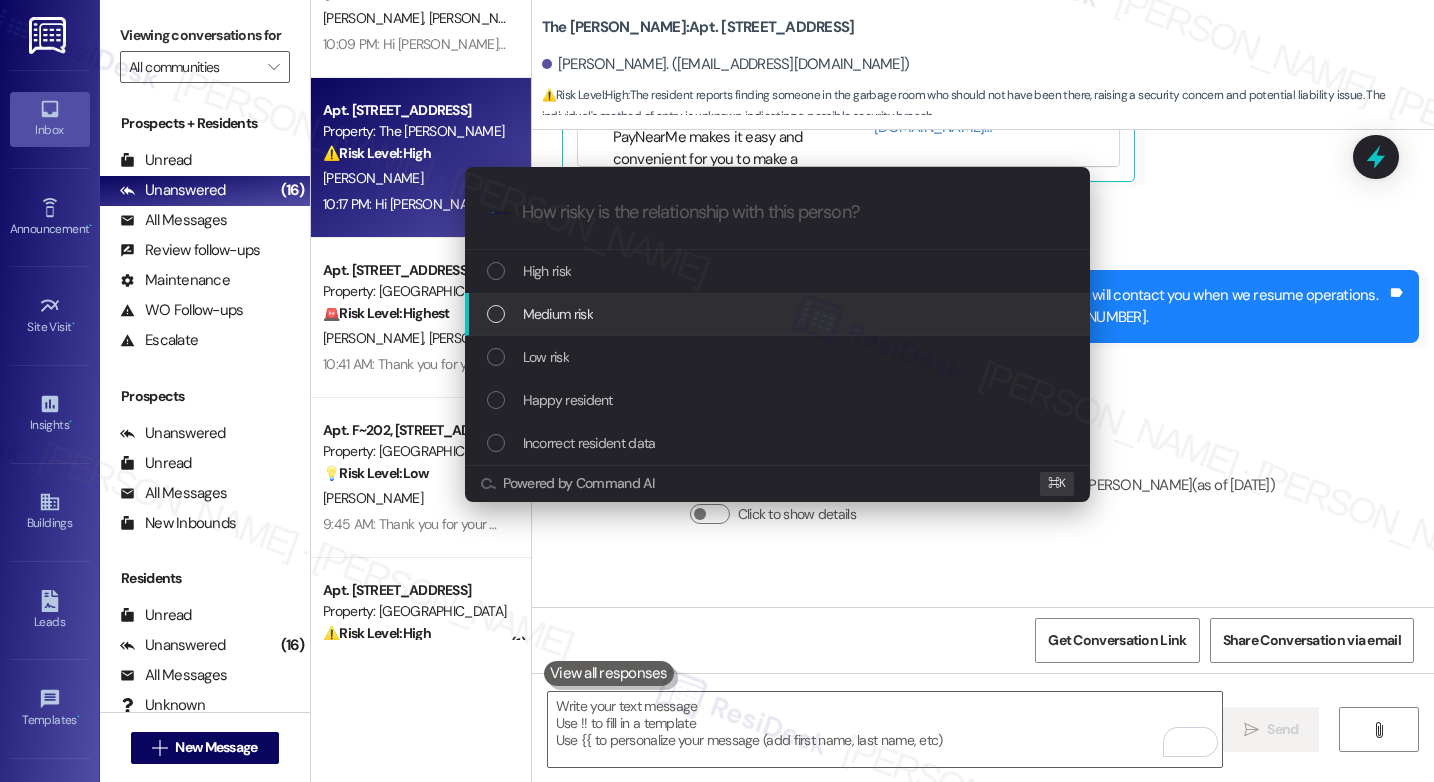 click on "Medium risk" at bounding box center [779, 314] 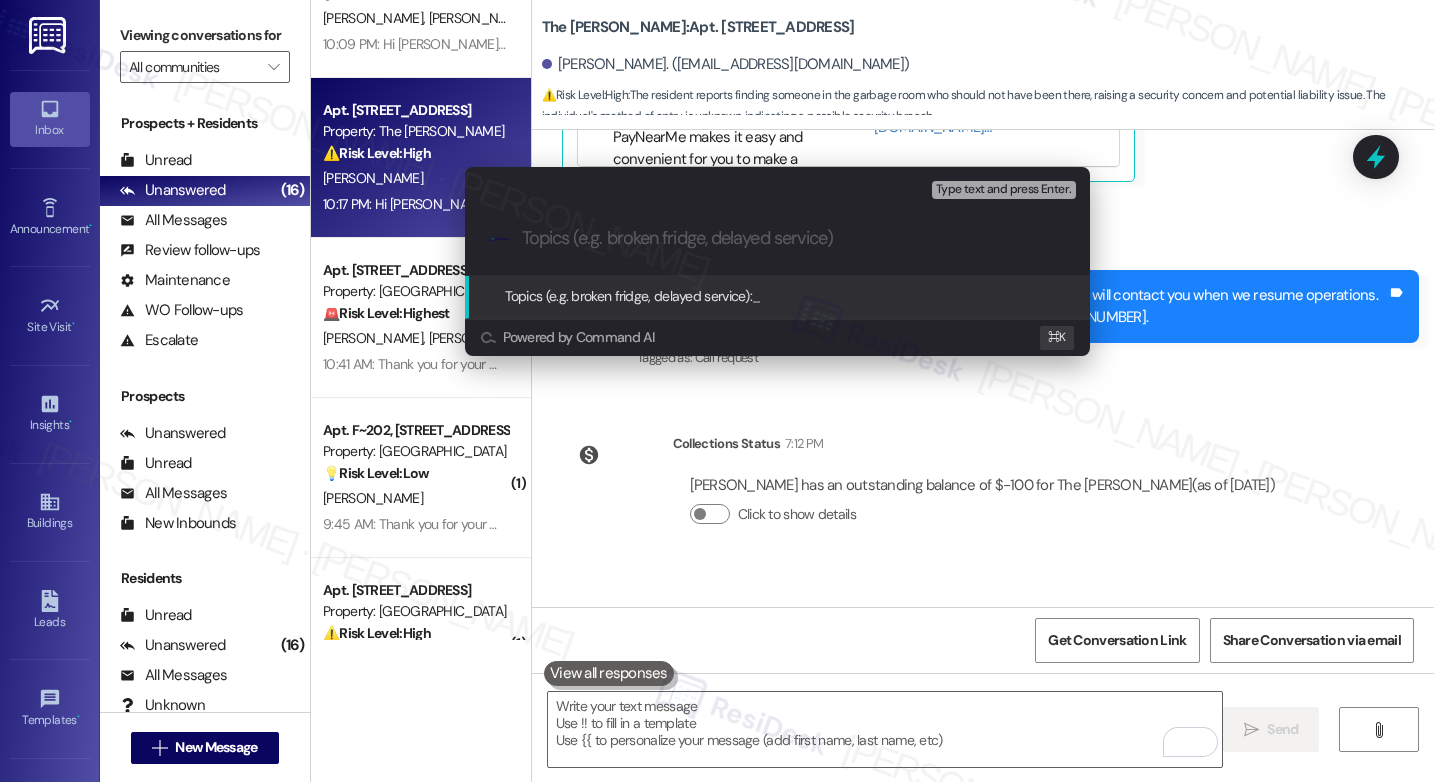 paste on "Unauthorized Person Found in [GEOGRAPHIC_DATA]" 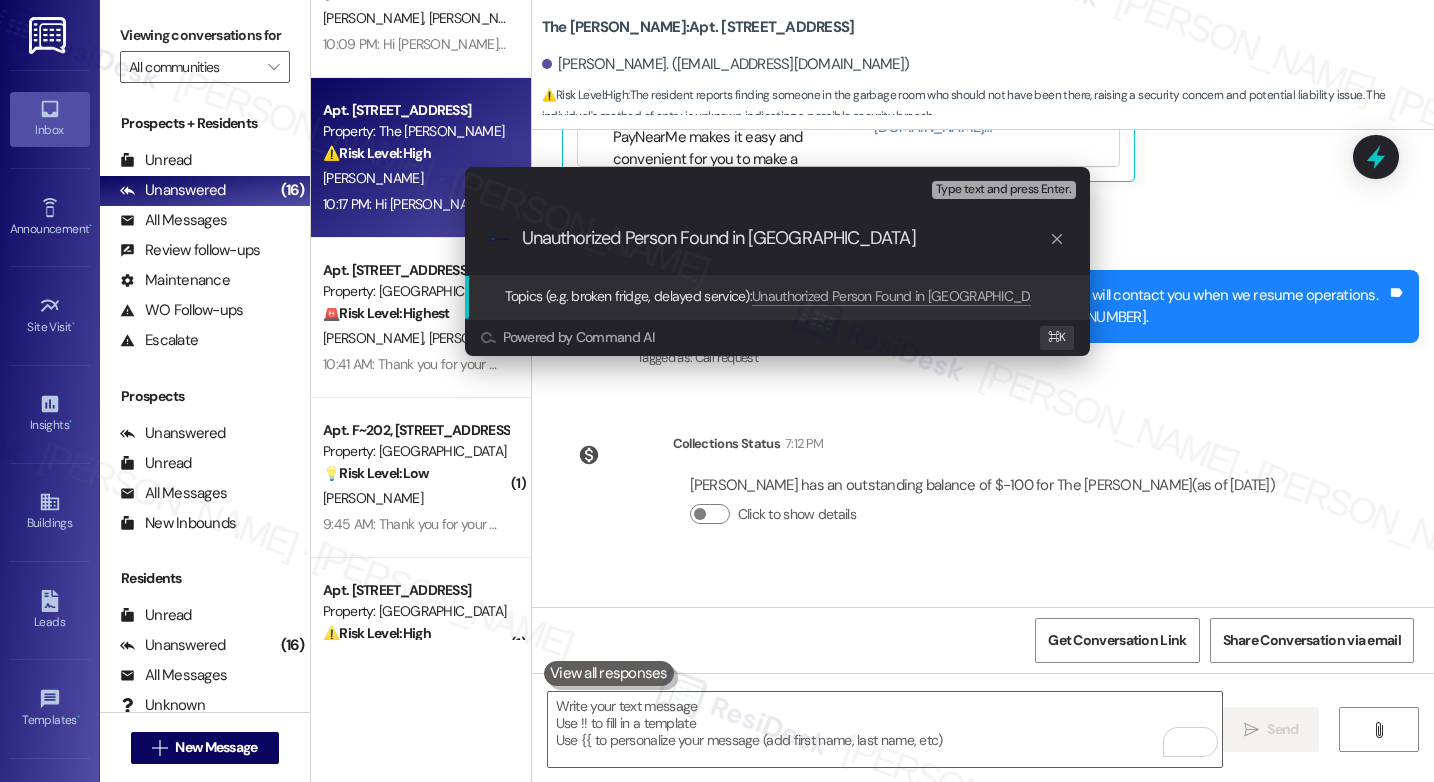 type on "Unauthorized Person Found in [GEOGRAPHIC_DATA]'" 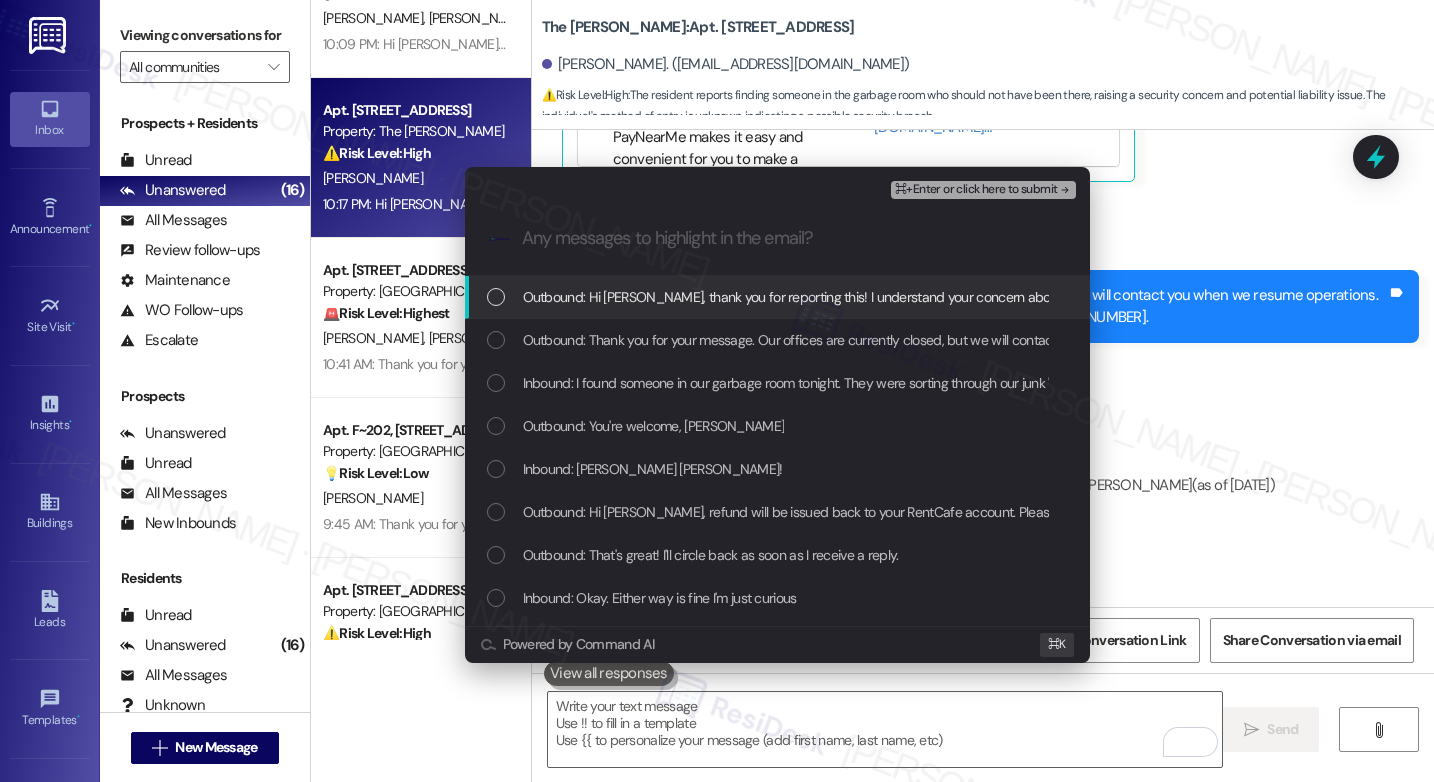 click on "Outbound: Hi [PERSON_NAME], thank you for reporting this! I understand your concern about the person in the garbage room. We'll look into how they accessed the building. I'll get back to you as soon as I receive an update from the site team." at bounding box center [1221, 297] 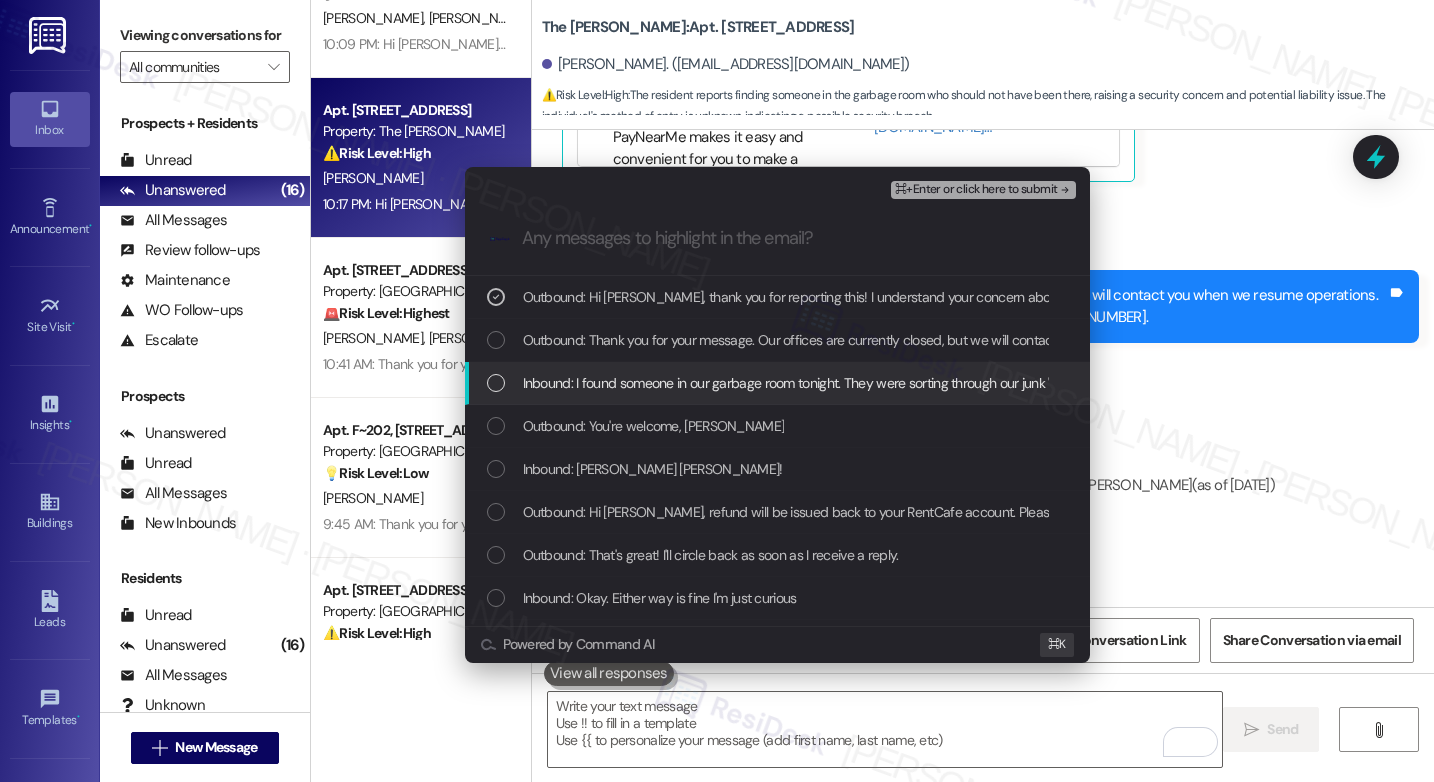 click on "Inbound: I found someone in our garbage room tonight. They were sorting through our junk 'looking for cans', their explanation, but I have no idea how they got in. I was shocked to see them in the first place when I was taking out my garbage. This was around 11:30." at bounding box center [1279, 383] 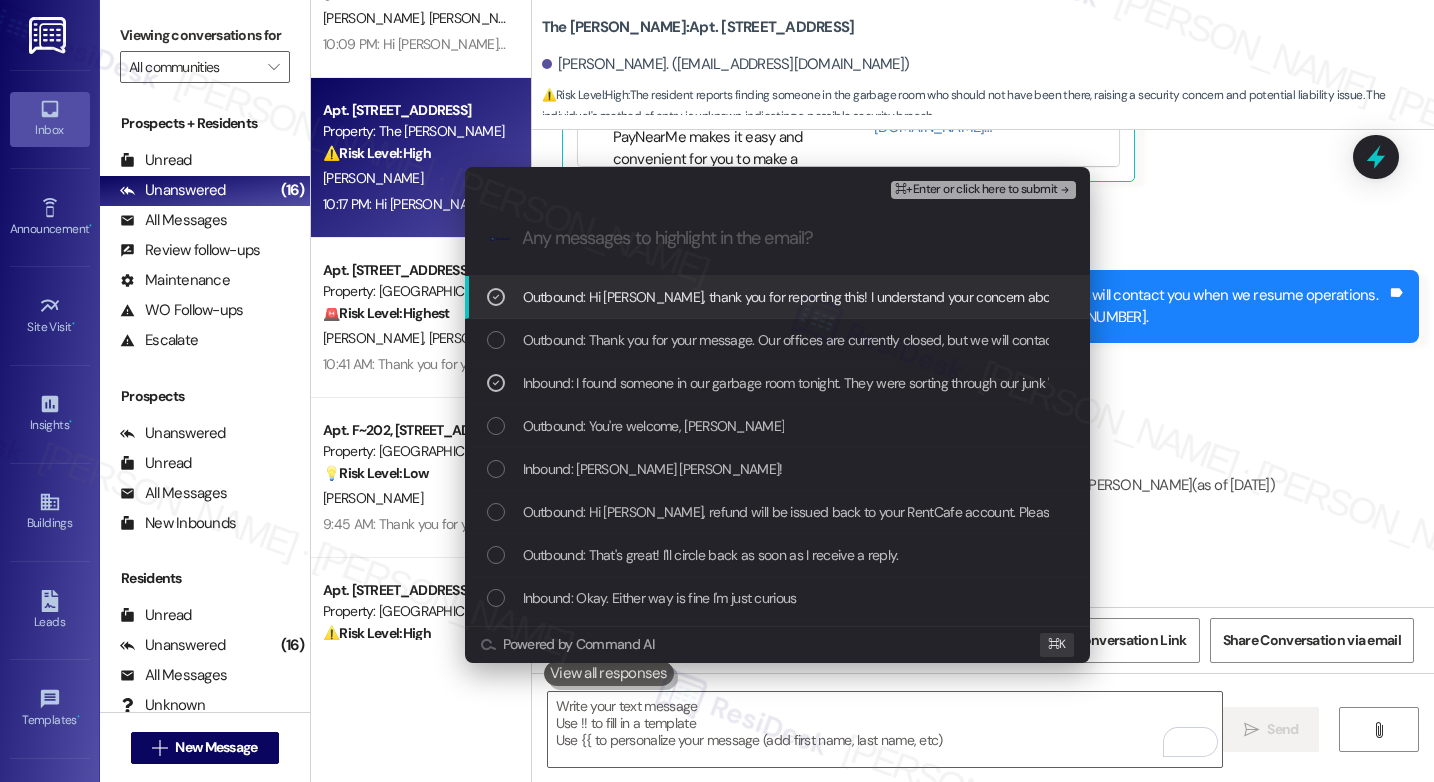 click on "⌘+Enter or click here to submit" at bounding box center [976, 190] 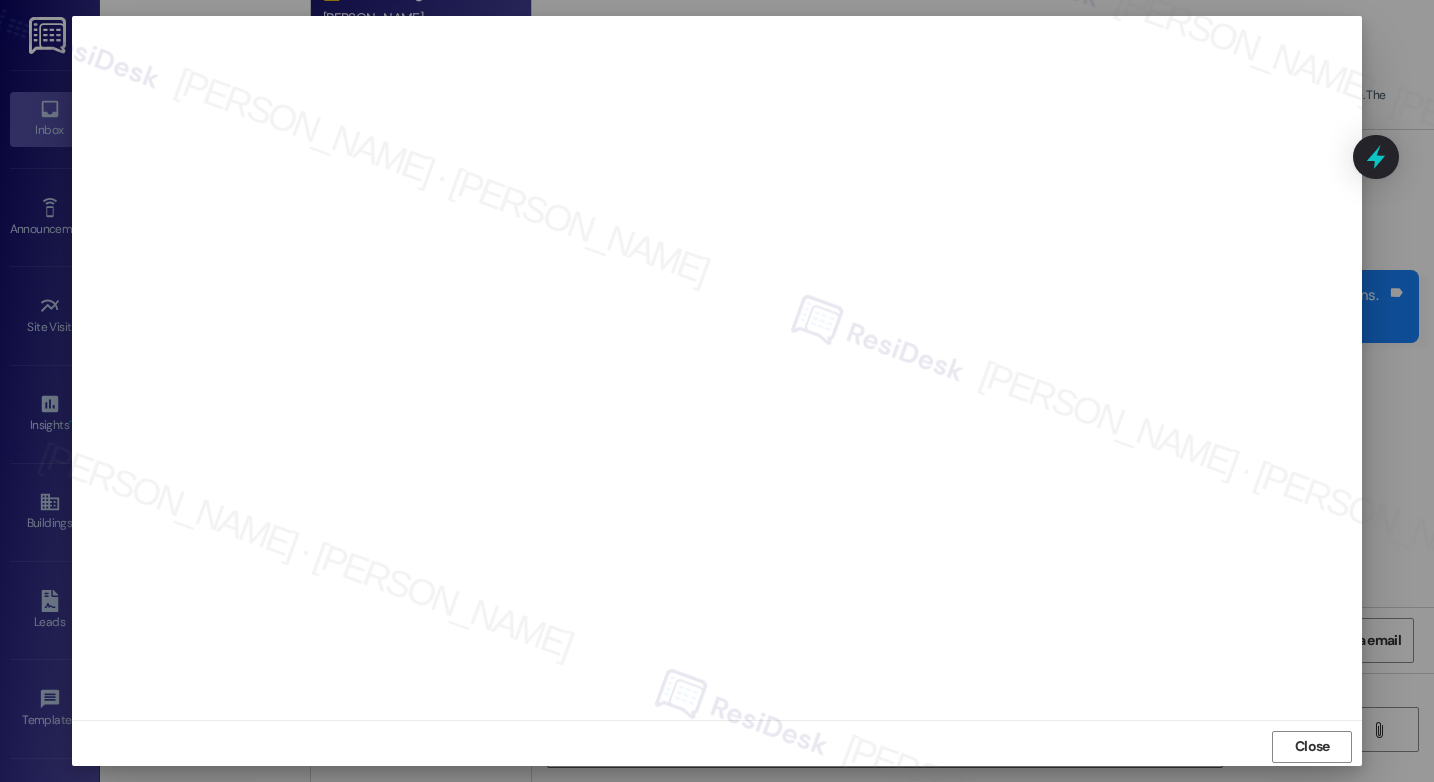 scroll, scrollTop: 7, scrollLeft: 0, axis: vertical 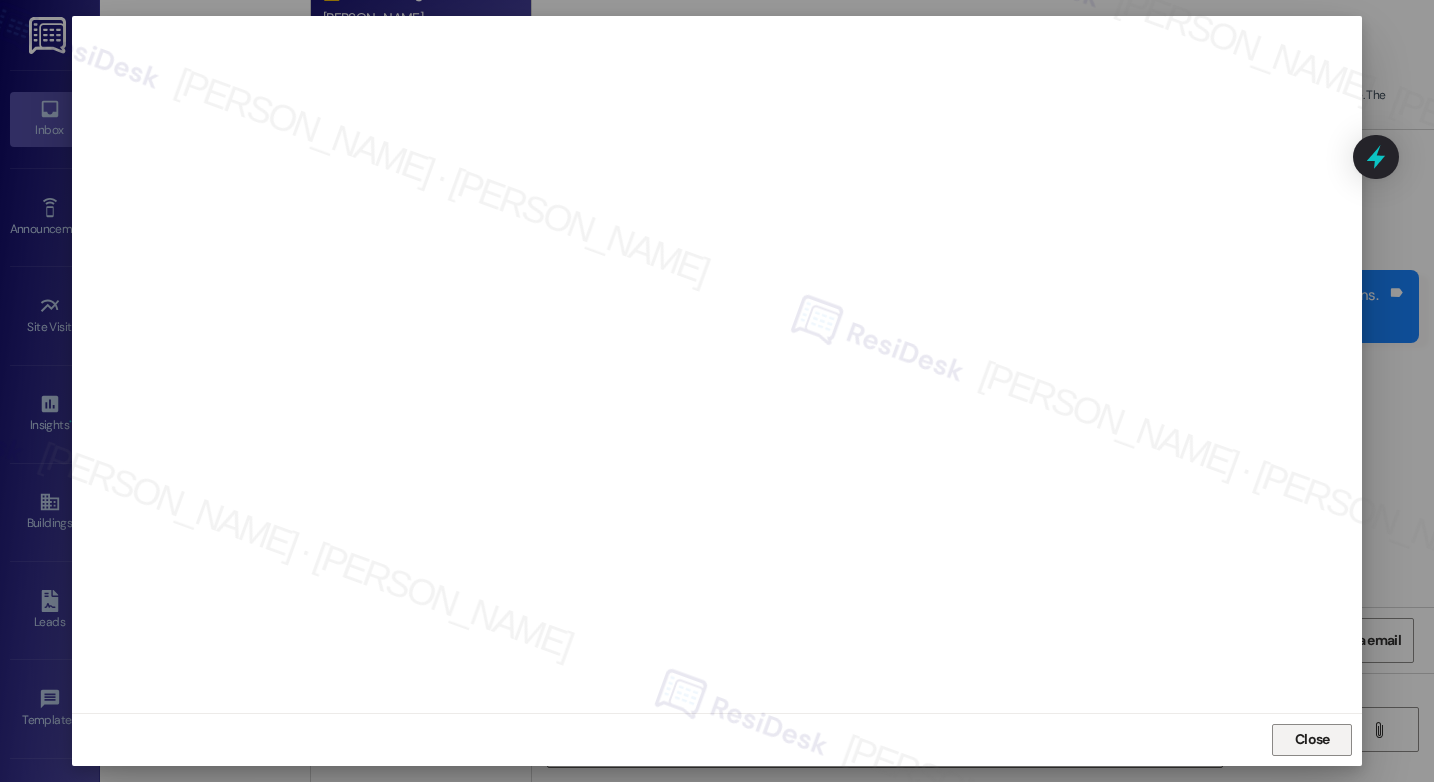 click on "Close" at bounding box center [1312, 739] 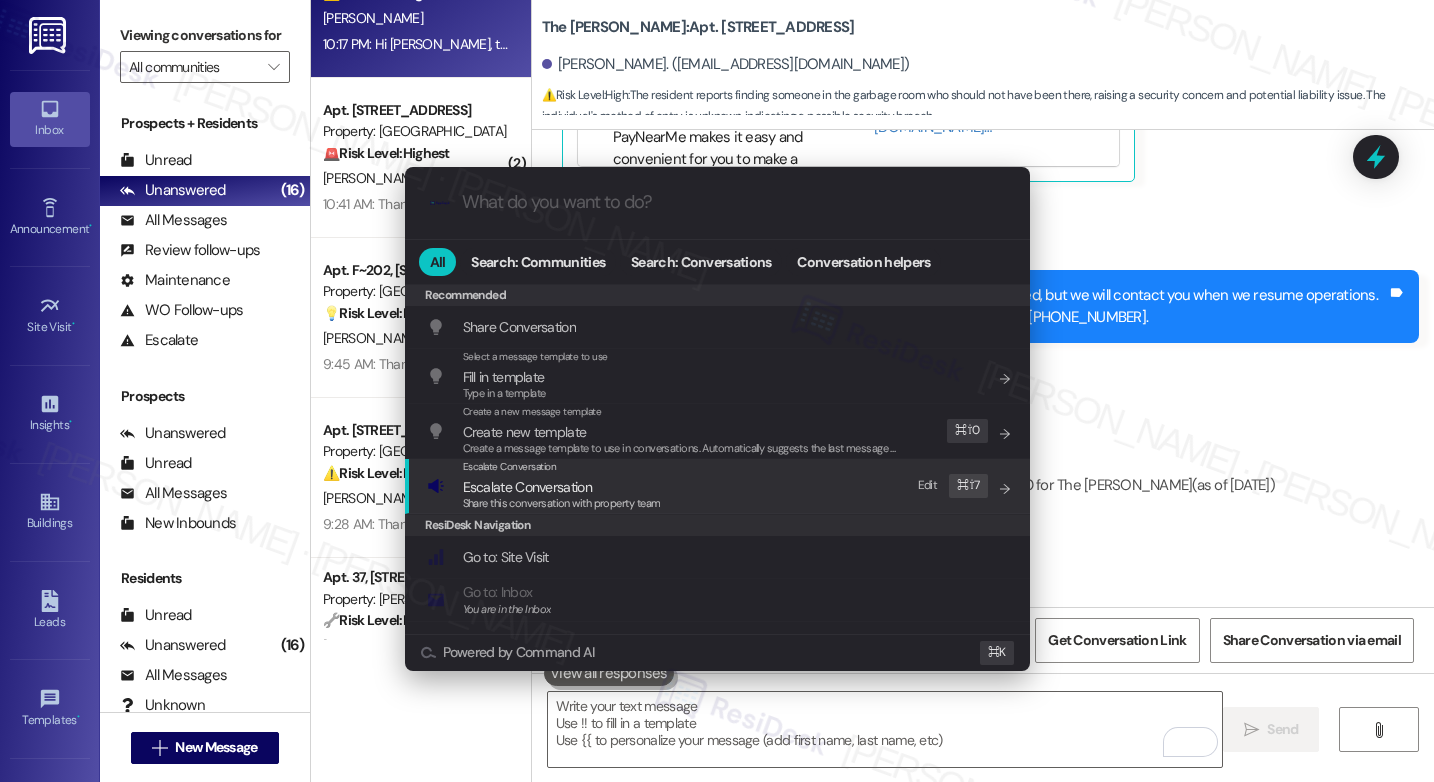 click on "Escalate Conversation Escalate Conversation Share this conversation with property team Edit ⌘ ⇧ 7" at bounding box center [719, 486] 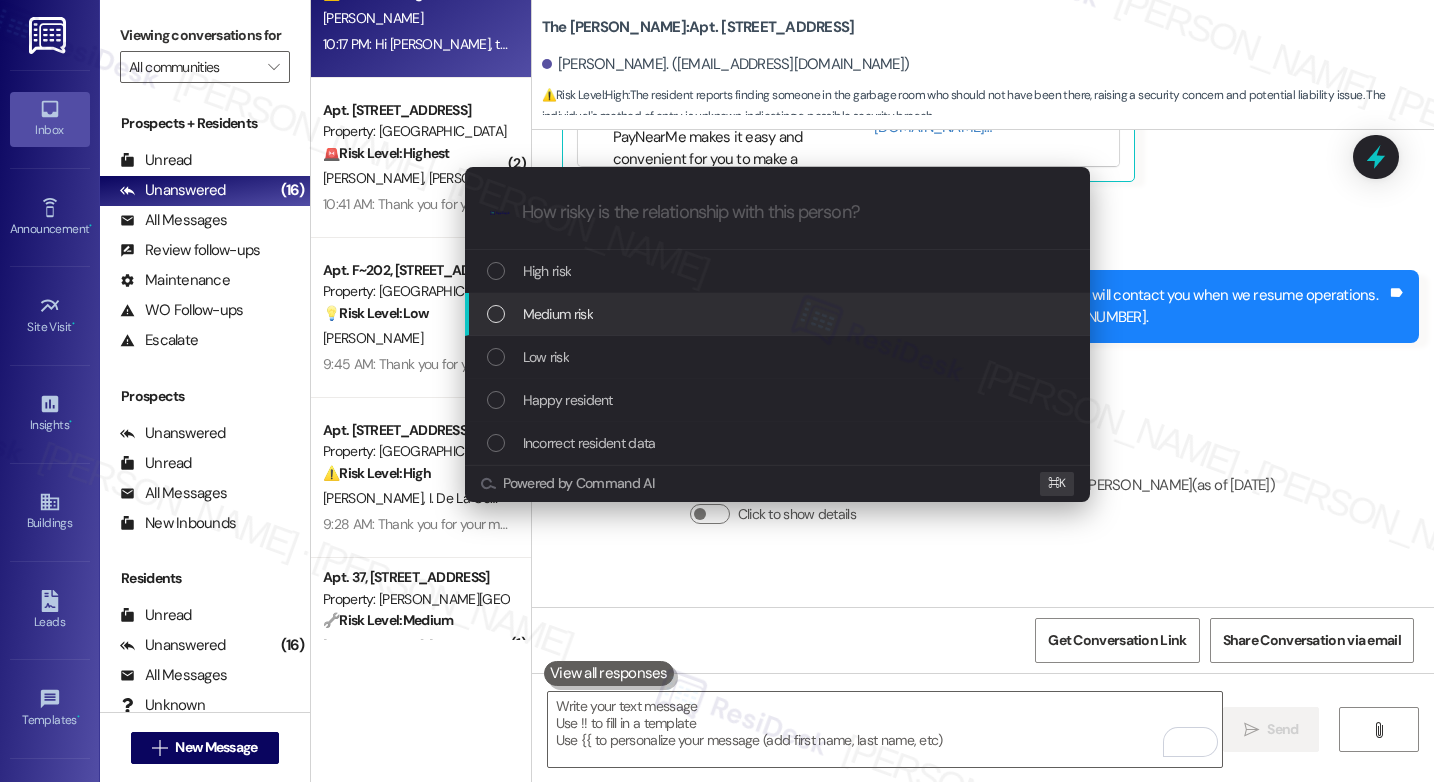 click on "Medium risk" at bounding box center [777, 314] 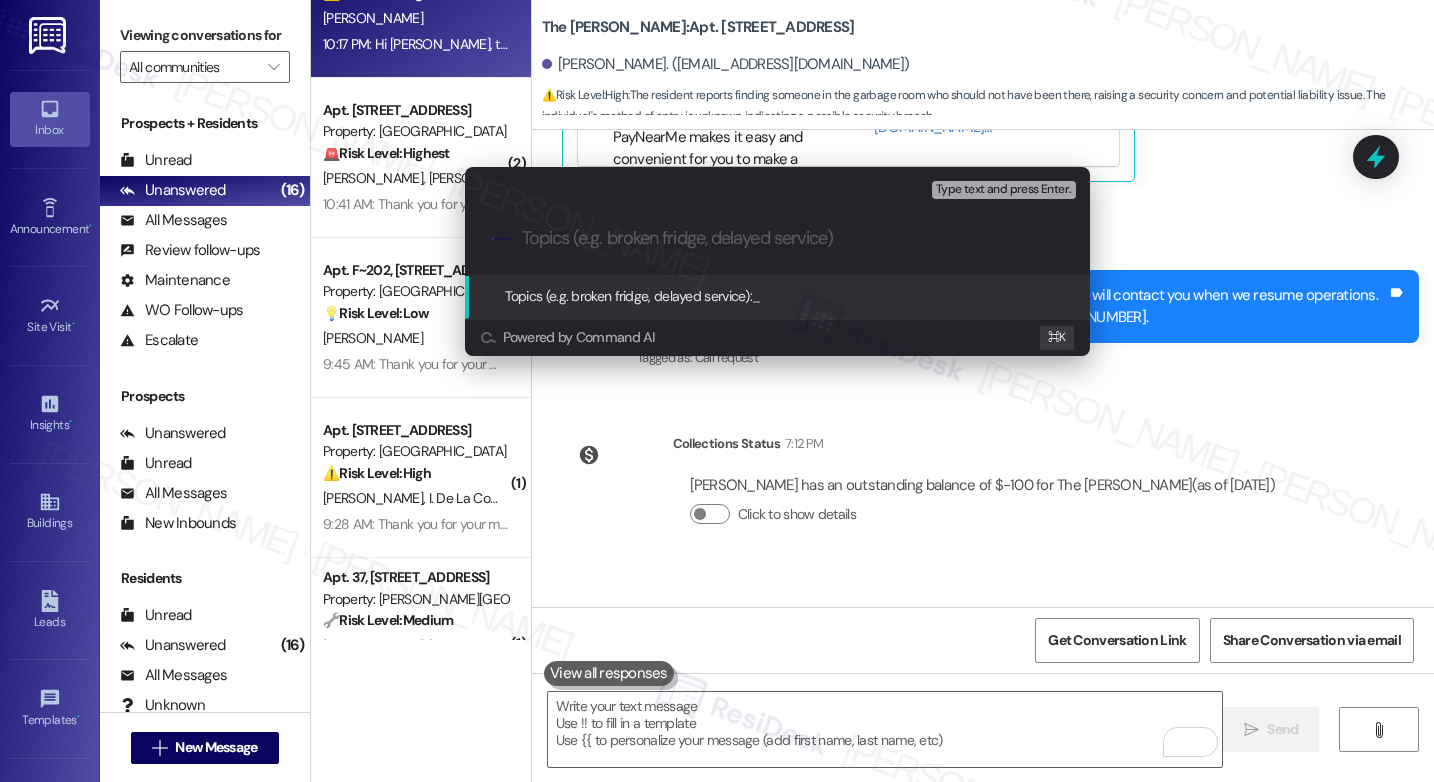 paste on "Unauthorized Person Found in [GEOGRAPHIC_DATA]" 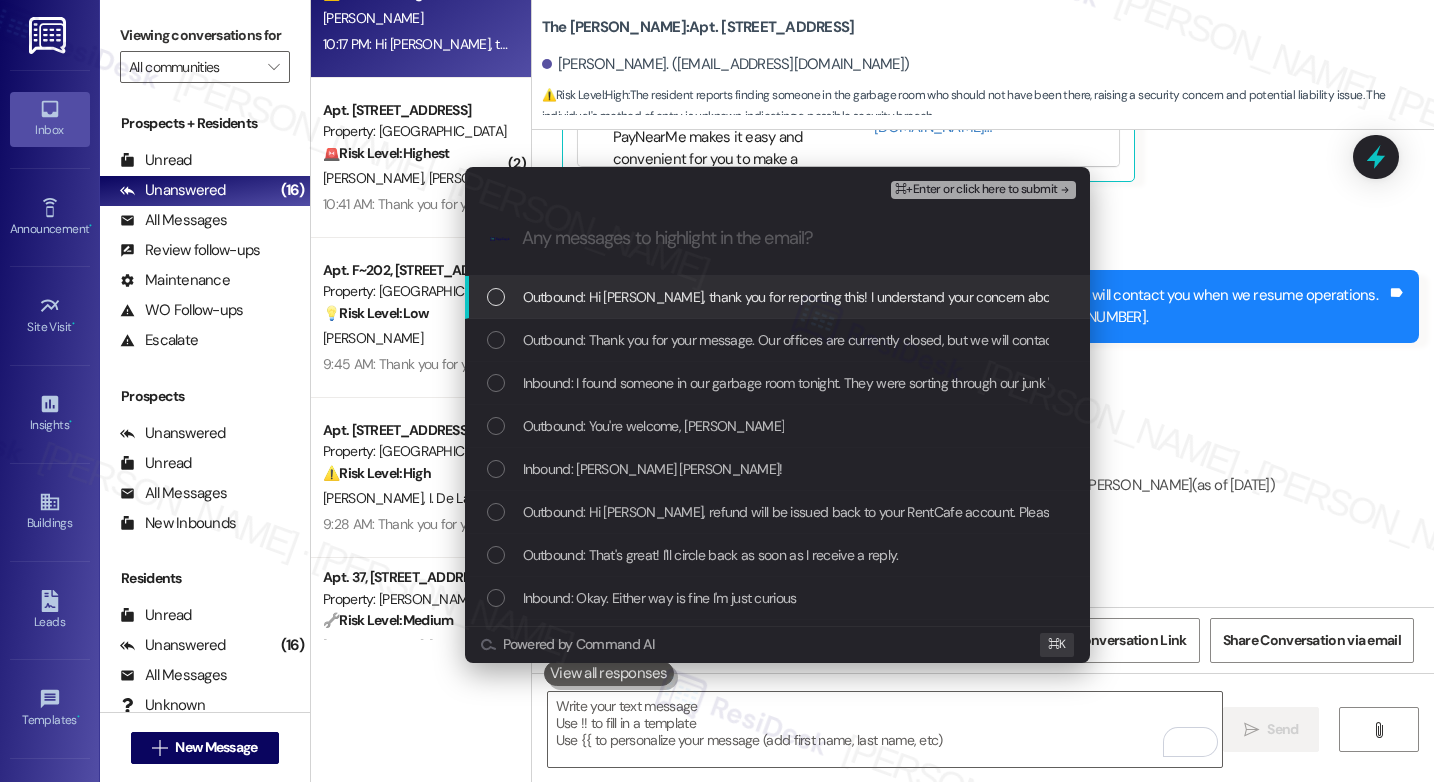 click on "Outbound: Hi [PERSON_NAME], thank you for reporting this! I understand your concern about the person in the garbage room. We'll look into how they accessed the building. I'll get back to you as soon as I receive an update from the site team." at bounding box center (1221, 297) 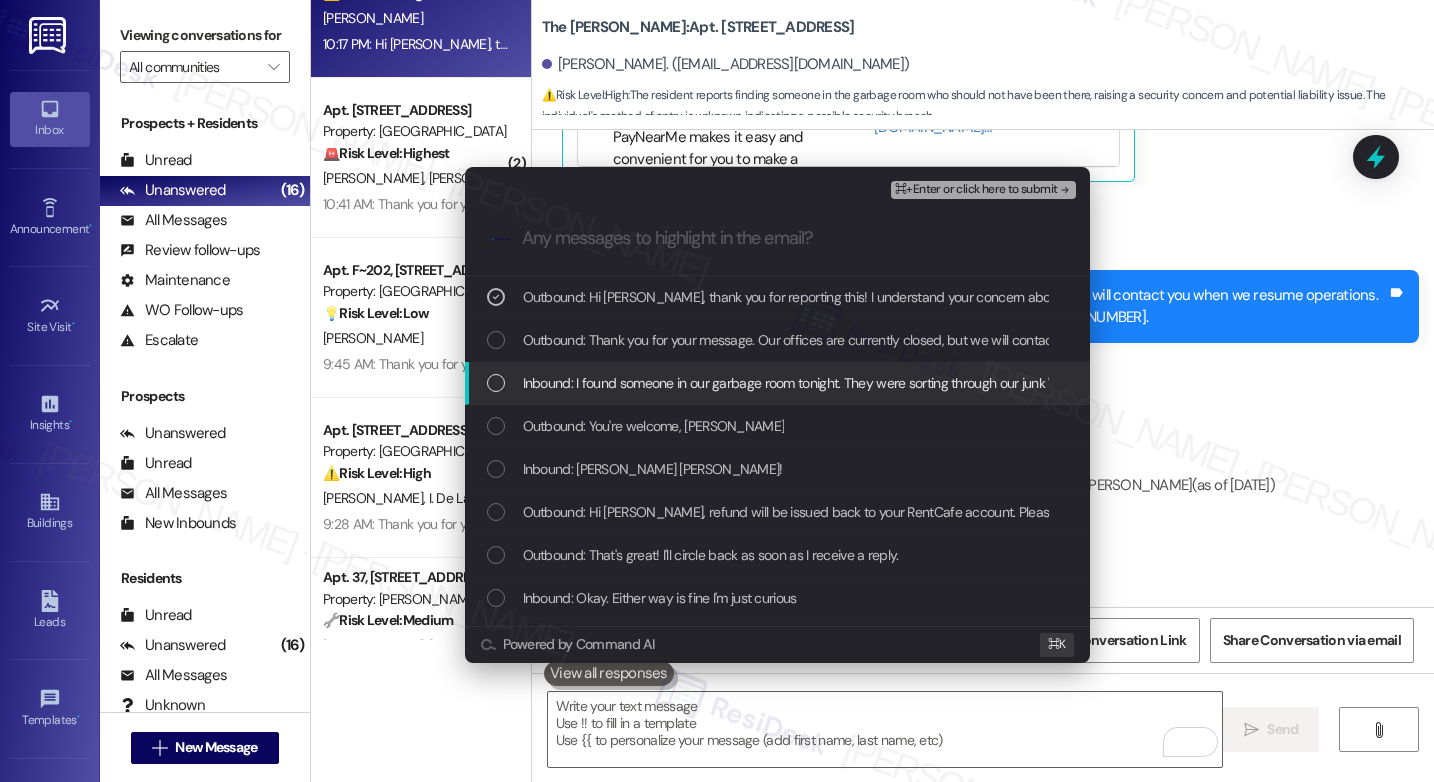 click on "Inbound: I found someone in our garbage room tonight. They were sorting through our junk 'looking for cans', their explanation, but I have no idea how they got in. I was shocked to see them in the first place when I was taking out my garbage. This was around 11:30." at bounding box center [1279, 383] 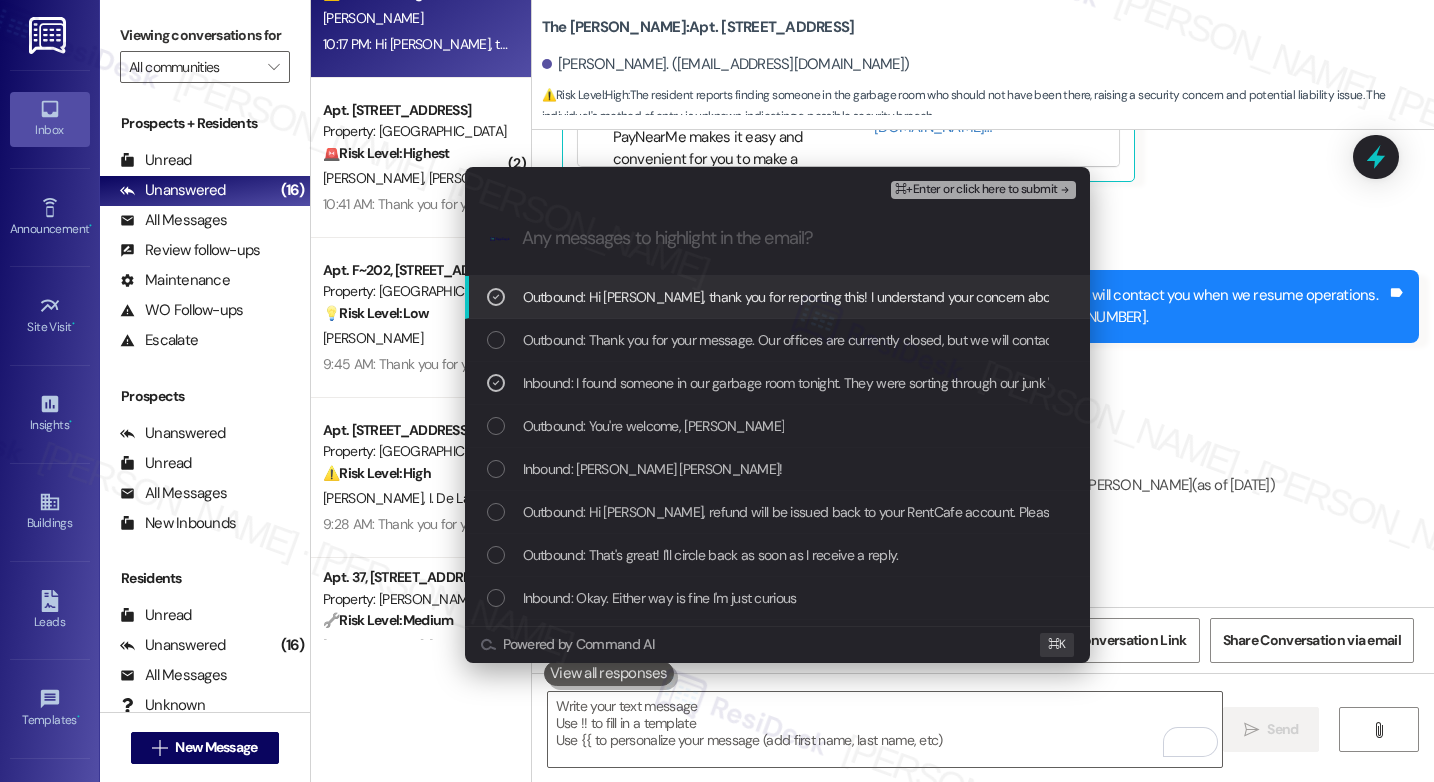 click on "⌘+Enter or click here to submit" at bounding box center (976, 190) 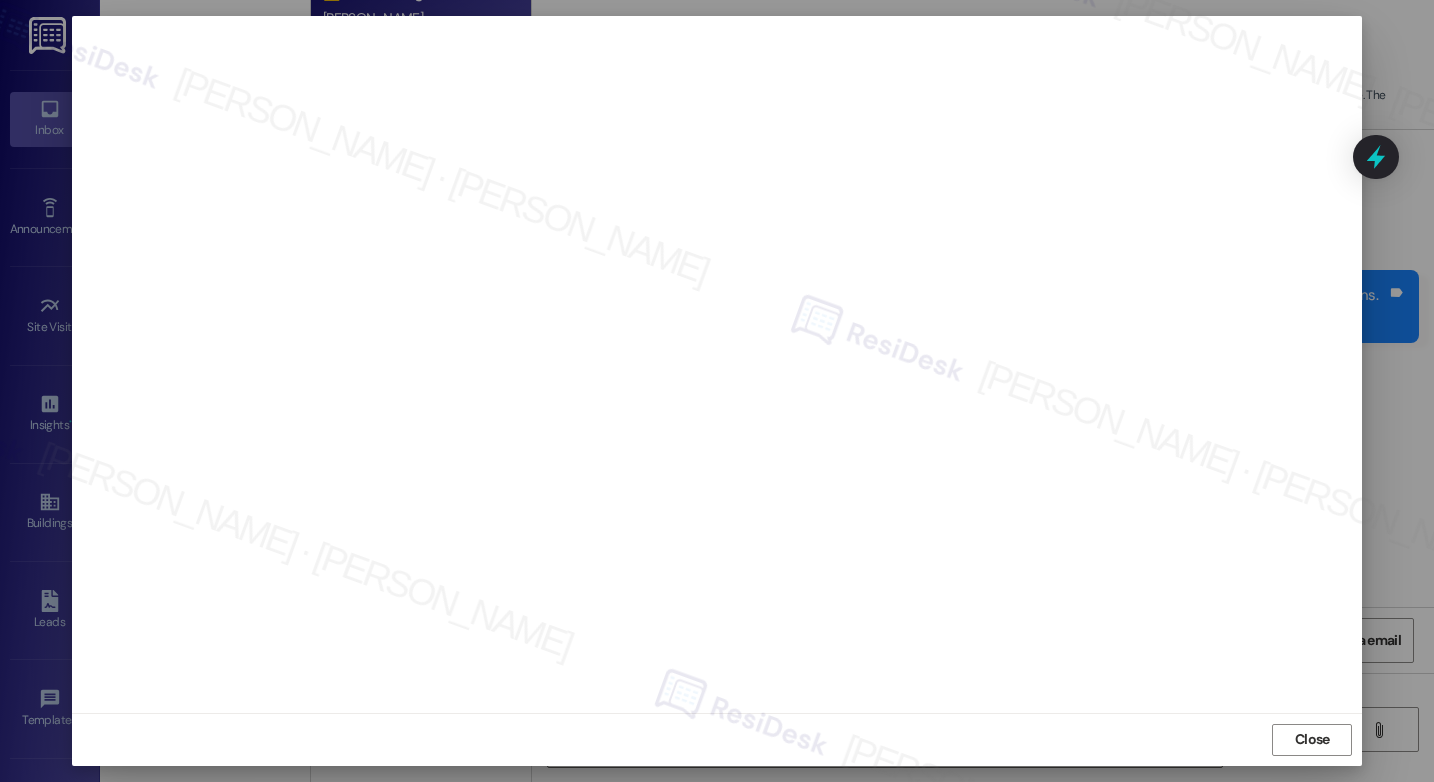 scroll, scrollTop: 0, scrollLeft: 0, axis: both 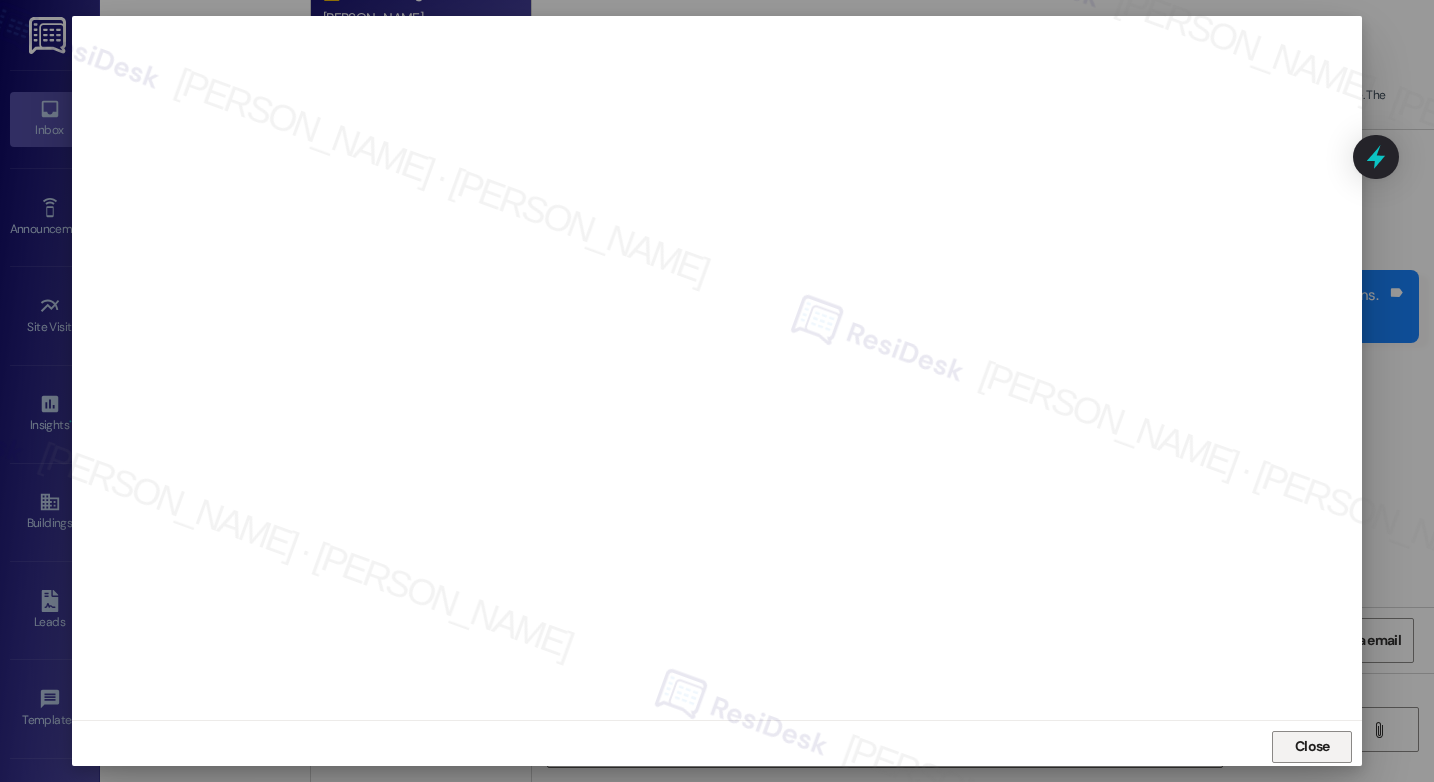 click on "Close" at bounding box center [1312, 746] 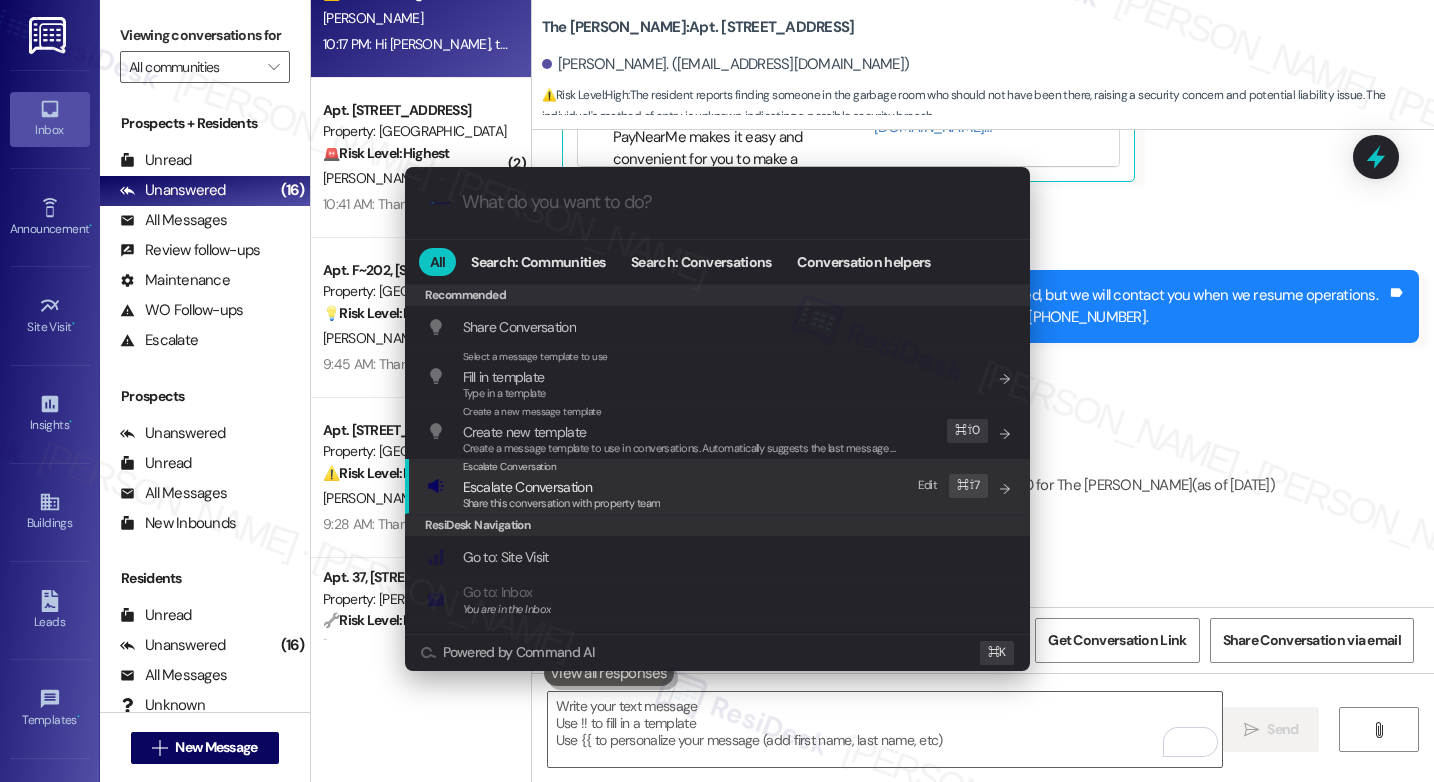 click on "Escalate Conversation Escalate Conversation Share this conversation with property team Edit ⌘ ⇧ 7" at bounding box center [719, 486] 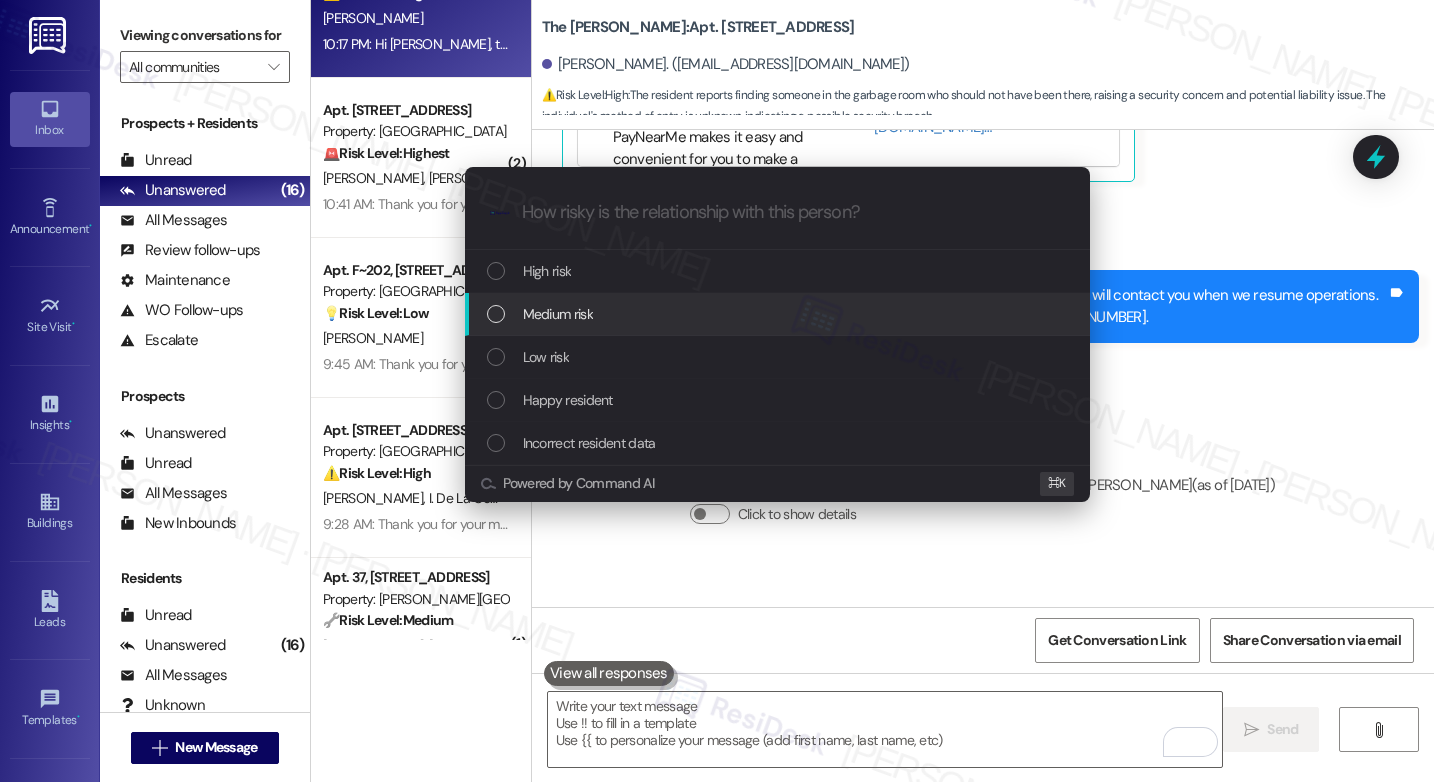 click on "Medium risk" at bounding box center (777, 314) 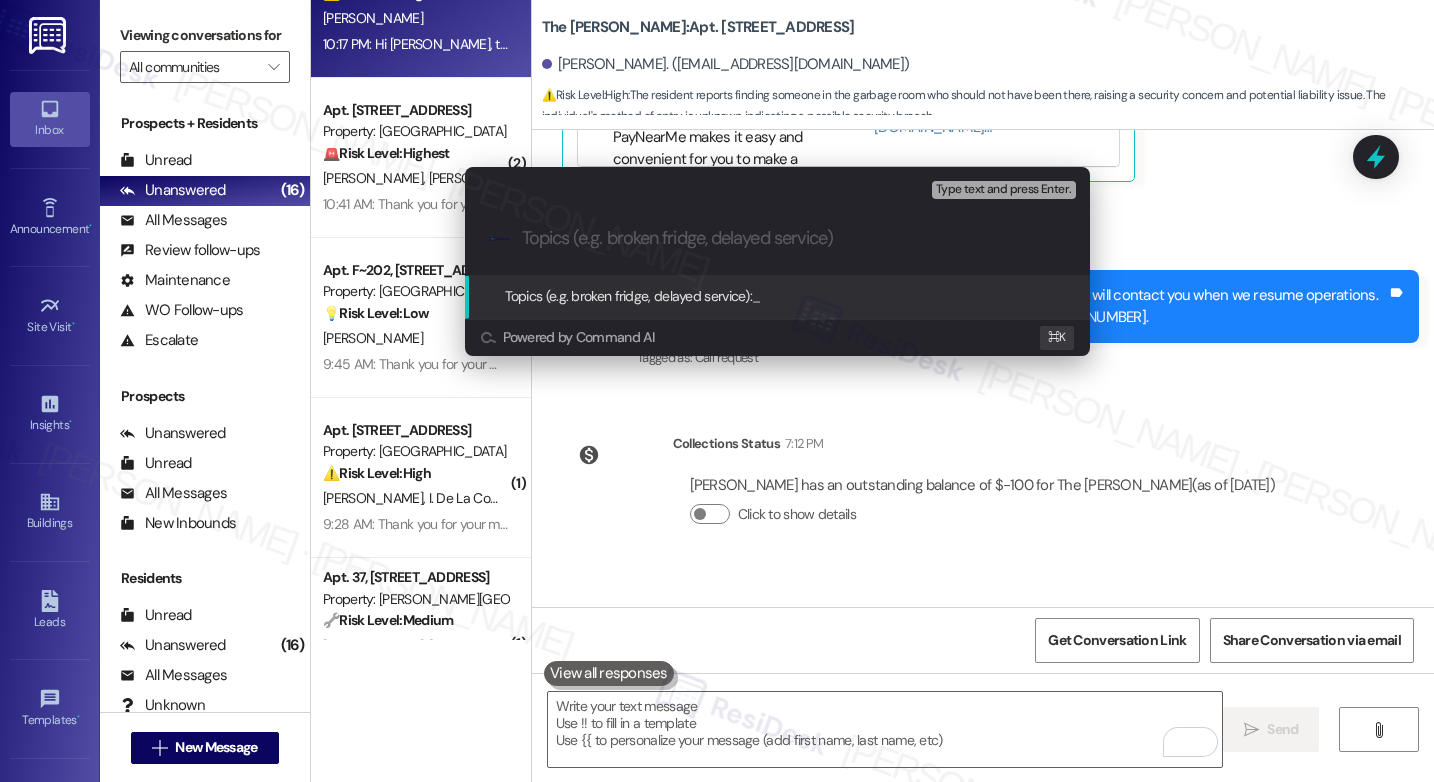 paste on "Unauthorized Person Found in [GEOGRAPHIC_DATA]" 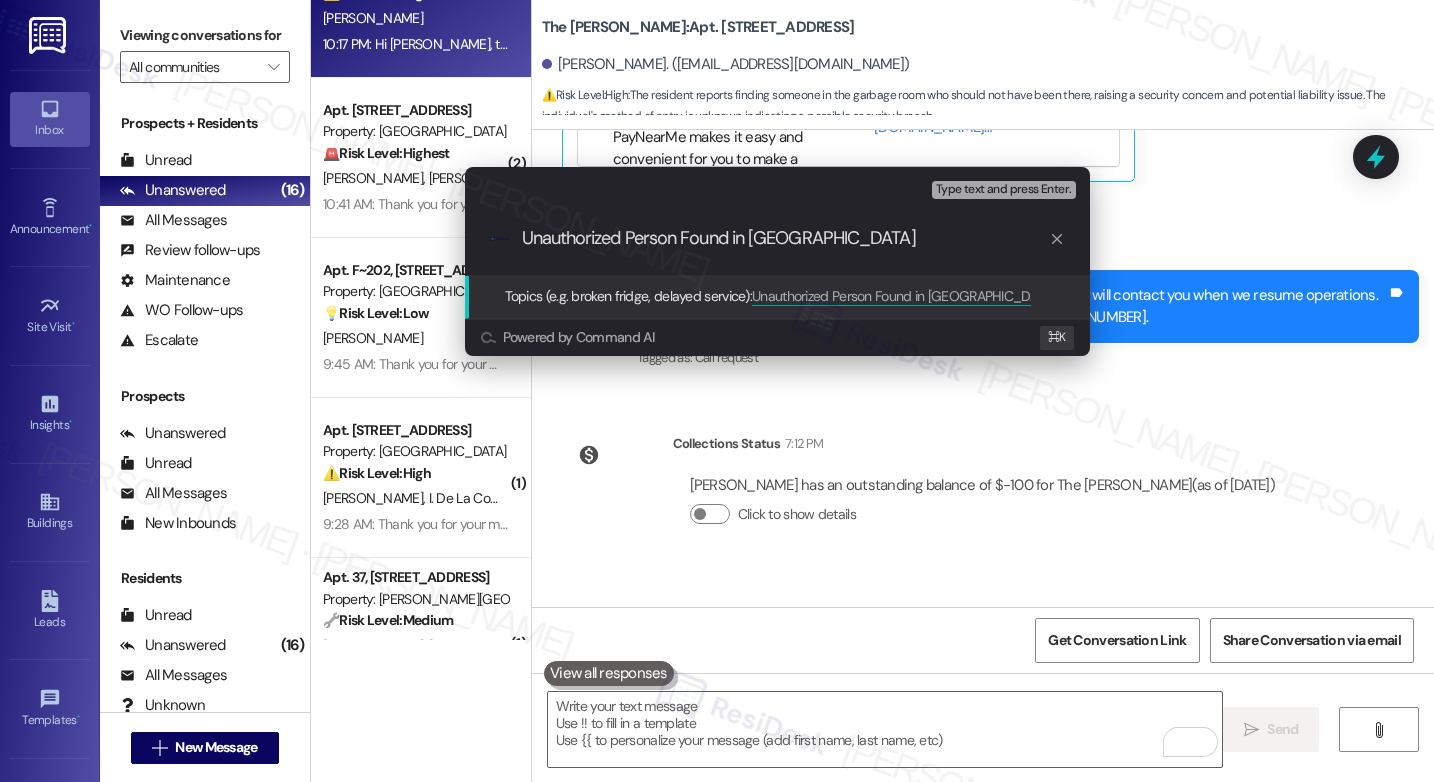 type 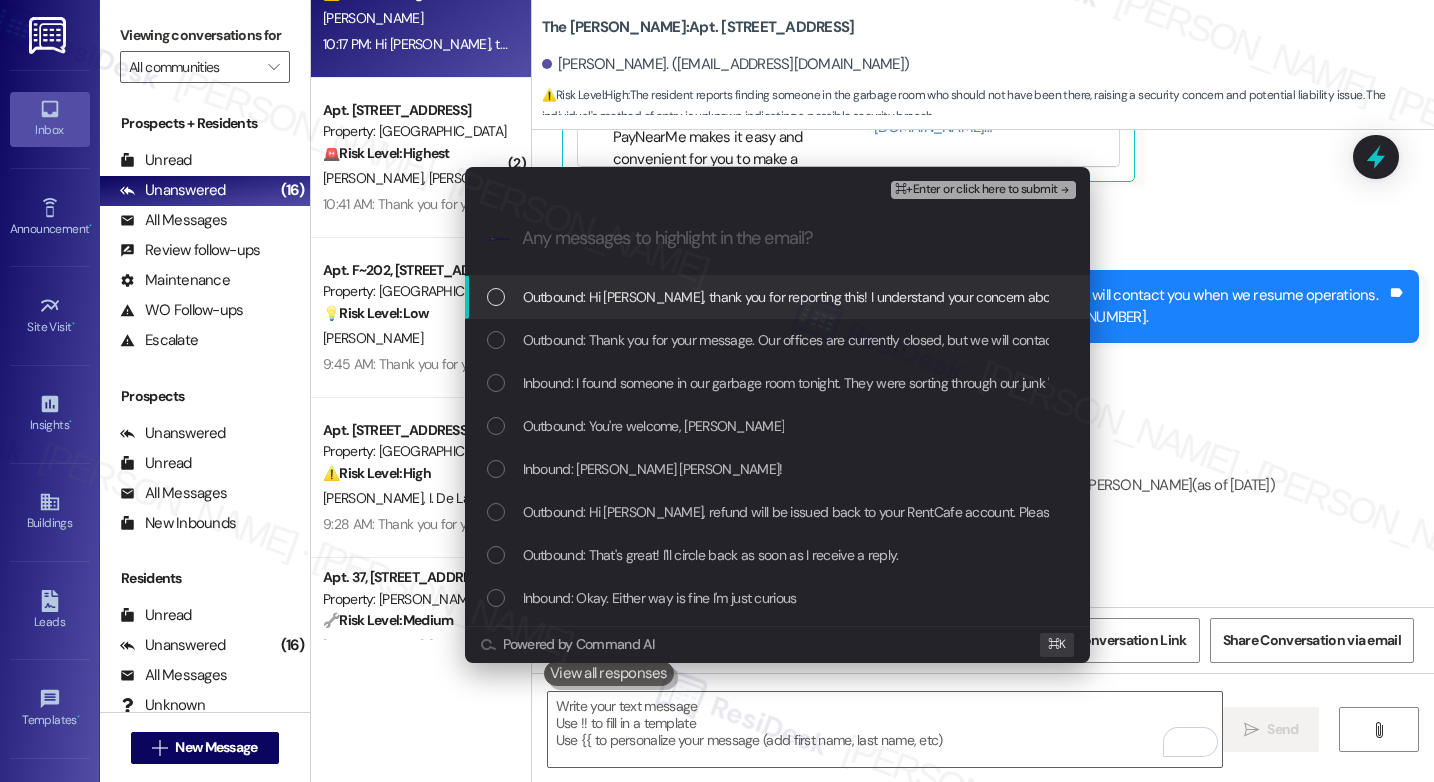 click on "Outbound: Hi [PERSON_NAME], thank you for reporting this! I understand your concern about the person in the garbage room. We'll look into how they accessed the building. I'll get back to you as soon as I receive an update from the site team." at bounding box center (1221, 297) 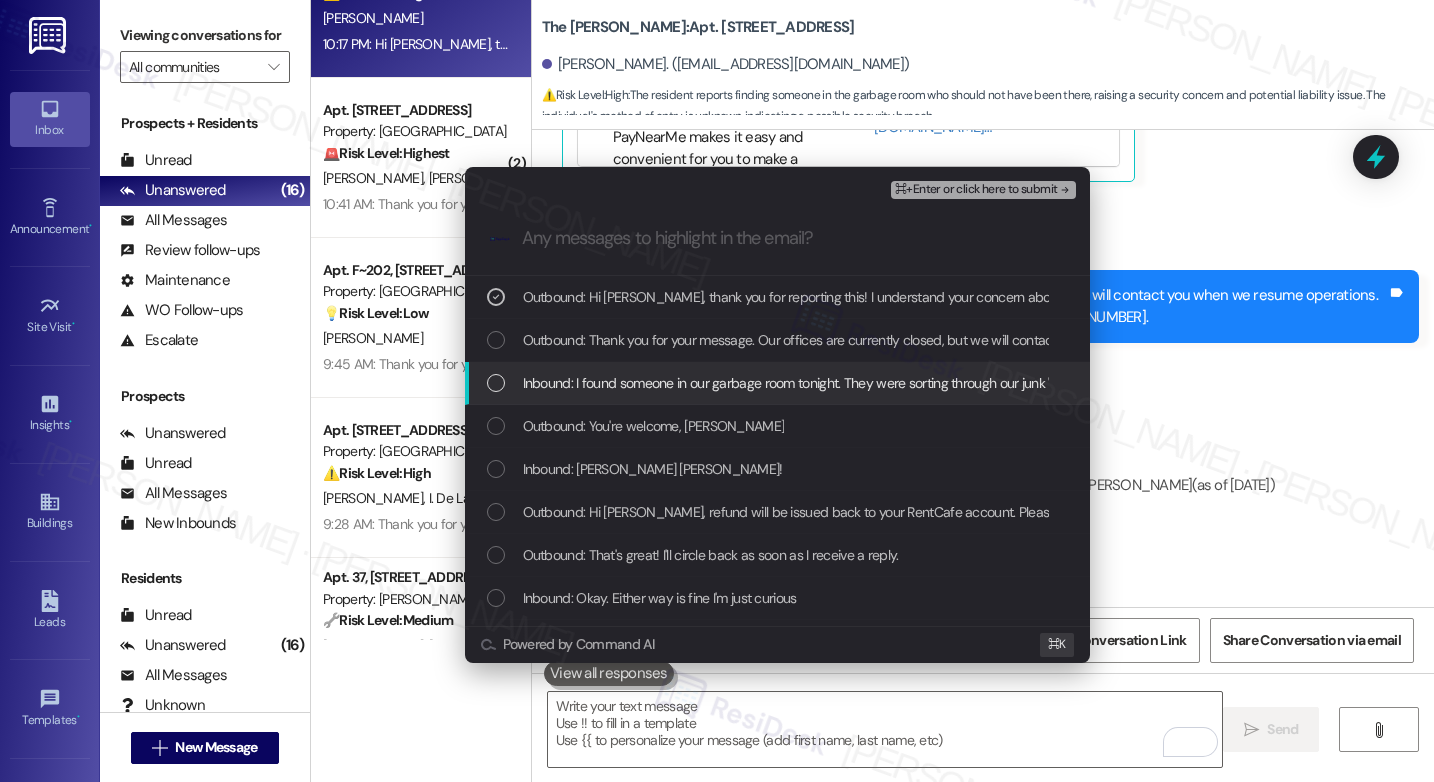 click on "Inbound: I found someone in our garbage room tonight. They were sorting through our junk 'looking for cans', their explanation, but I have no idea how they got in. I was shocked to see them in the first place when I was taking out my garbage. This was around 11:30." at bounding box center (1279, 383) 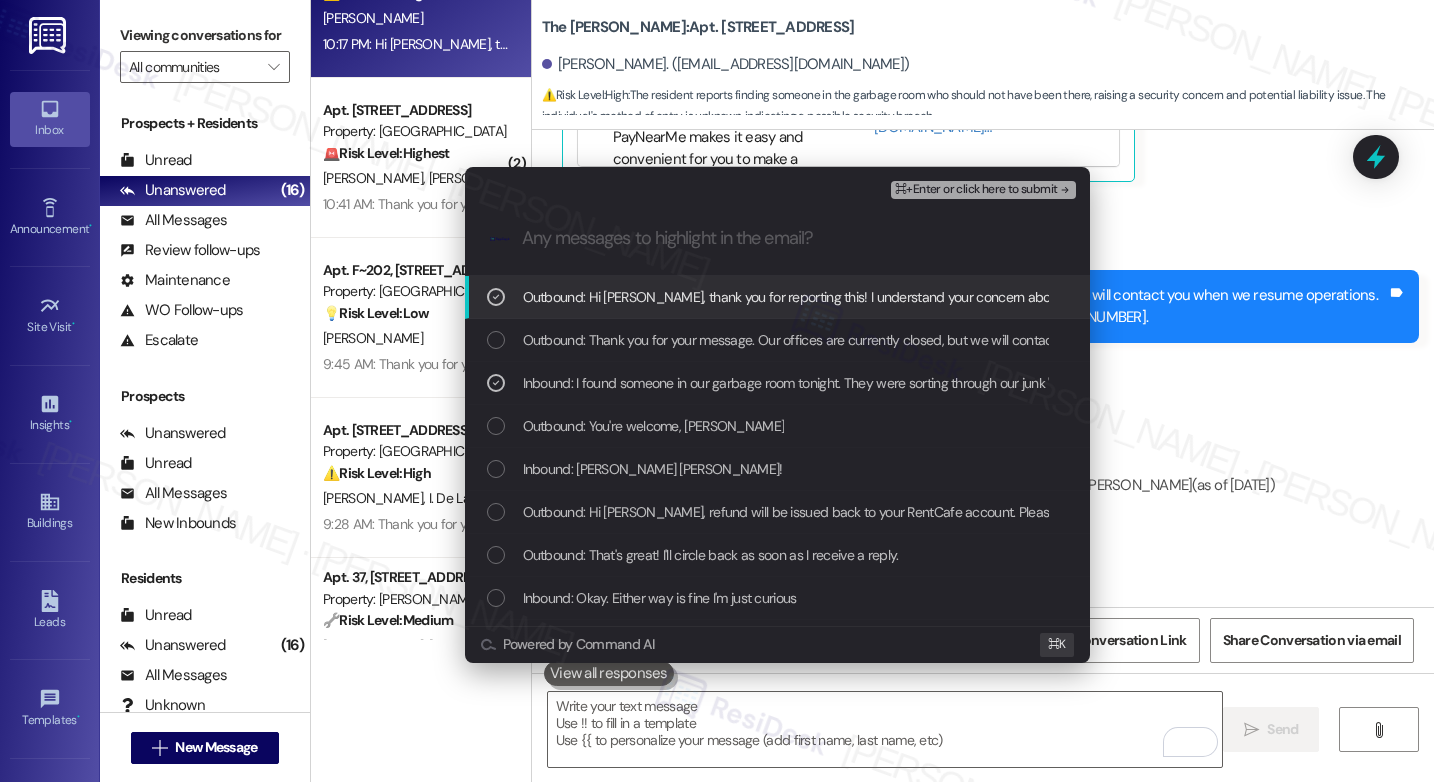 click on "⌘+Enter or click here to submit" at bounding box center [976, 190] 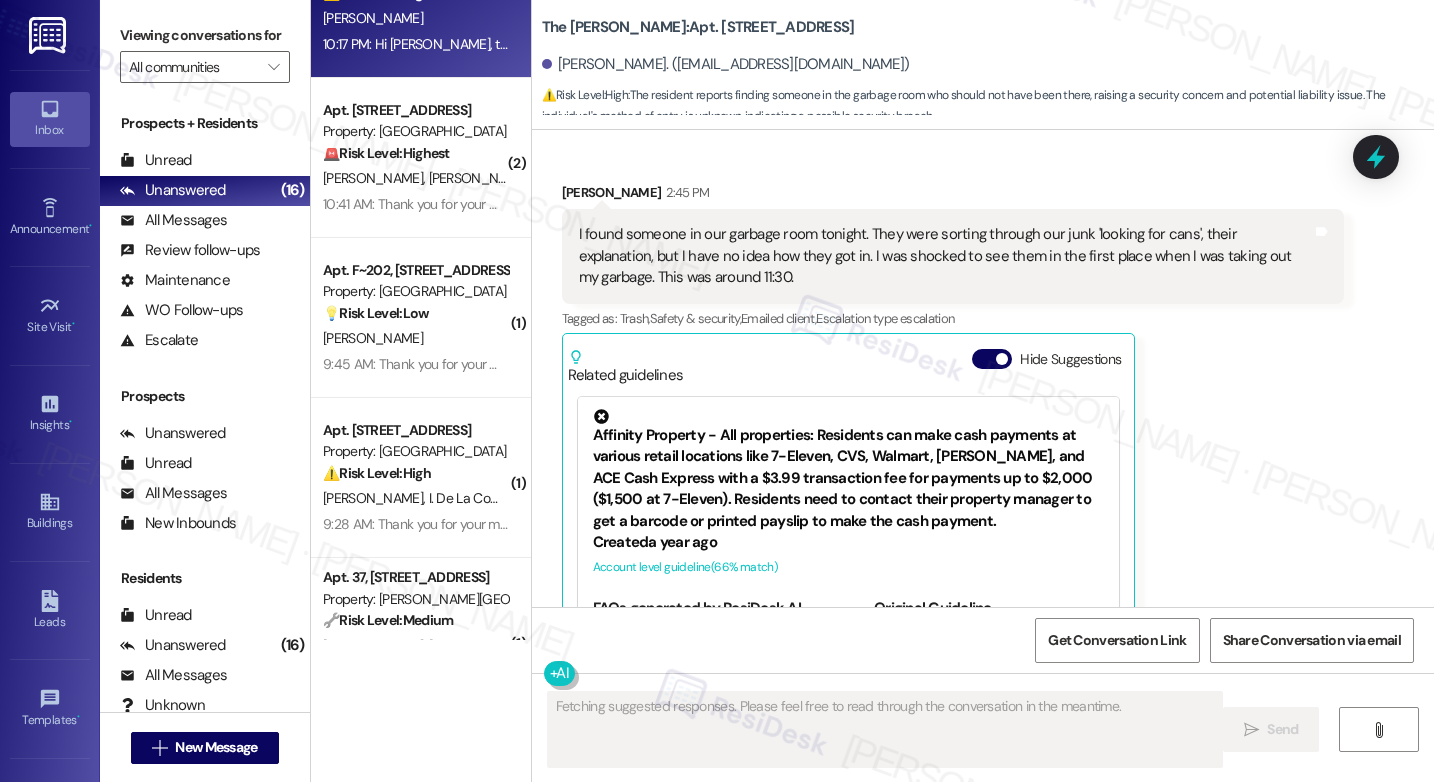 scroll, scrollTop: 21862, scrollLeft: 0, axis: vertical 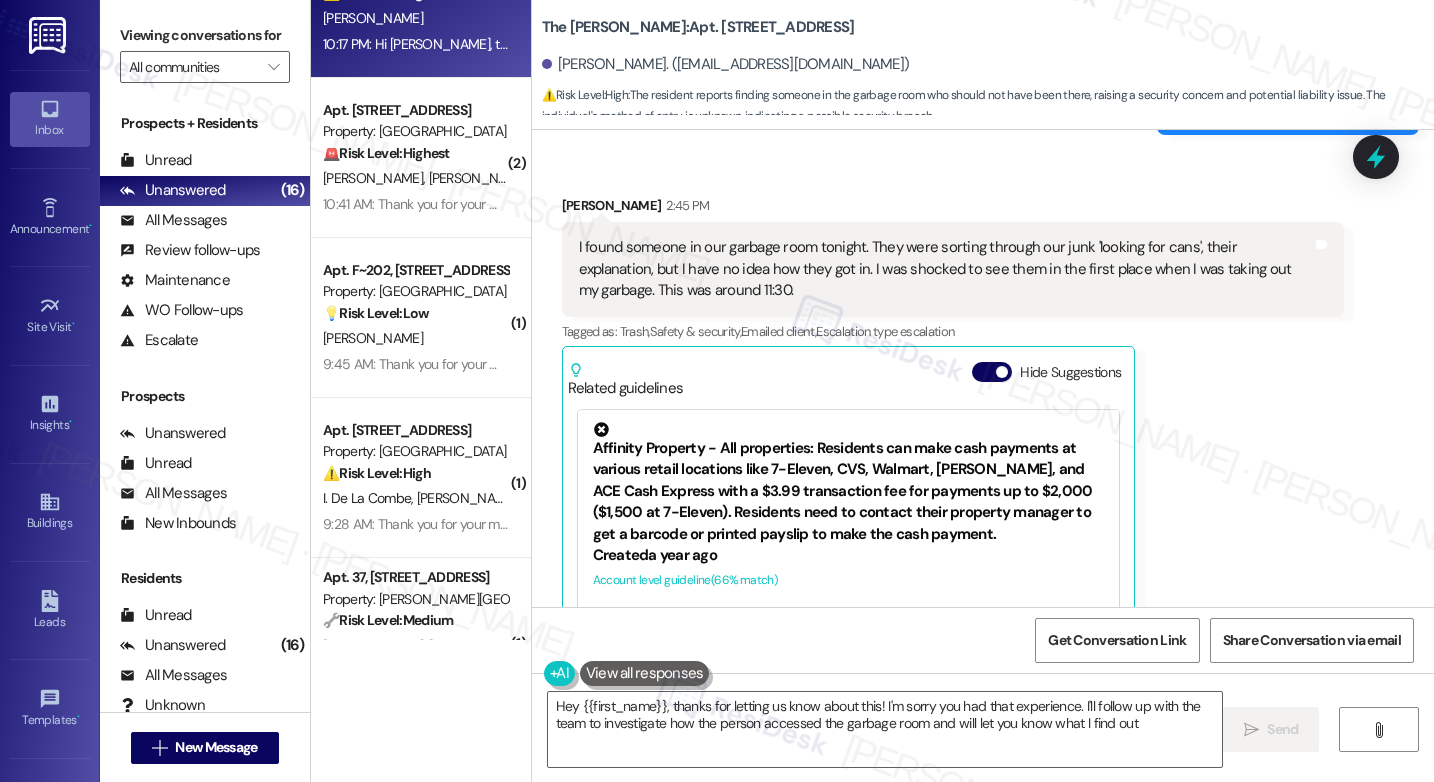 type on "Hey {{first_name}}, thanks for letting us know about this! I'm sorry you had that experience. I'll follow up with the team to investigate how the person accessed the garbage room and will let you know what I find out." 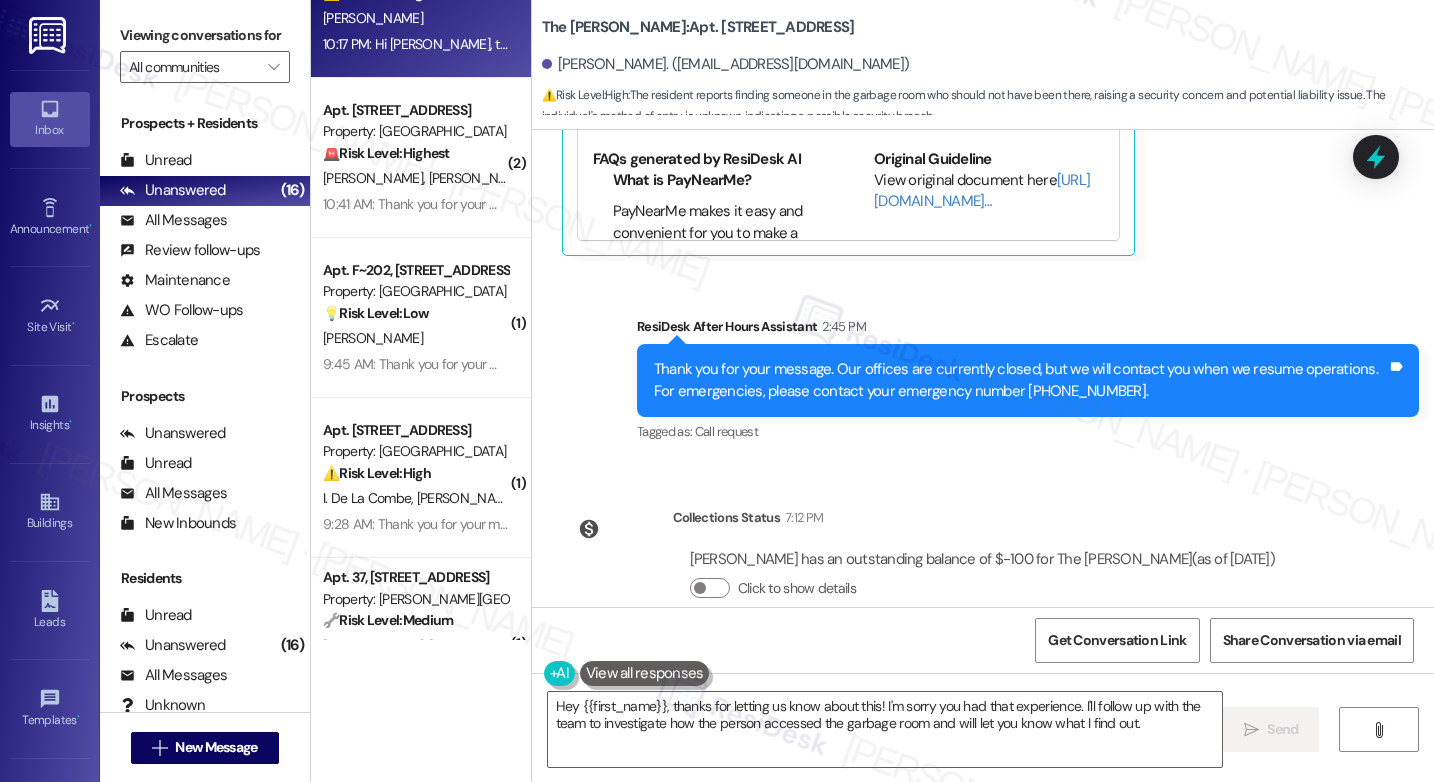 scroll, scrollTop: 22427, scrollLeft: 0, axis: vertical 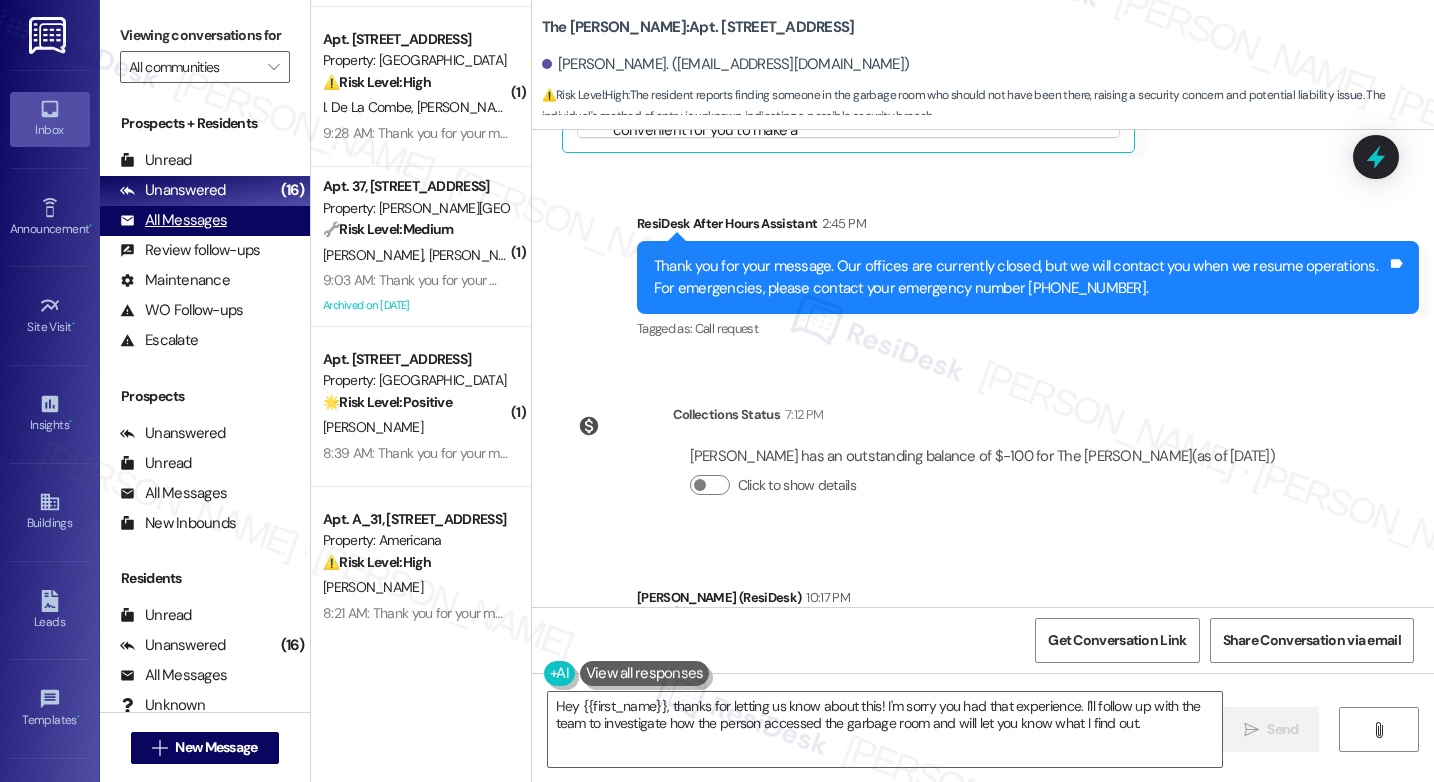 click on "All Messages" at bounding box center (173, 220) 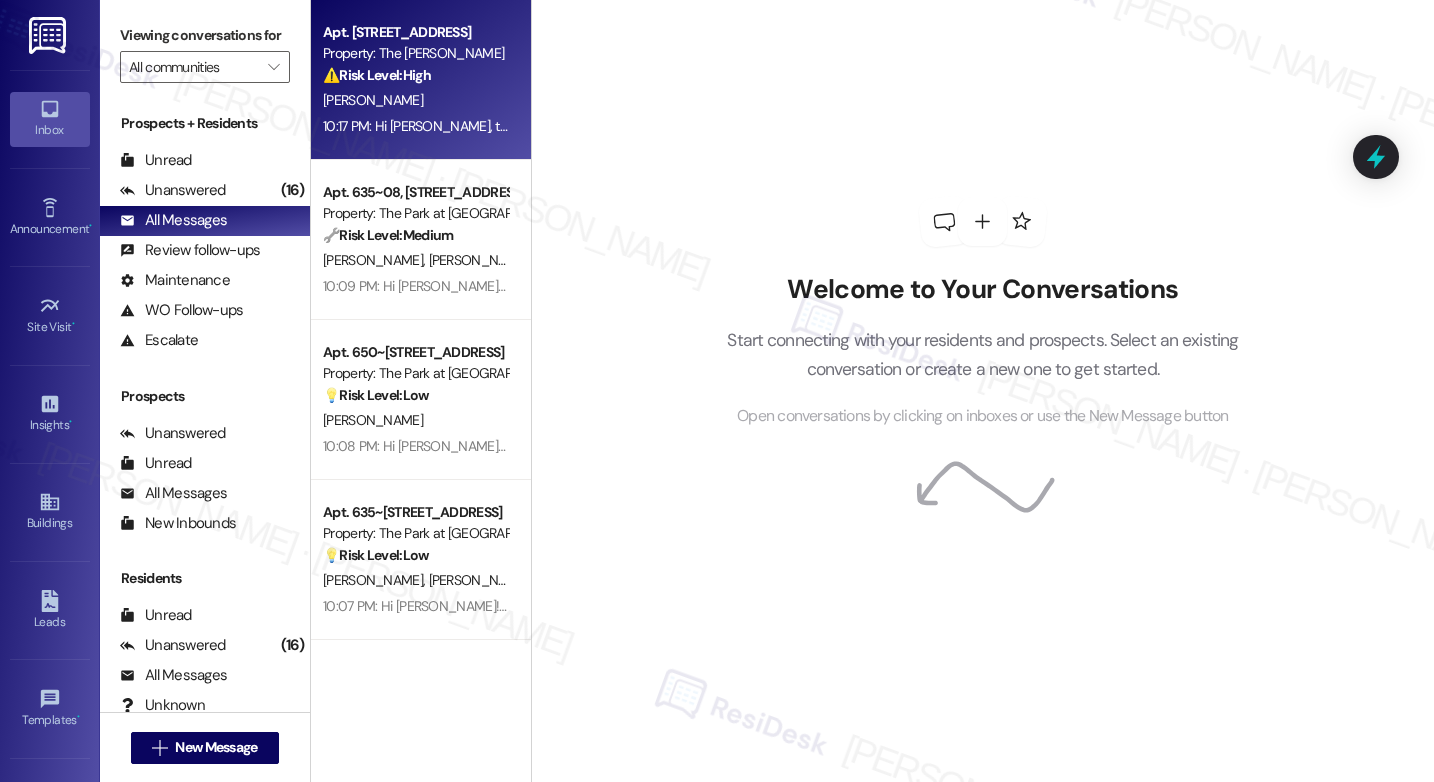 click on "[PERSON_NAME]" at bounding box center (415, 100) 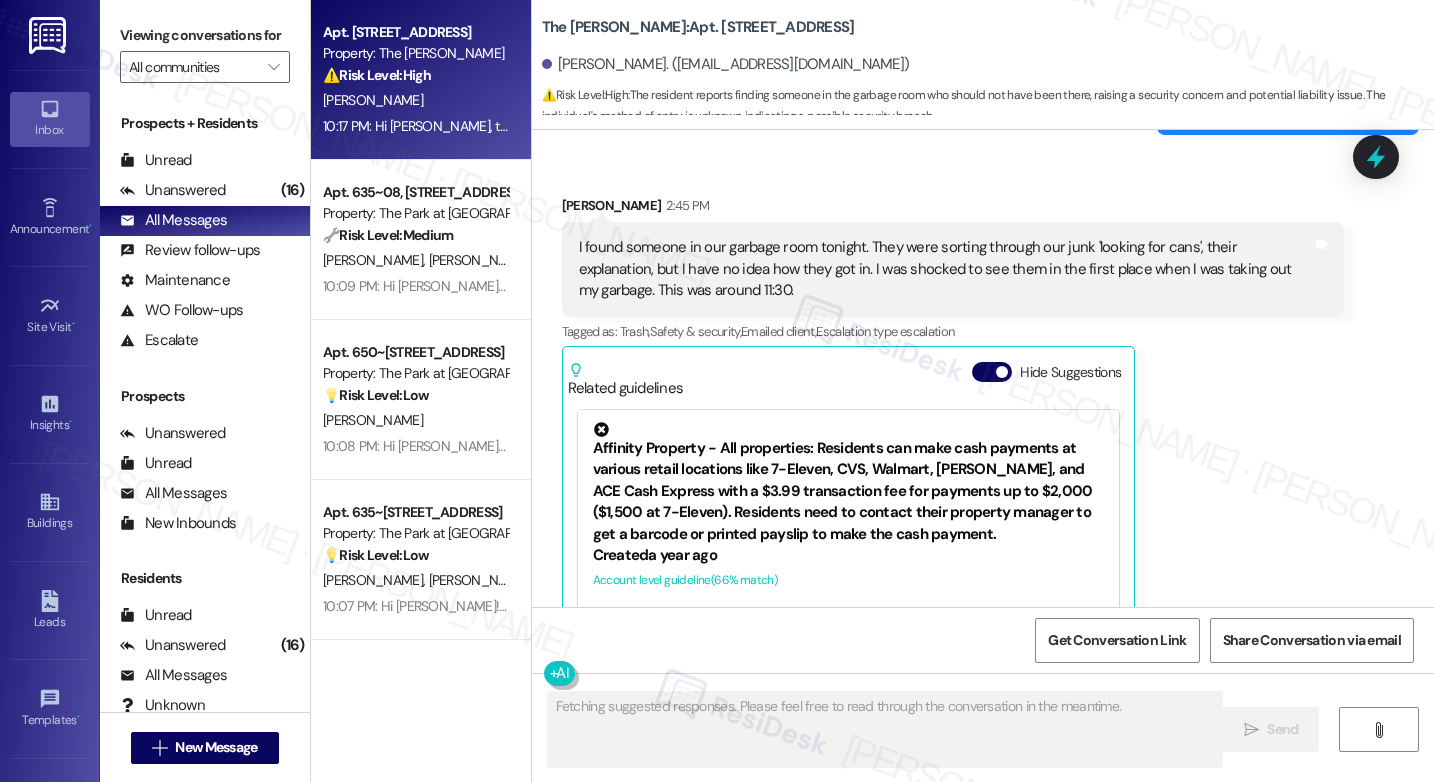 scroll, scrollTop: 22674, scrollLeft: 0, axis: vertical 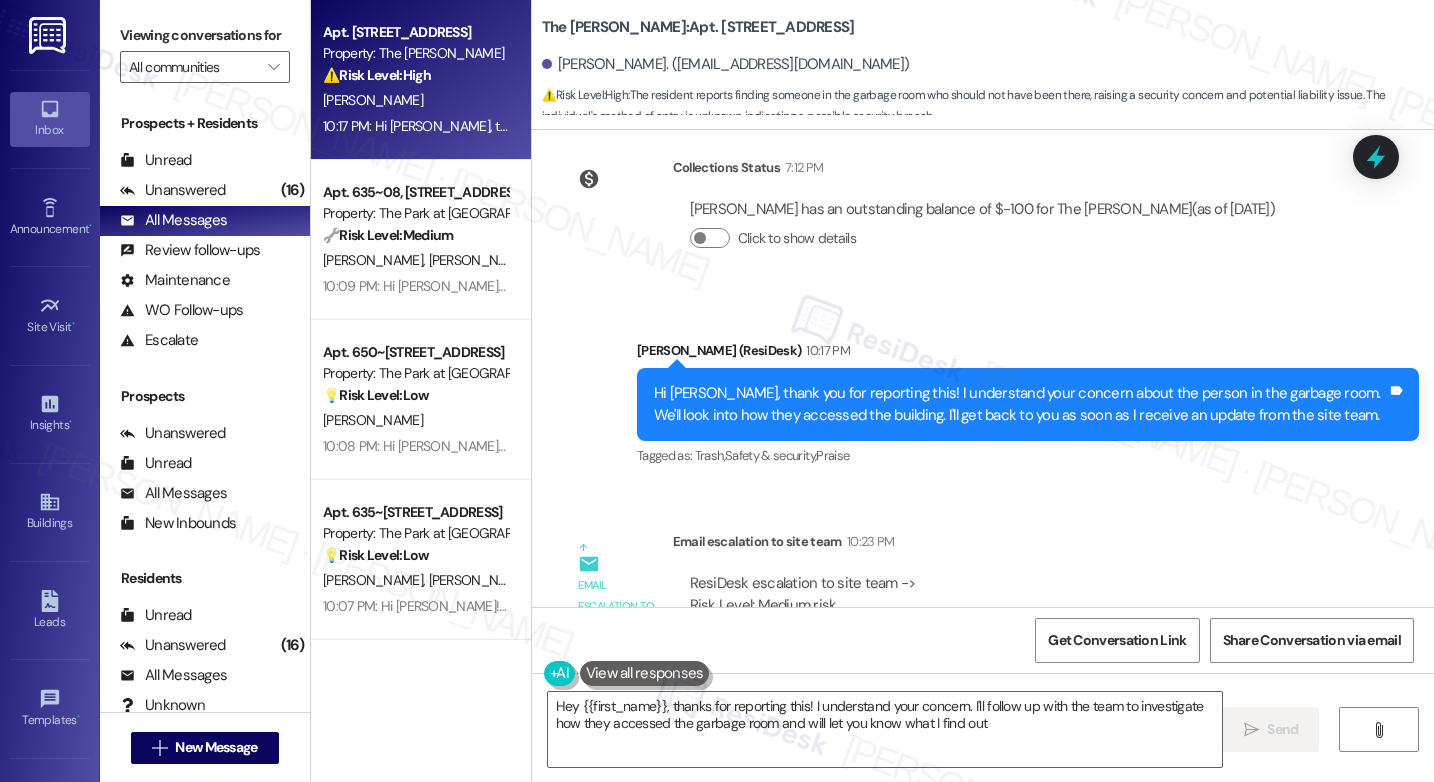 type on "Hey {{first_name}}, thanks for reporting this! I understand your concern. I'll follow up with the team to investigate how they accessed the garbage room and will let you know what I find out." 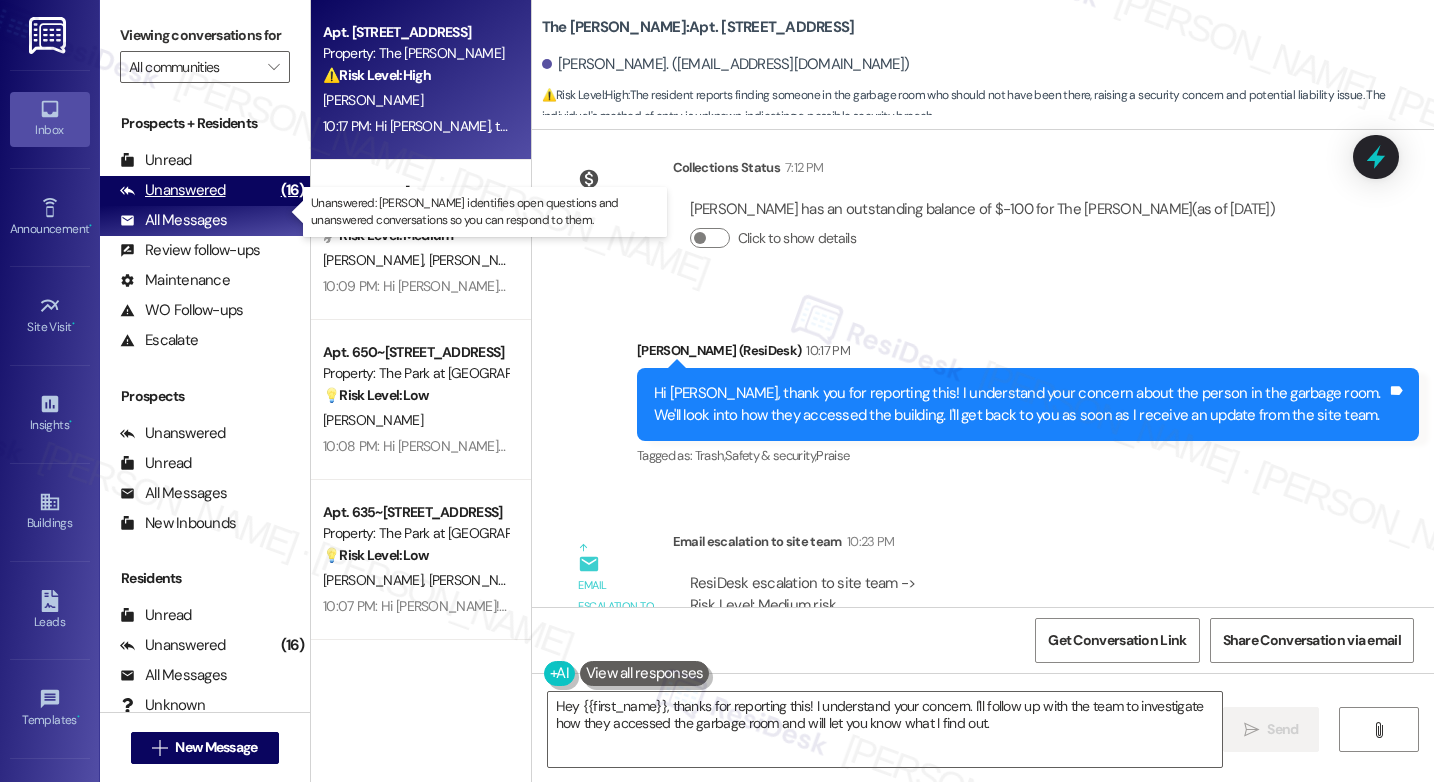 click on "Unanswered" at bounding box center [173, 190] 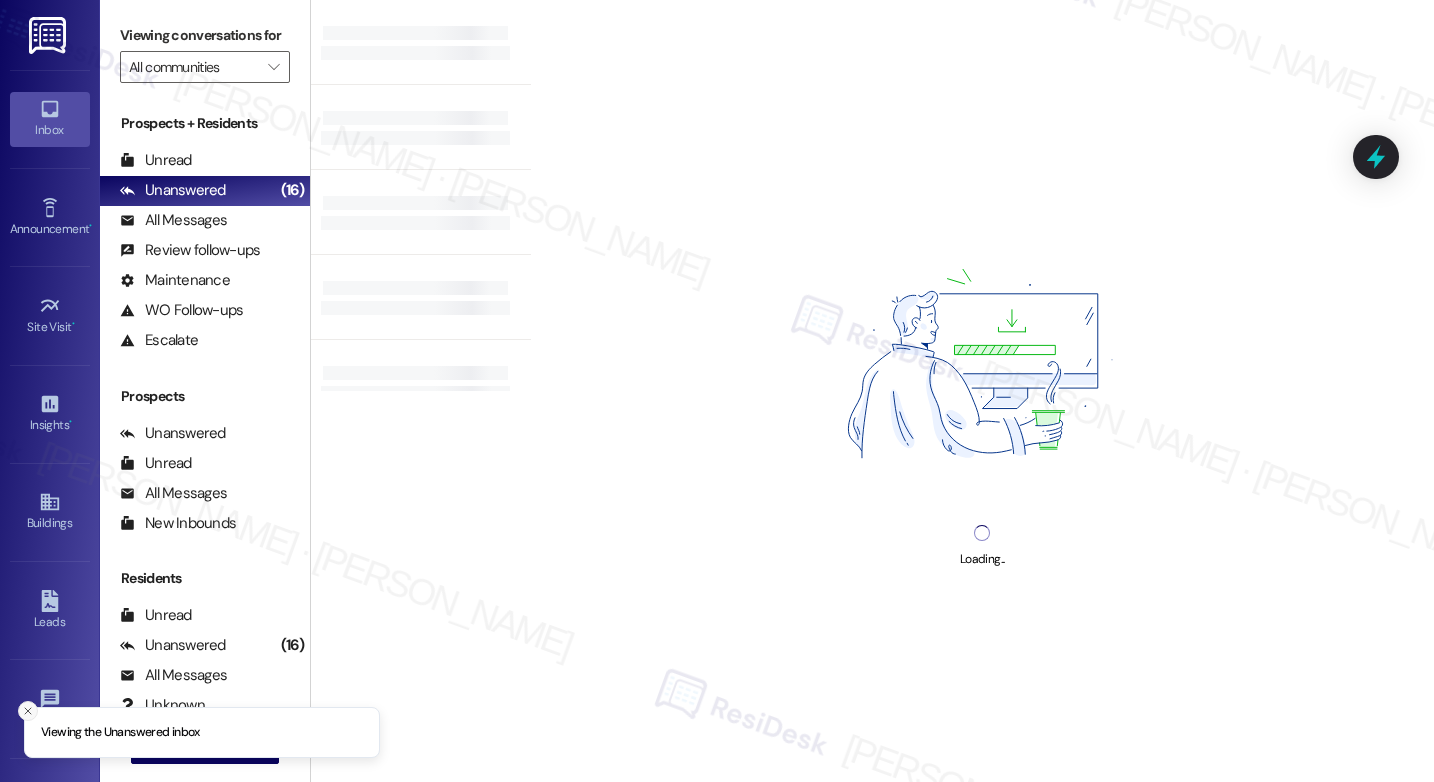 click 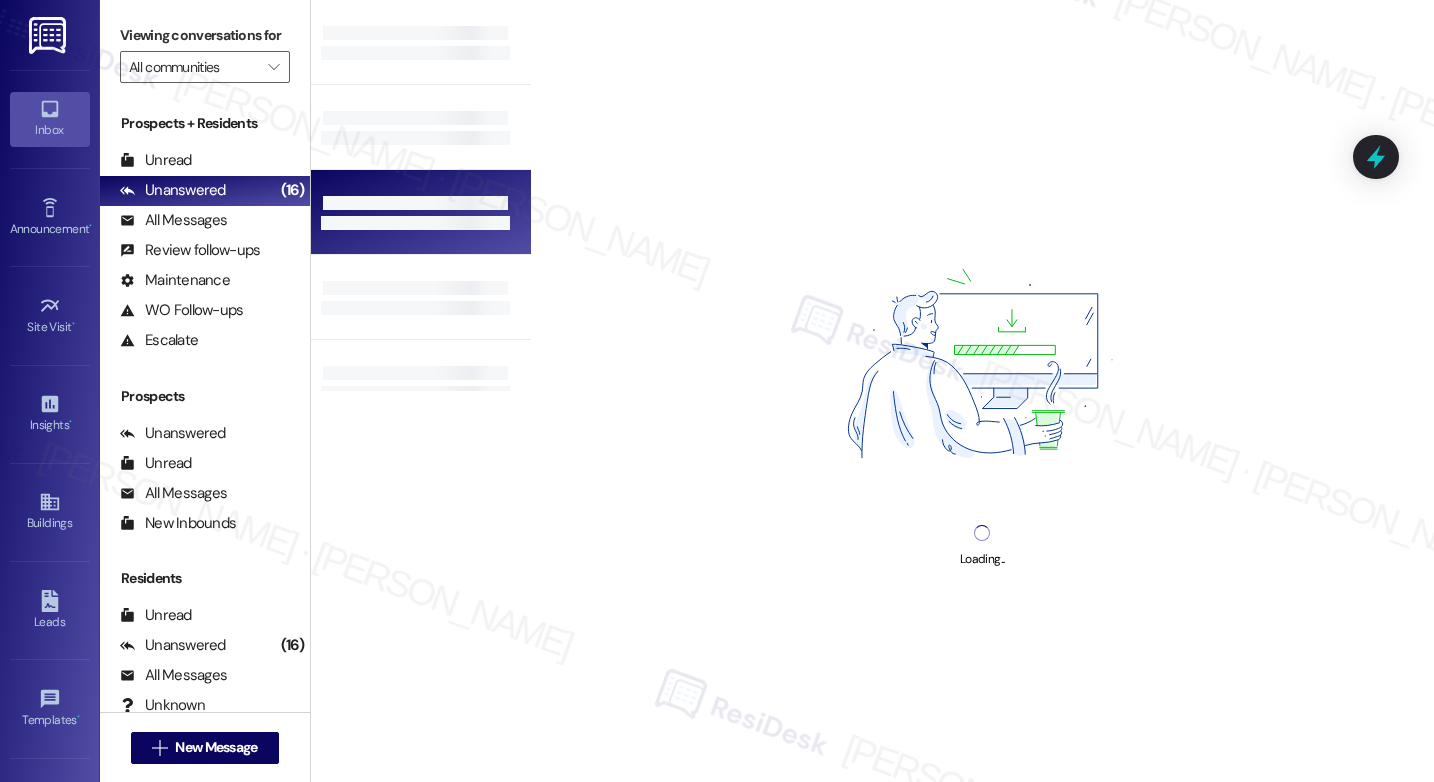 scroll, scrollTop: 0, scrollLeft: 0, axis: both 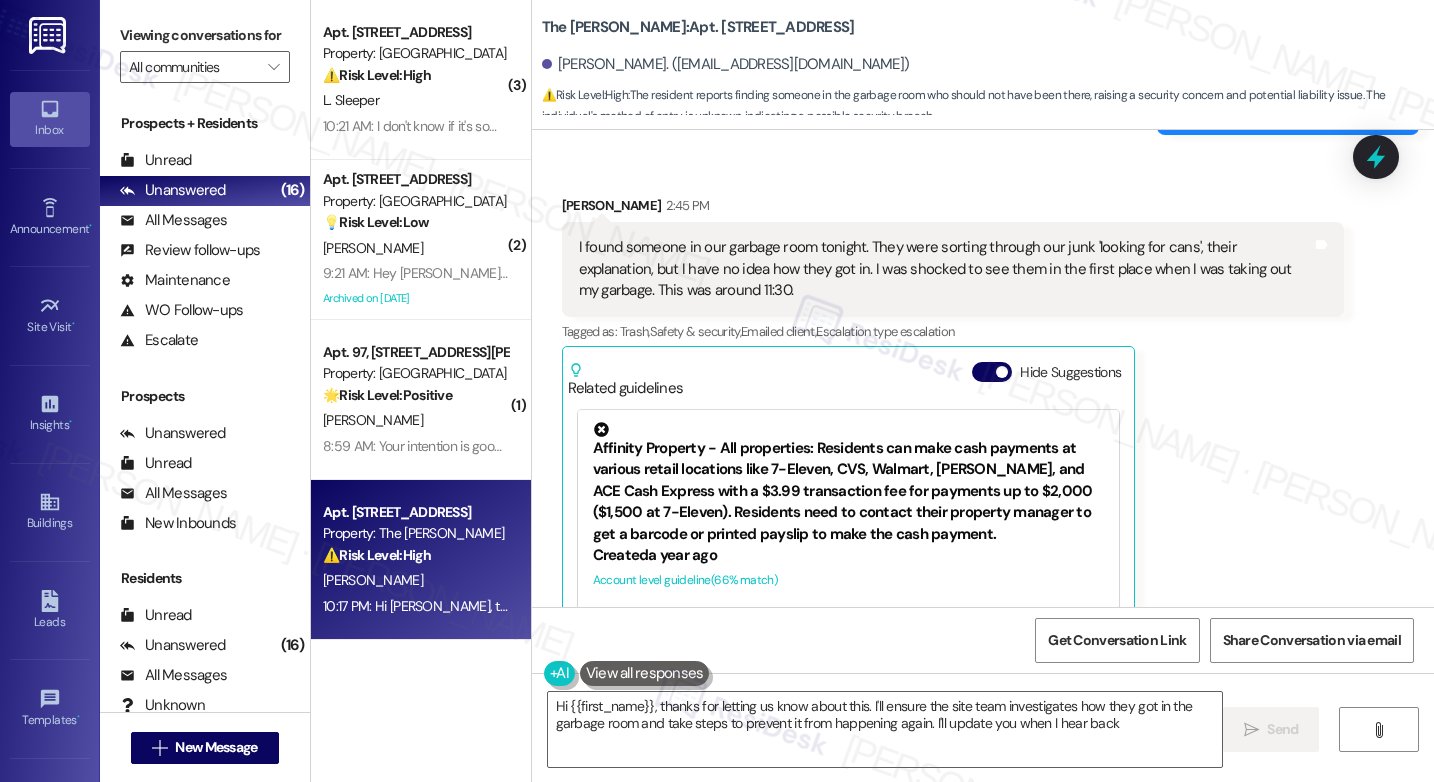type on "Hi {{first_name}}, thanks for letting us know about this. I'll ensure the site team investigates how they got in the garbage room and take steps to prevent it from happening again. I'll update you when I hear back!" 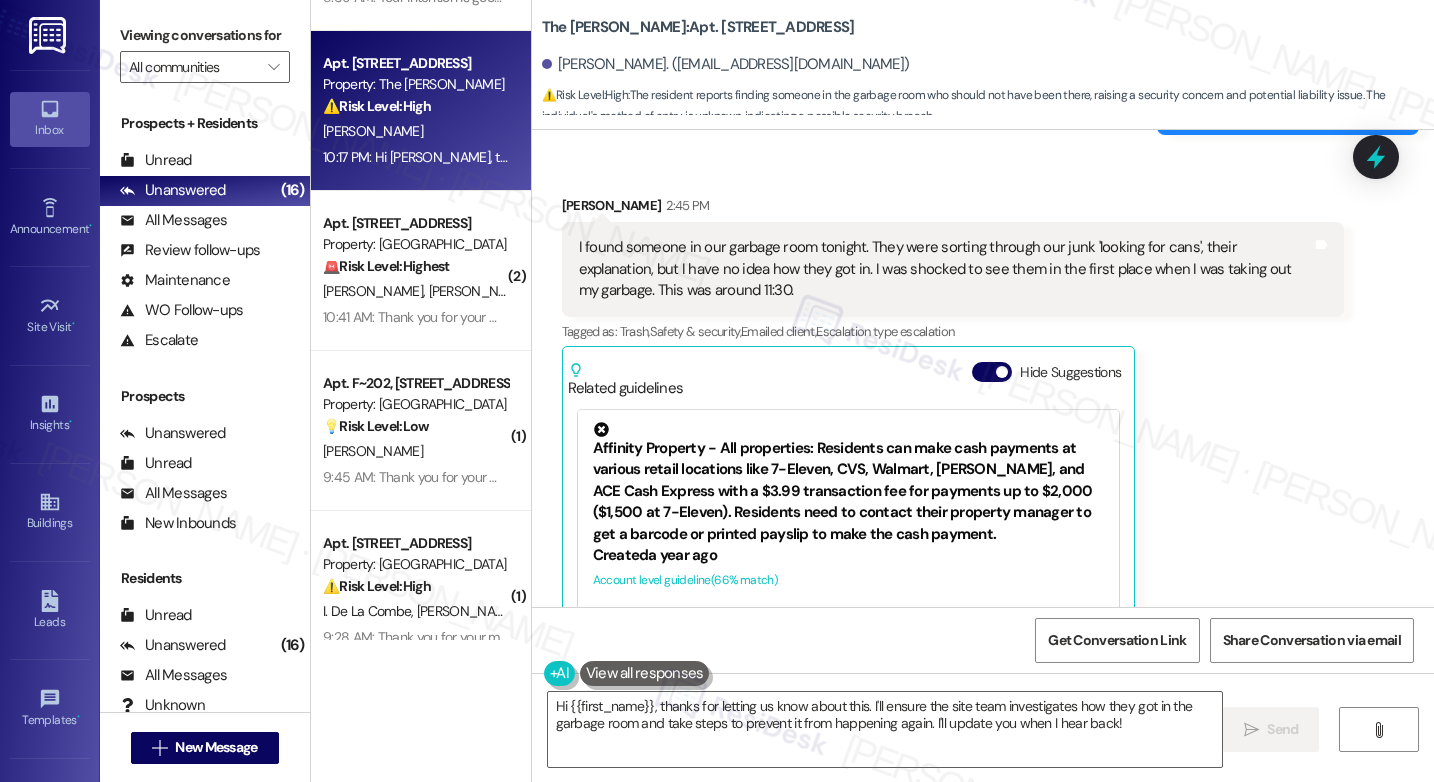 scroll, scrollTop: 453, scrollLeft: 0, axis: vertical 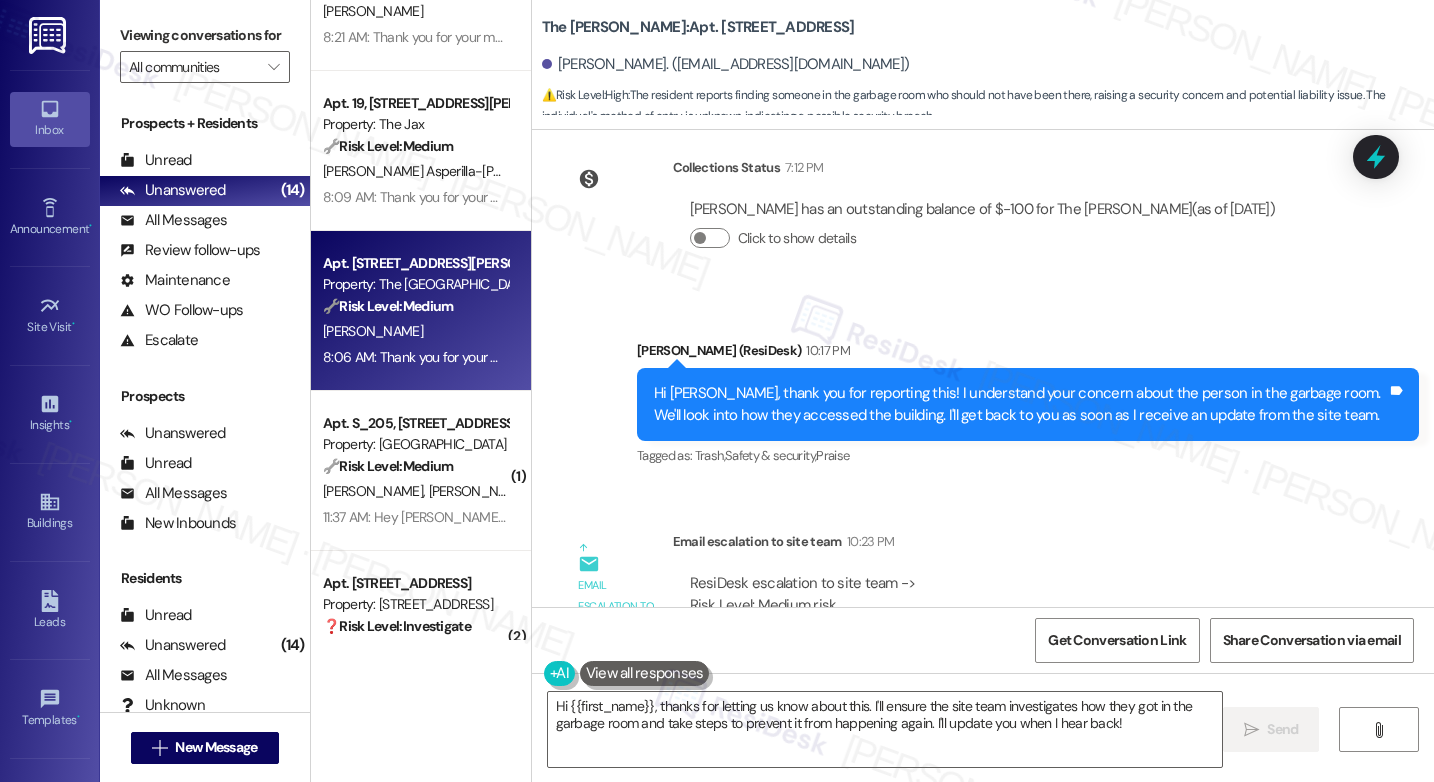 click on "[PERSON_NAME]" at bounding box center (415, 331) 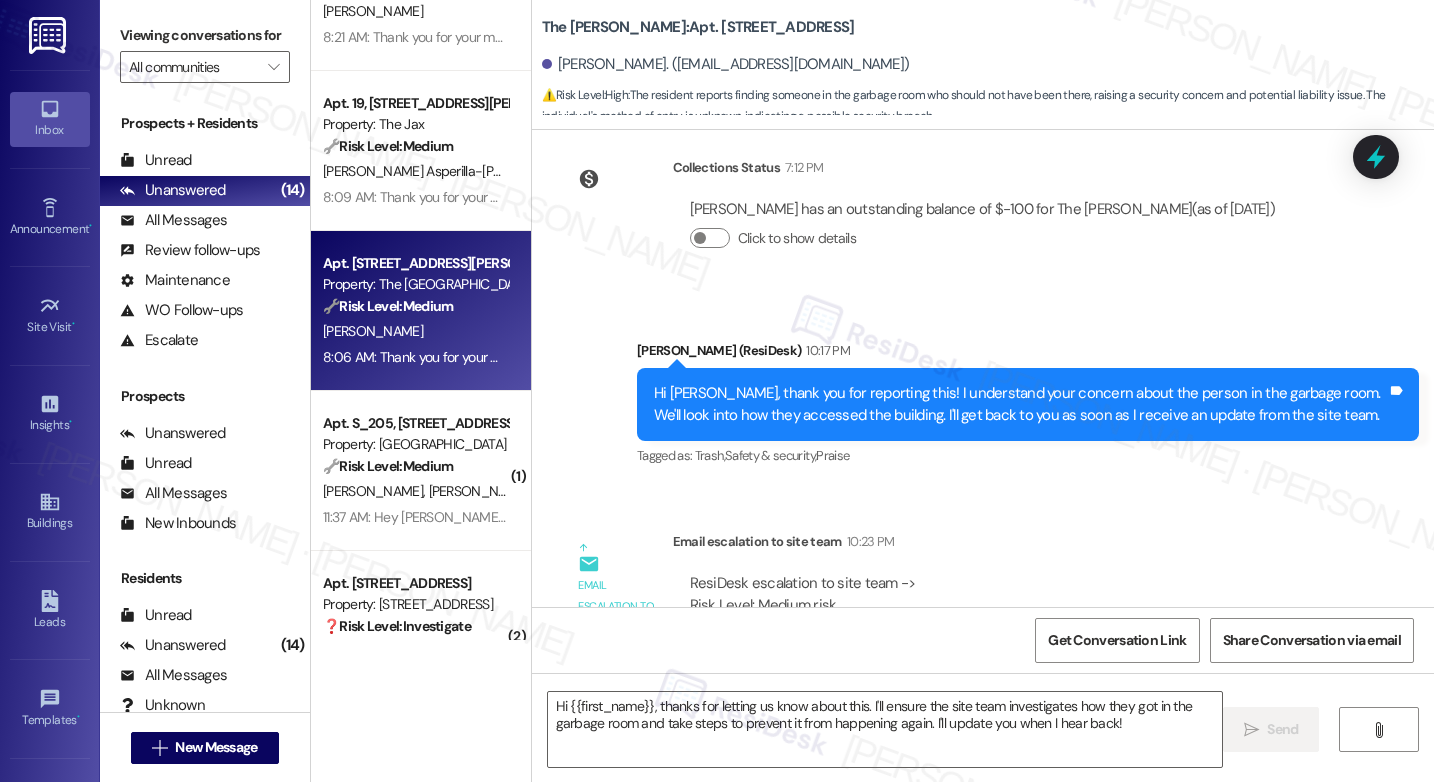 type on "Fetching suggested responses. Please feel free to read through the conversation in the meantime." 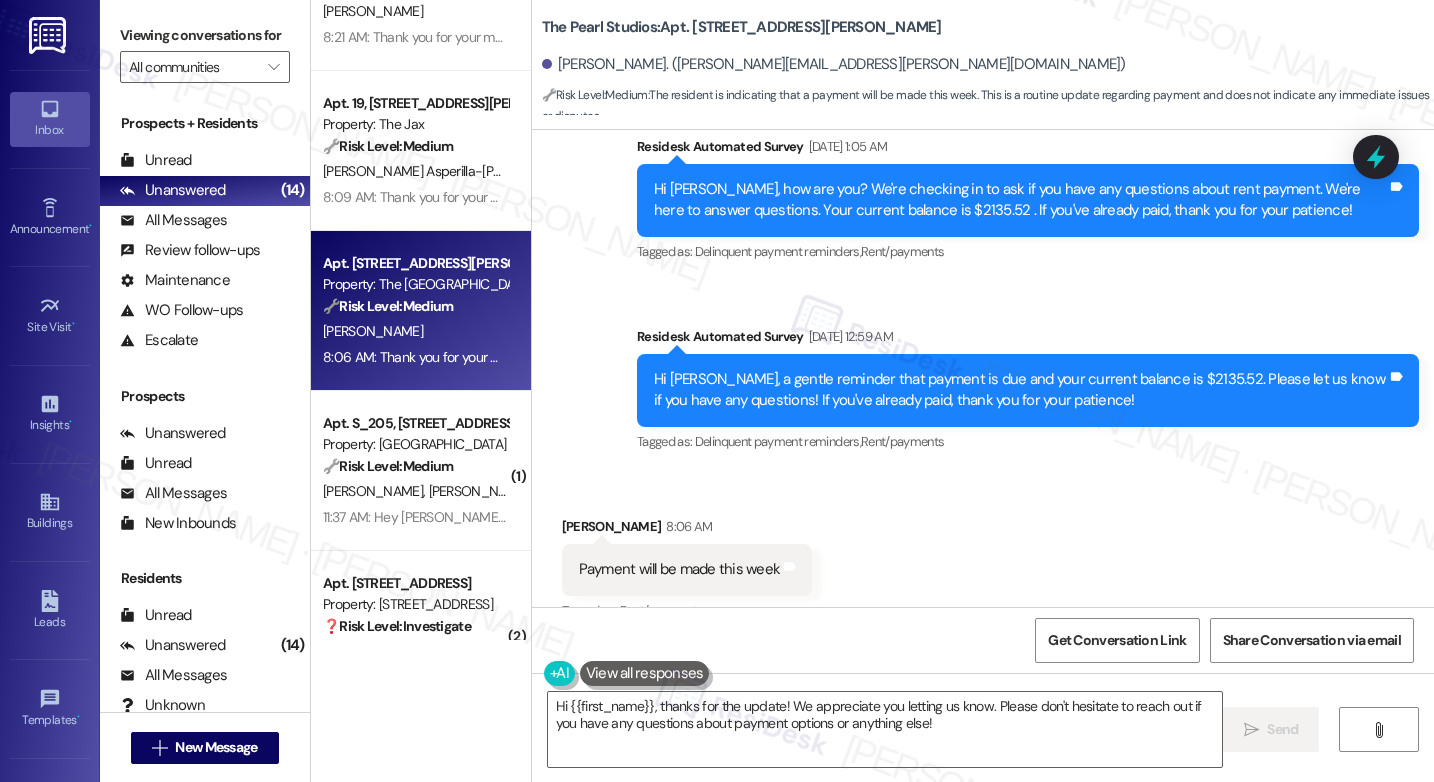 scroll, scrollTop: 4812, scrollLeft: 0, axis: vertical 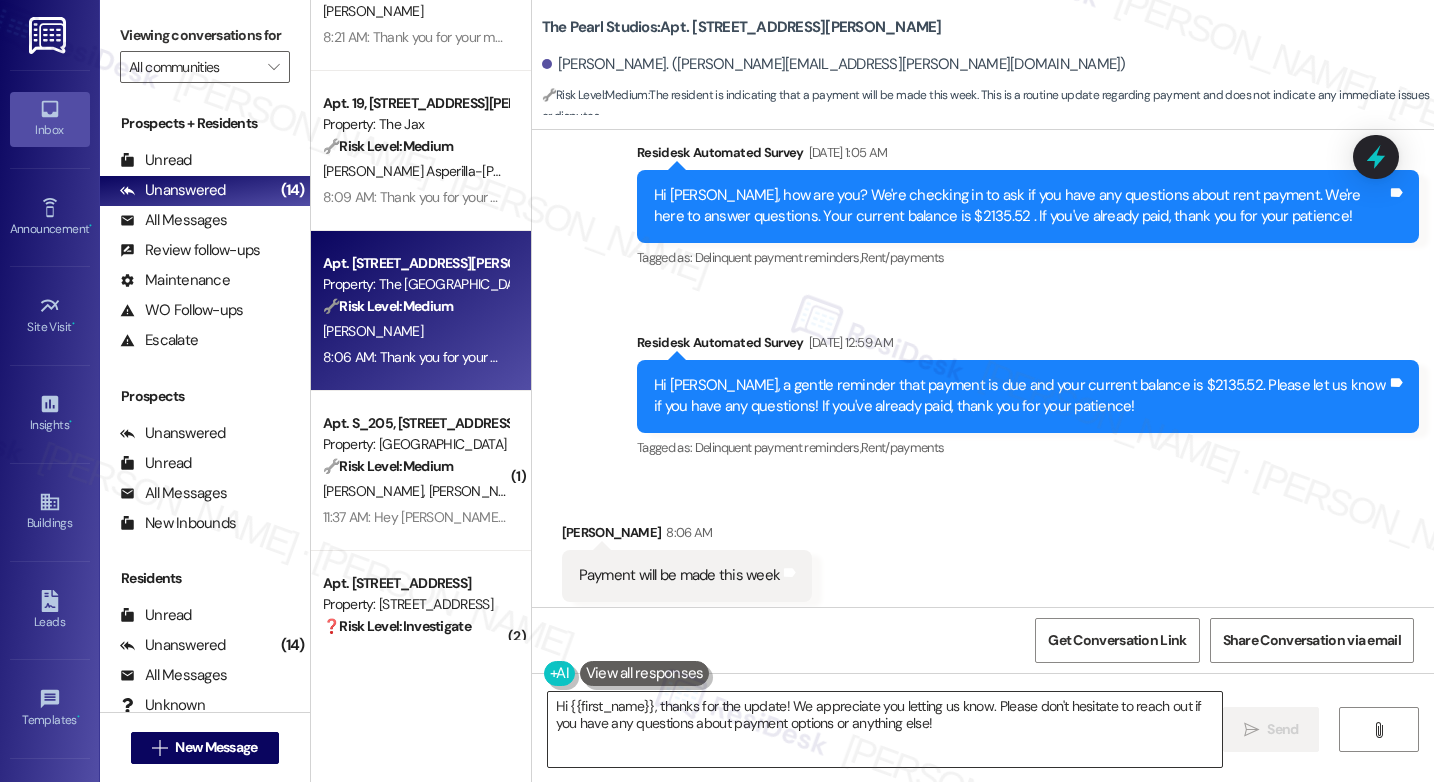 click on "Hi {{first_name}}, thanks for the update! We appreciate you letting us know. Please don't hesitate to reach out if you have any questions about payment options or anything else!" at bounding box center [885, 729] 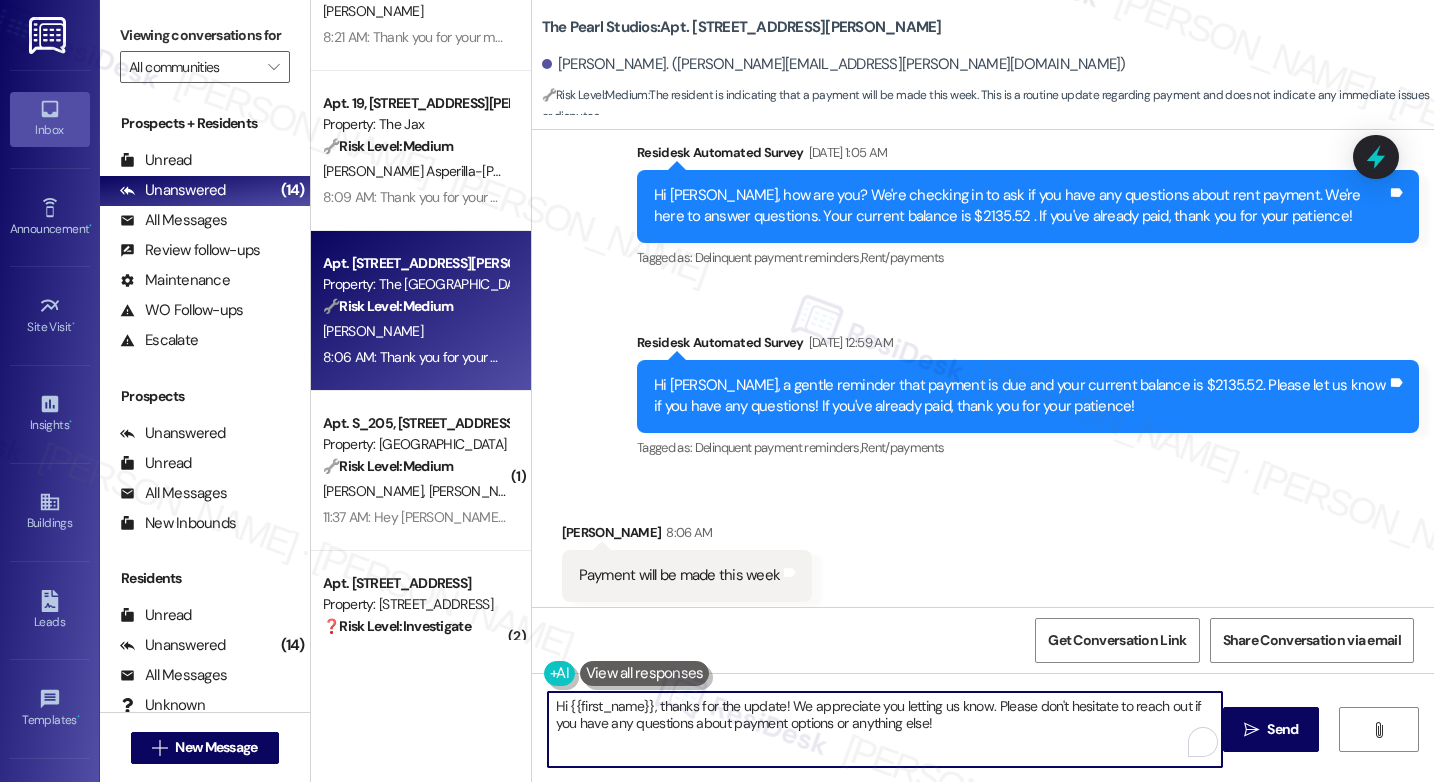 click on "Hi {{first_name}}, thanks for the update! We appreciate you letting us know. Please don't hesitate to reach out if you have any questions about payment options or anything else!" at bounding box center [885, 729] 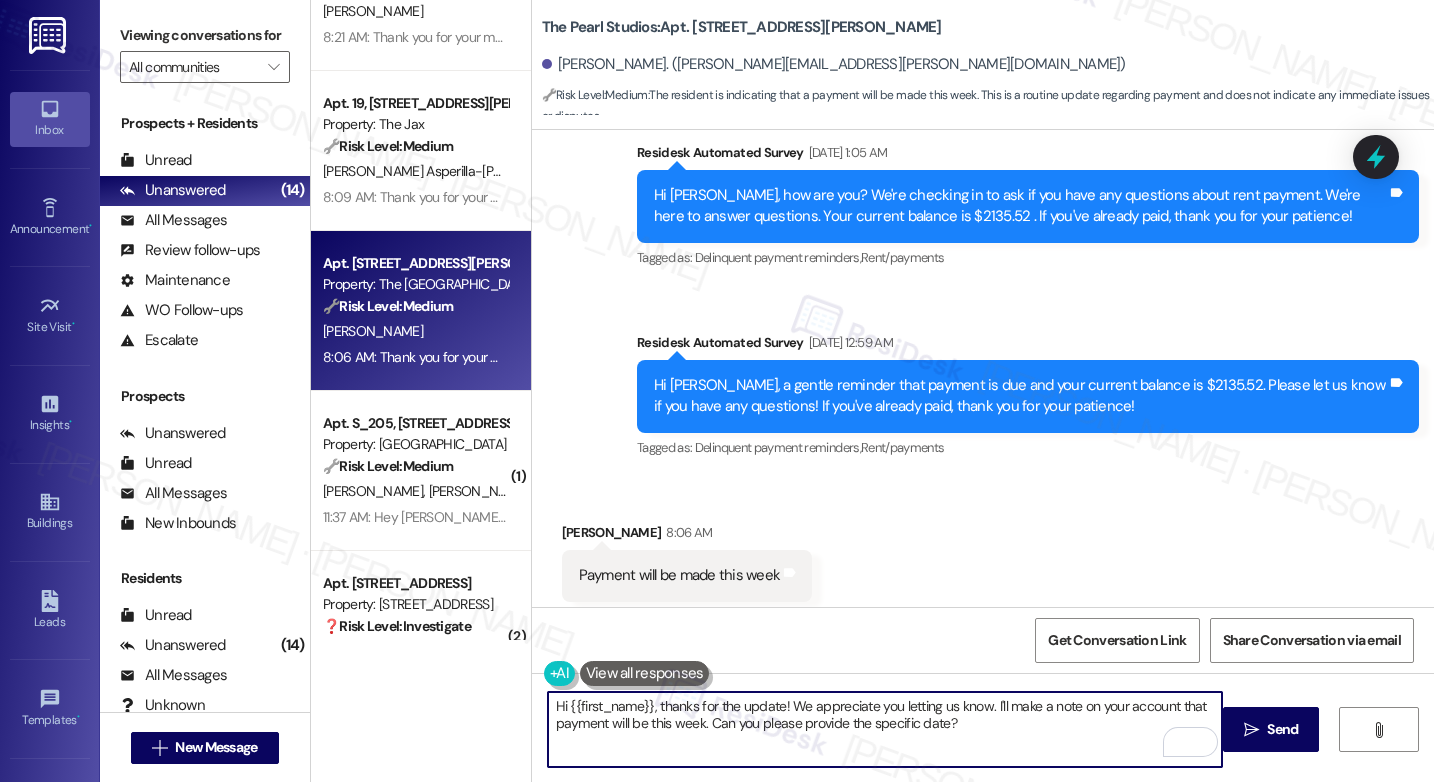 click on "[PERSON_NAME] 8:06 AM" at bounding box center [687, 536] 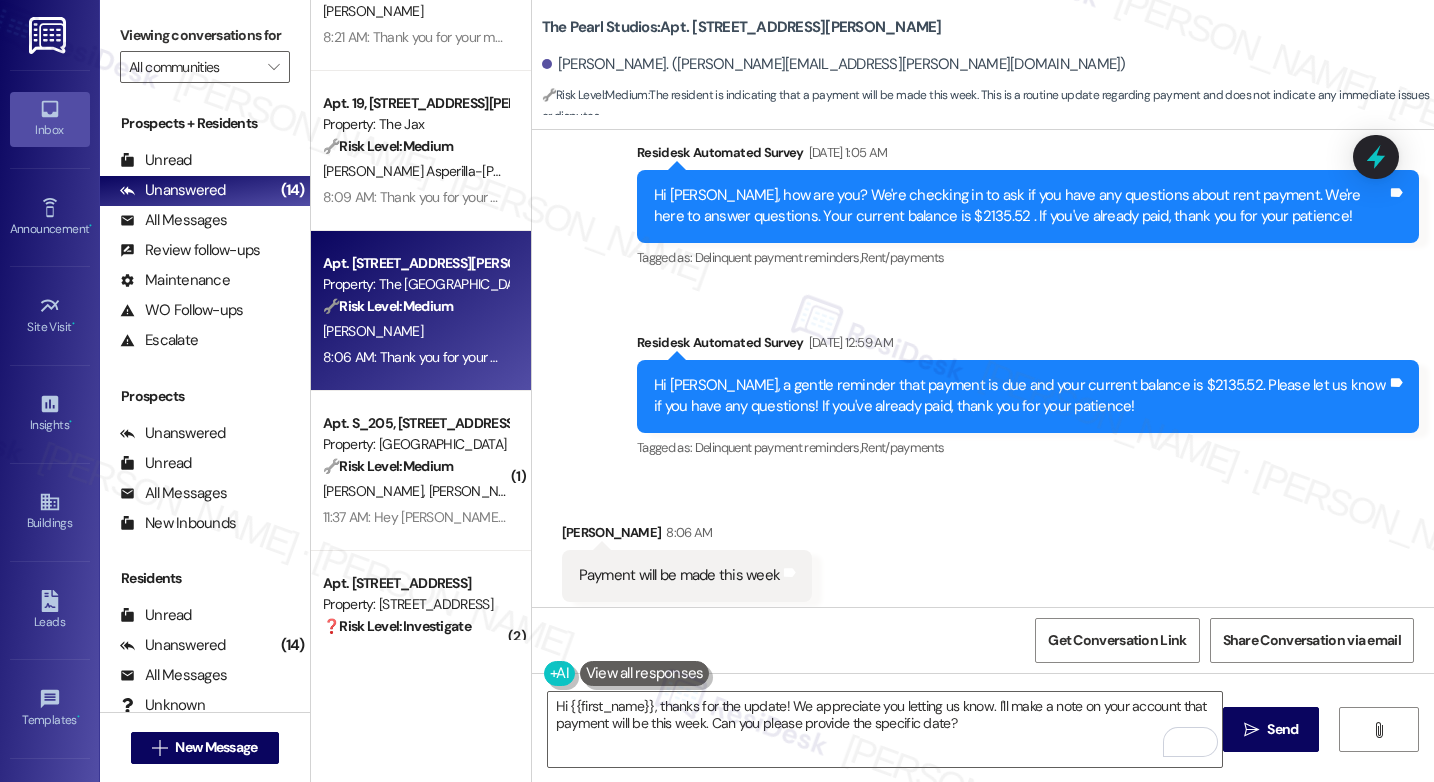 click on "[PERSON_NAME] 8:06 AM" at bounding box center (687, 536) 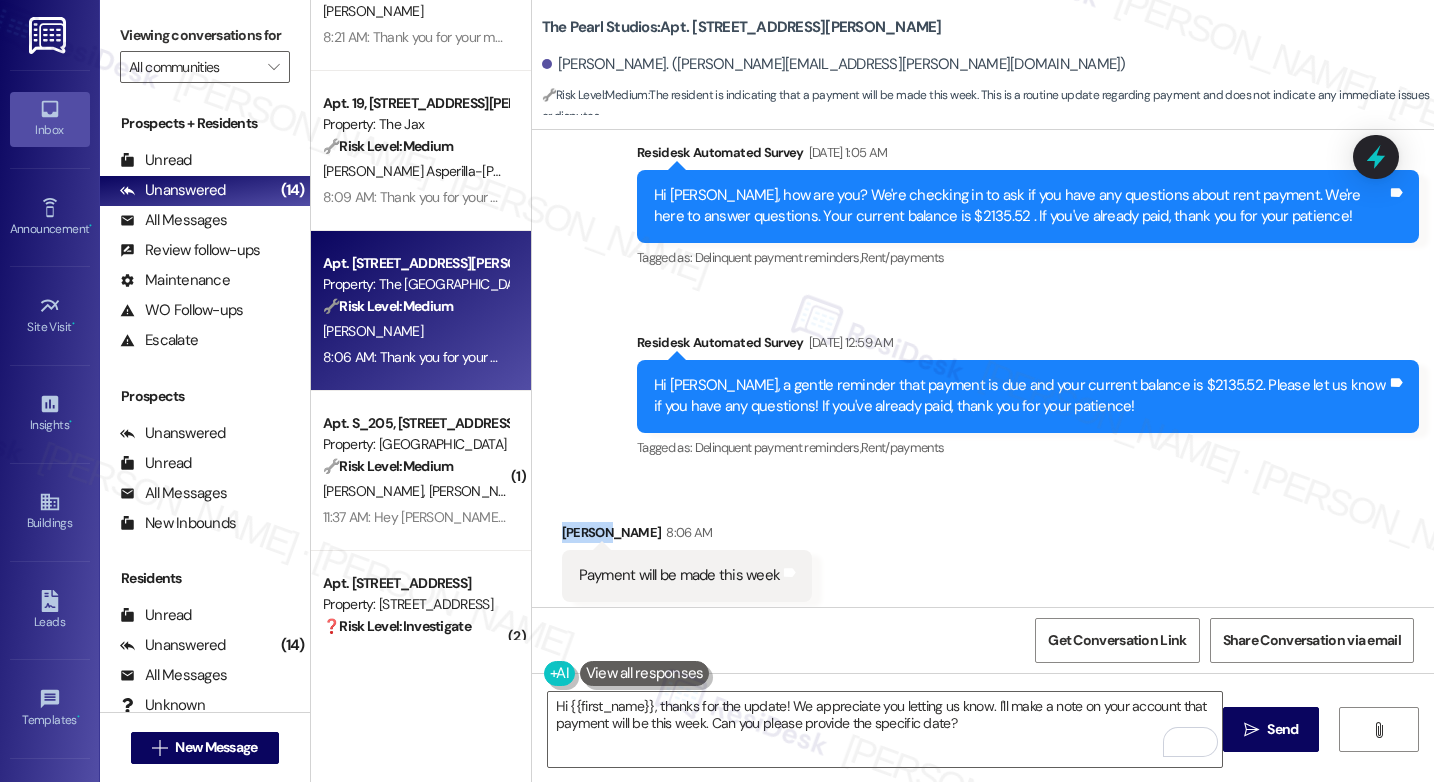copy on "[PERSON_NAME]" 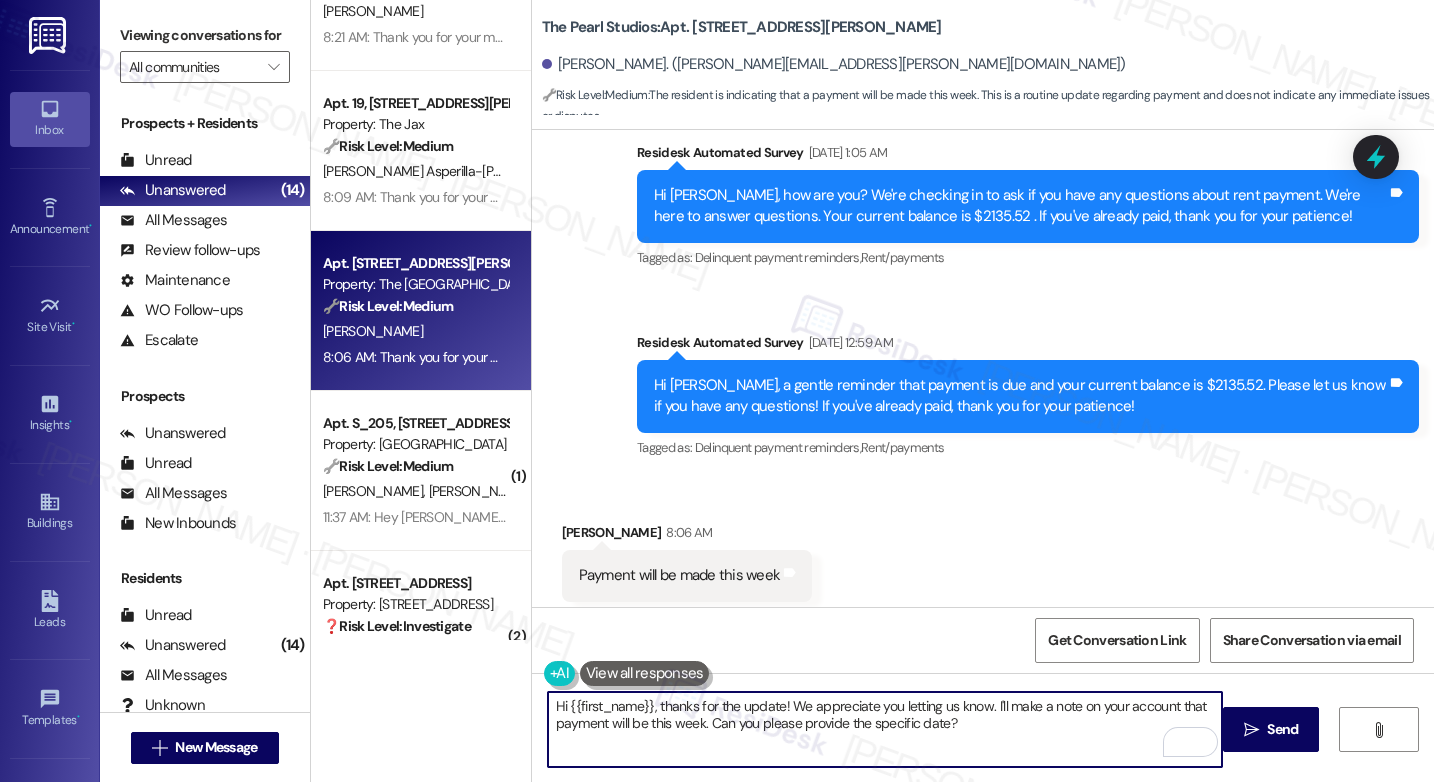 drag, startPoint x: 559, startPoint y: 704, endPoint x: 644, endPoint y: 707, distance: 85.052925 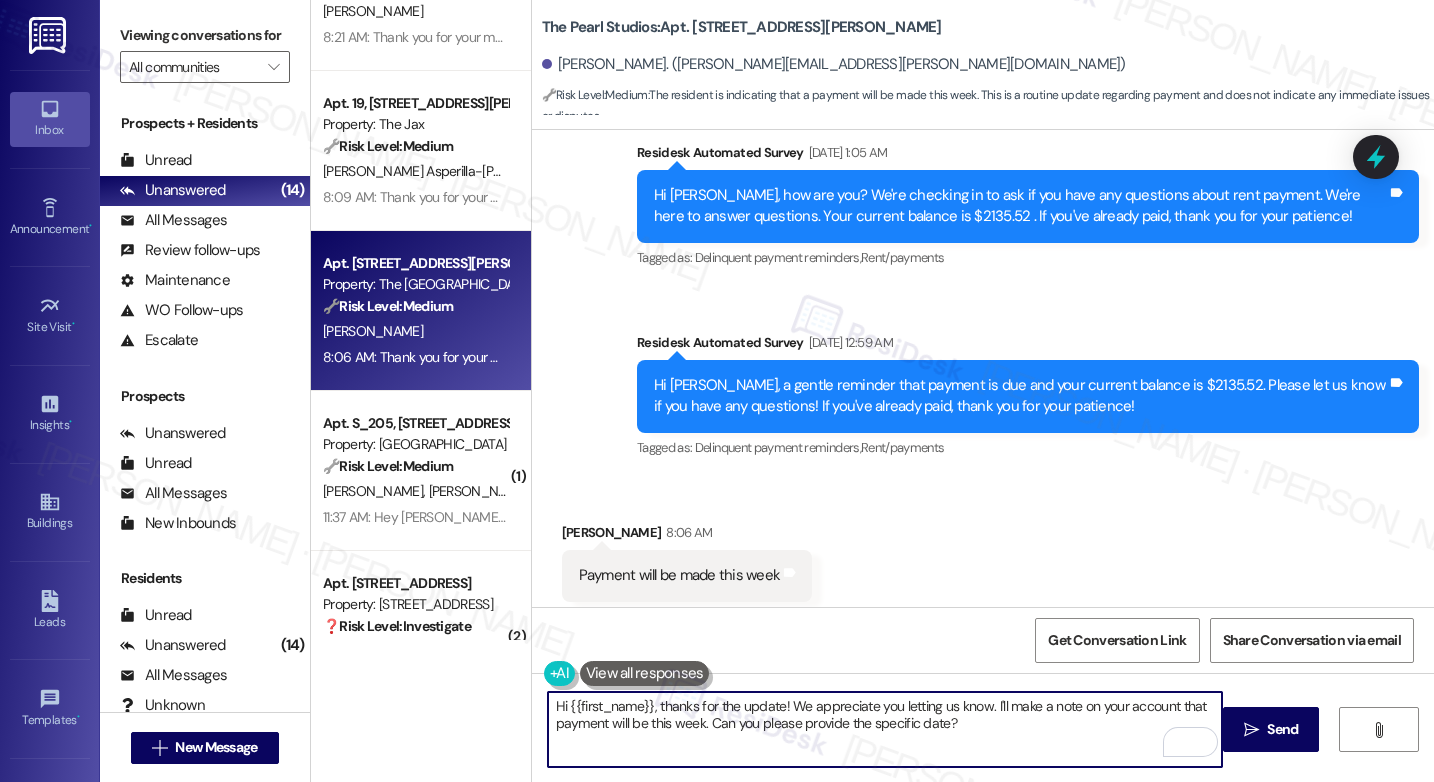 click on "Hi {{first_name}}, thanks for the update! We appreciate you letting us know. I'll make a note on your account that payment will be this week. Can you please provide the specific date?" at bounding box center (885, 729) 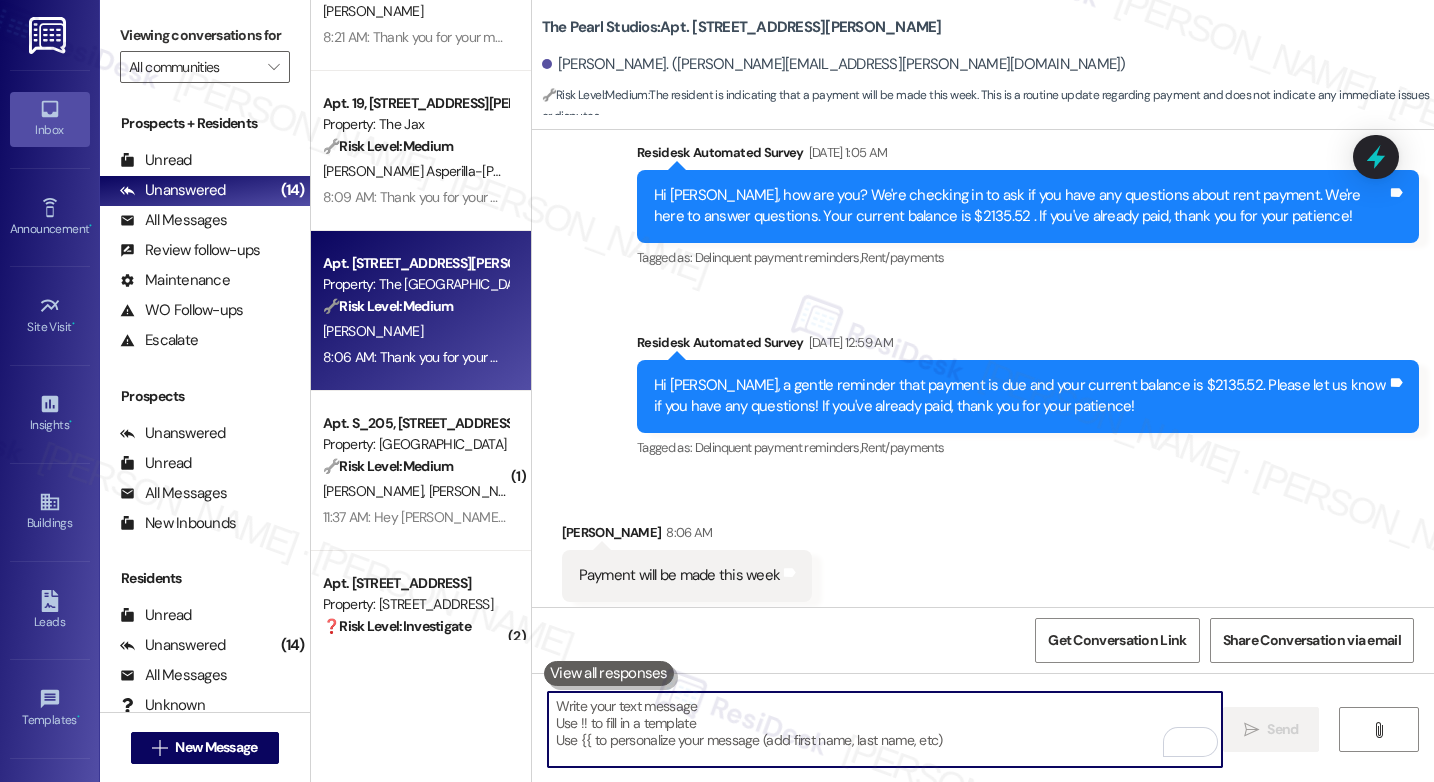paste on "Hi [PERSON_NAME],
Thanks for the update — we appreciate you keeping us informed. I’ll go ahead and note that your payment is expected this week. Could you please confirm the specific date so we can update your account accordingly?" 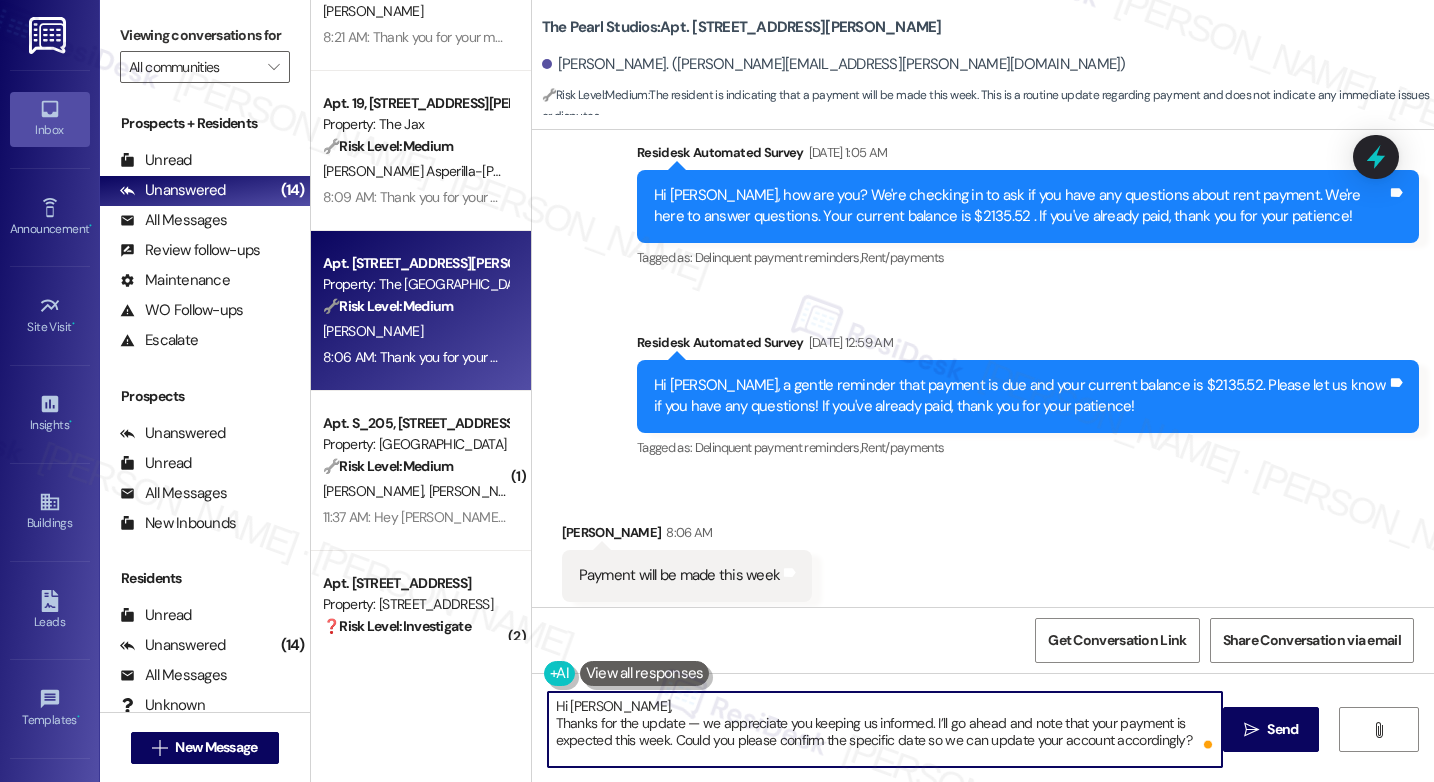 click on "Hi [PERSON_NAME],
Thanks for the update — we appreciate you keeping us informed. I’ll go ahead and note that your payment is expected this week. Could you please confirm the specific date so we can update your account accordingly?" at bounding box center (885, 729) 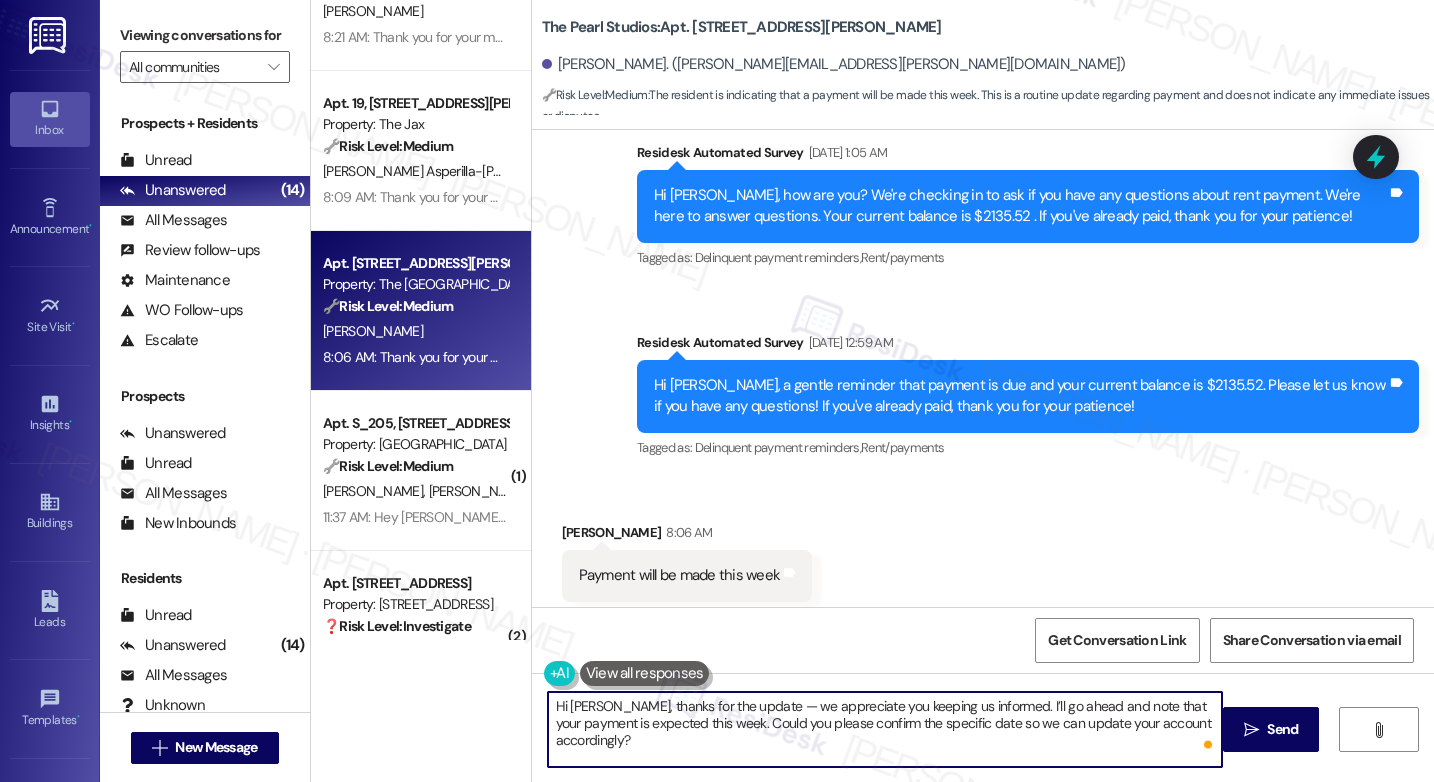 click on "Hi [PERSON_NAME], thanks for the update — we appreciate you keeping us informed. I’ll go ahead and note that your payment is expected this week. Could you please confirm the specific date so we can update your account accordingly?" at bounding box center (885, 729) 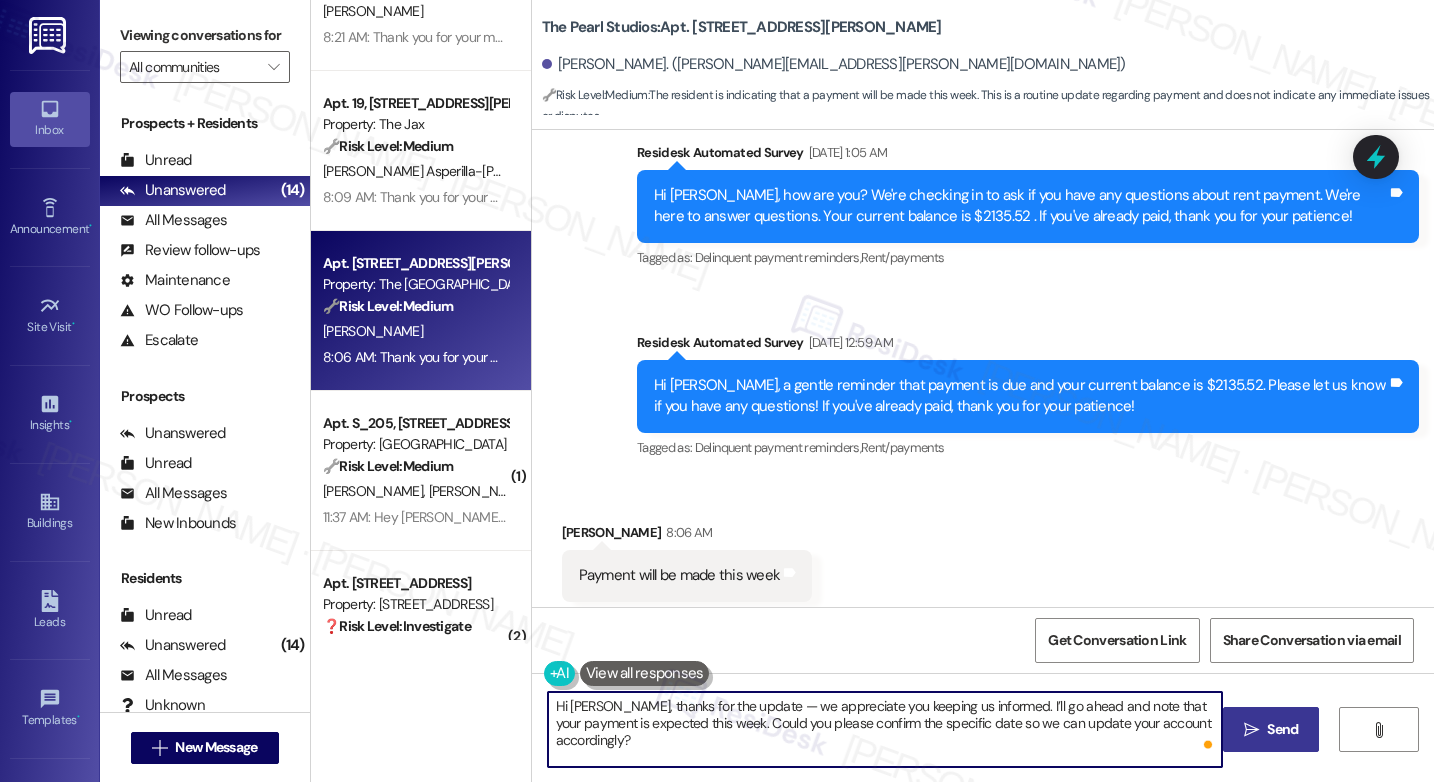 type on "Hi [PERSON_NAME], thanks for the update — we appreciate you keeping us informed. I’ll go ahead and note that your payment is expected this week. Could you please confirm the specific date so we can update your account accordingly?" 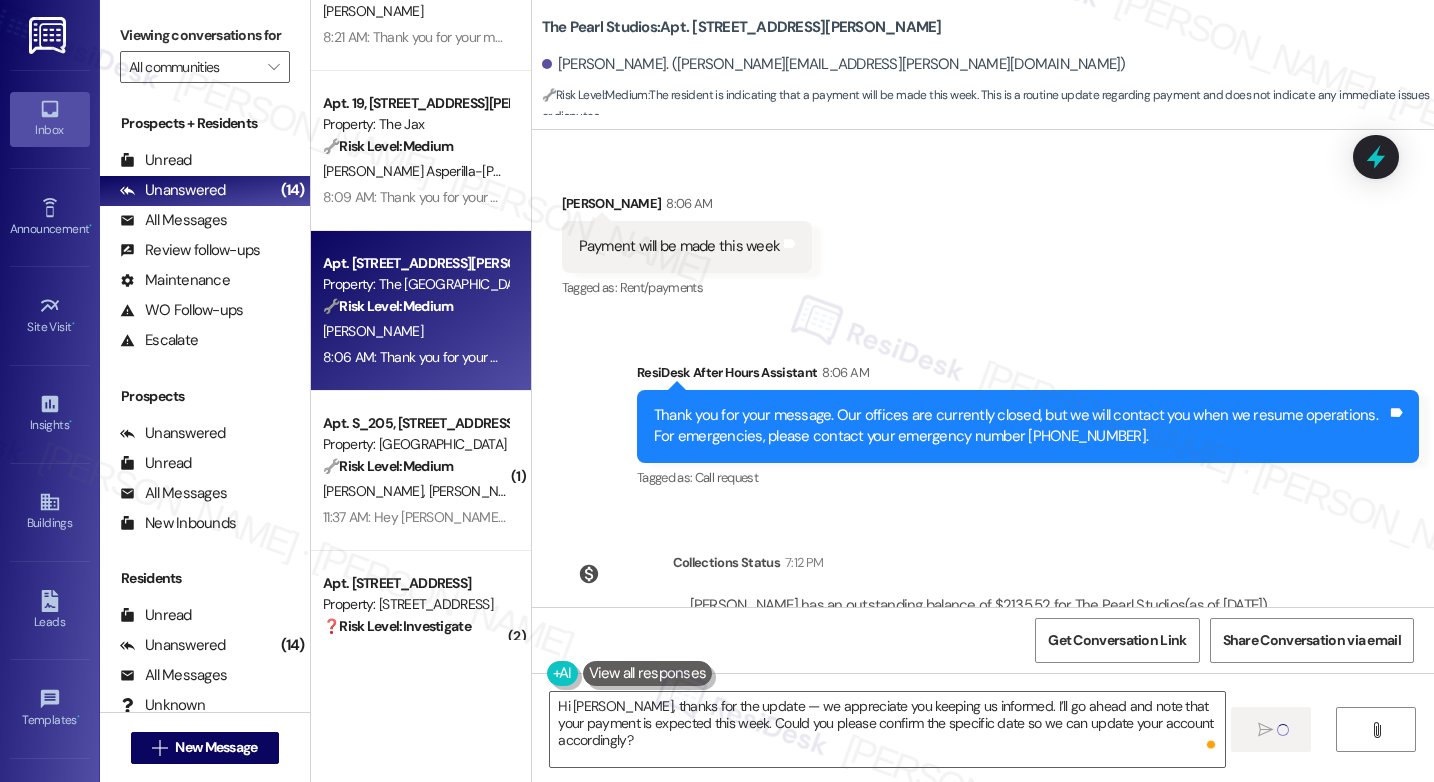 type 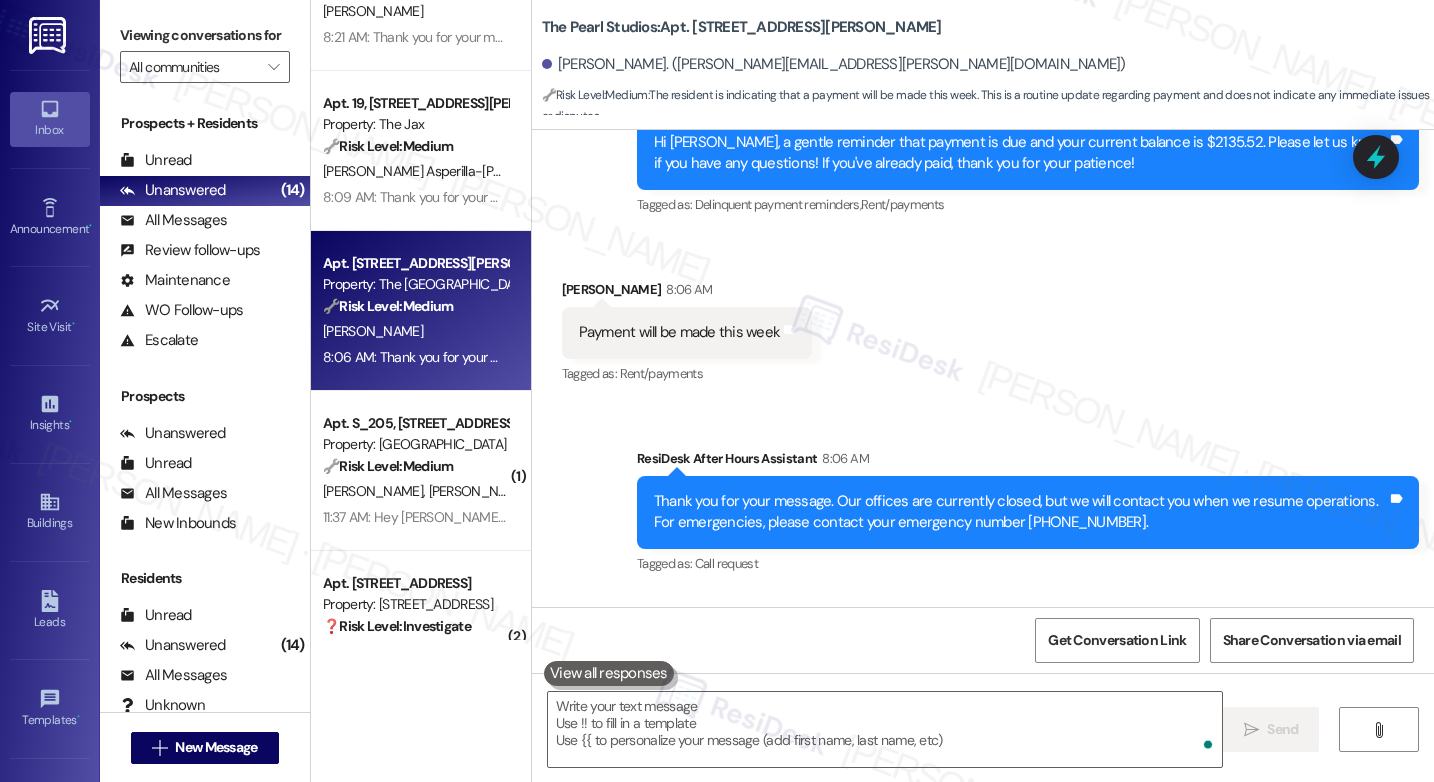 scroll, scrollTop: 5302, scrollLeft: 0, axis: vertical 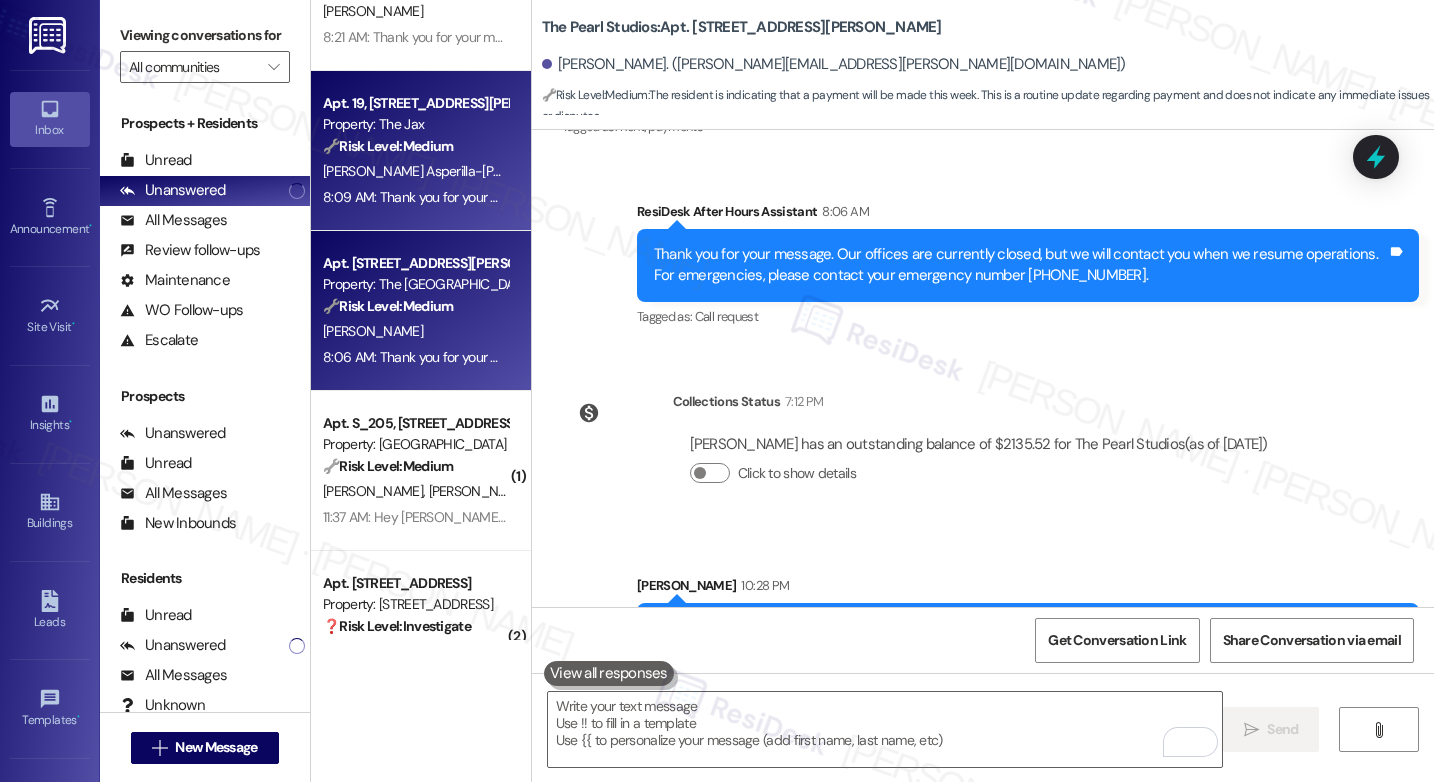 click on "🔧  Risk Level:  Medium" at bounding box center (388, 146) 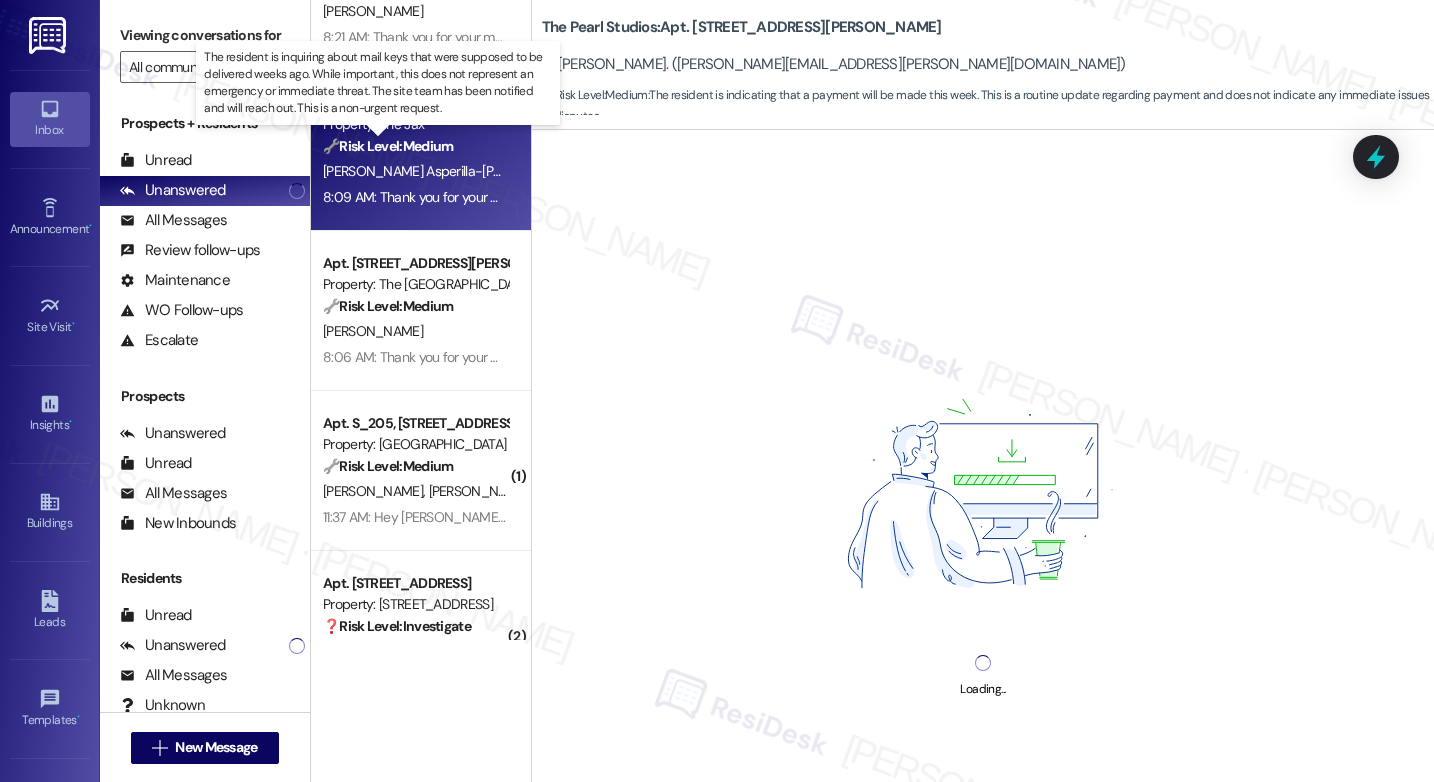 click on "🔧  Risk Level:  Medium" at bounding box center [388, 146] 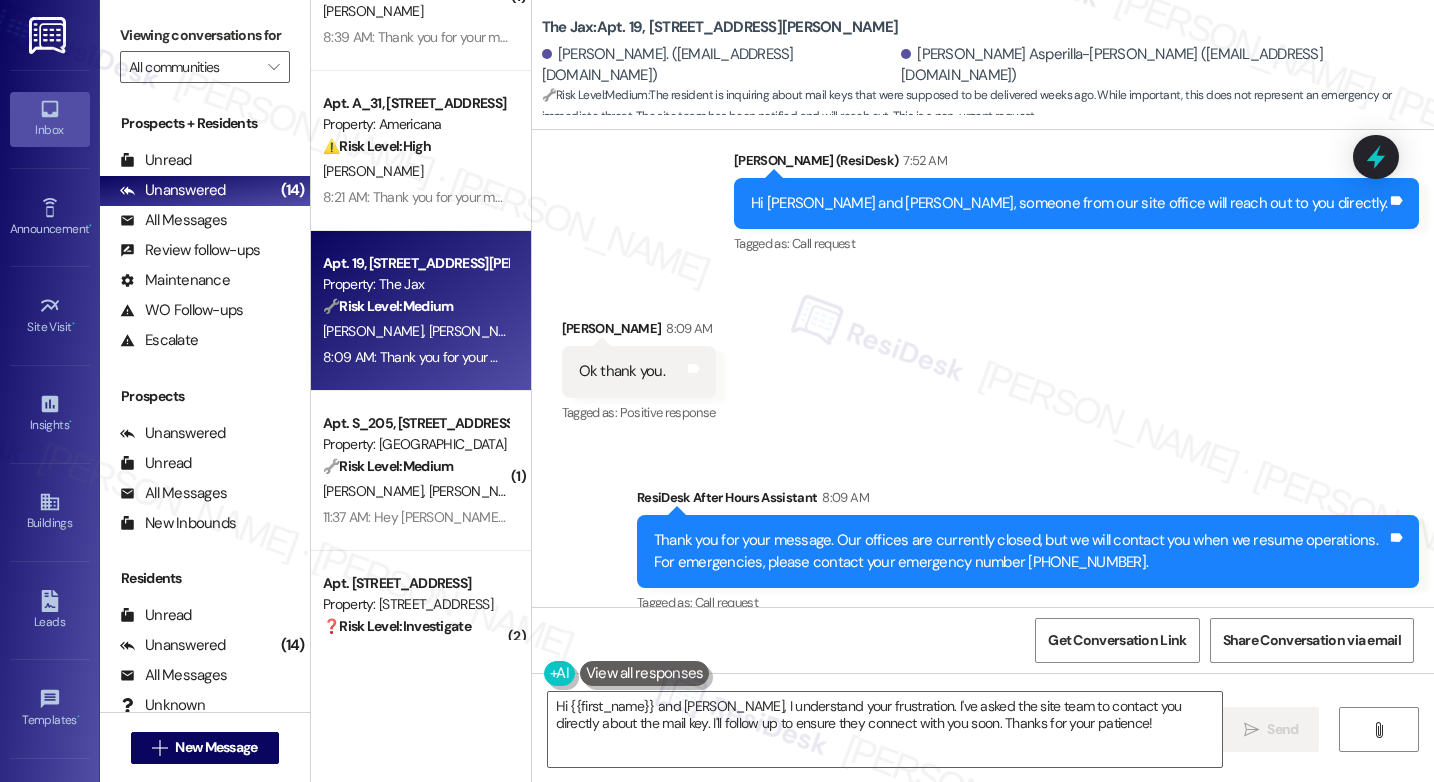 scroll, scrollTop: 6012, scrollLeft: 0, axis: vertical 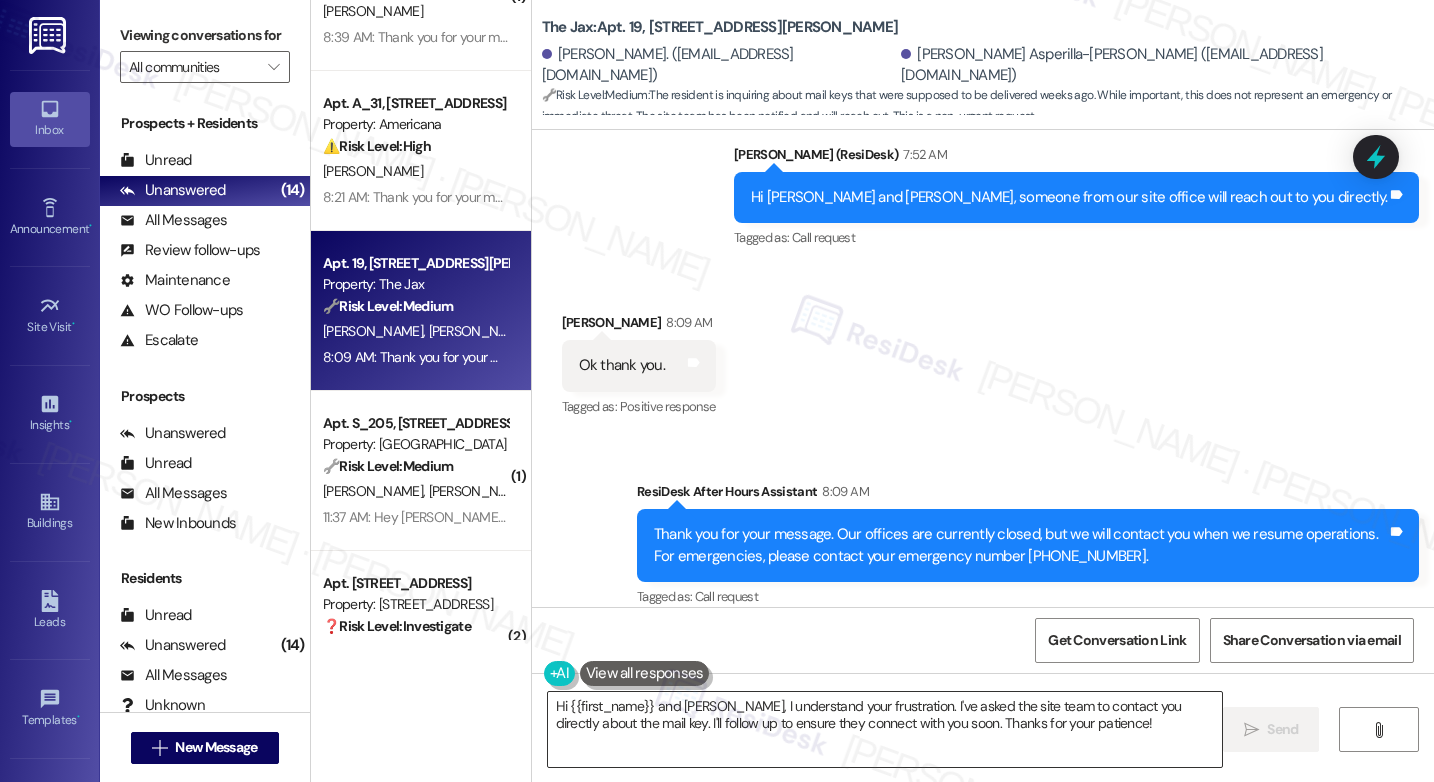 click on "Hi {{first_name}} and [PERSON_NAME], I understand your frustration. I've asked the site team to contact you directly about the mail key. I'll follow up to ensure they connect with you soon. Thanks for your patience!" at bounding box center (885, 729) 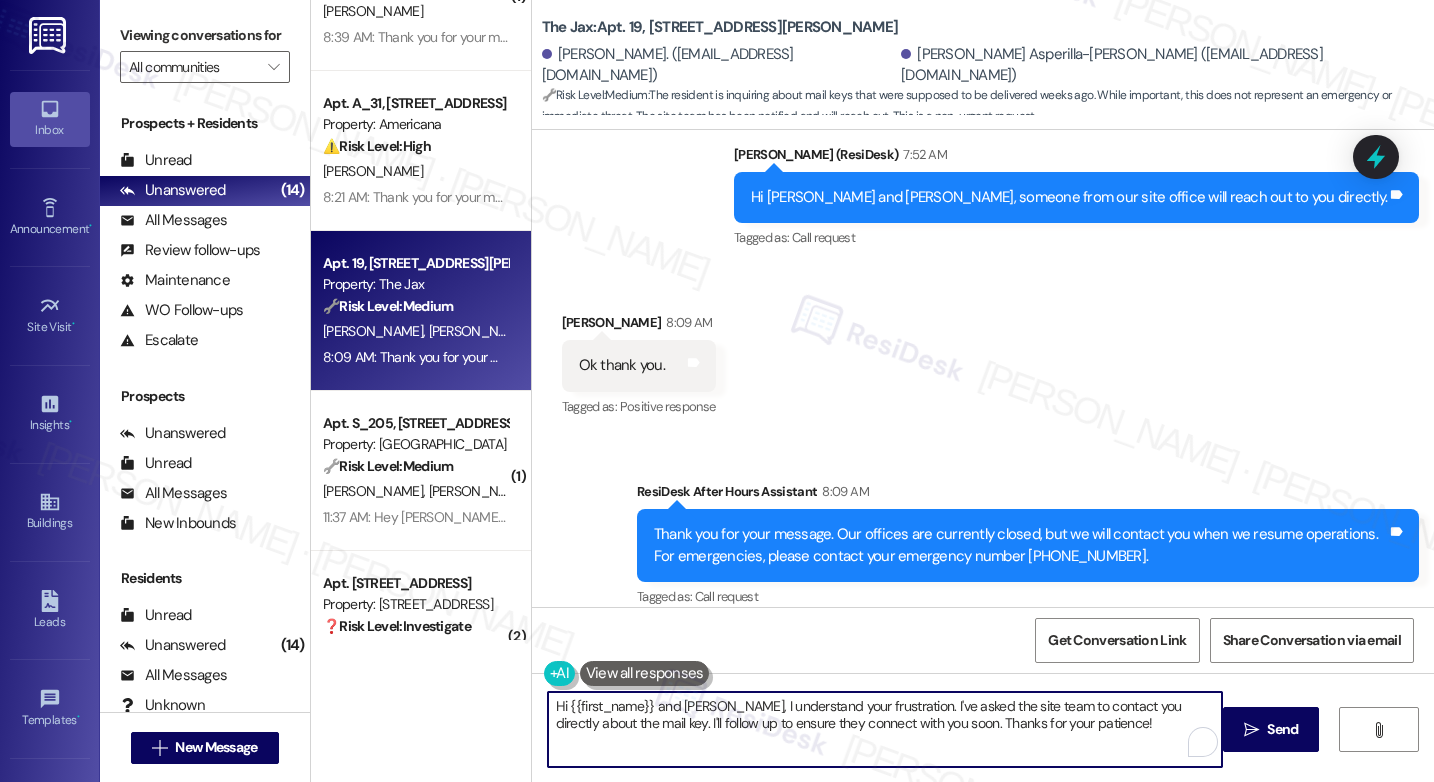 click on "Hi {{first_name}} and [PERSON_NAME], I understand your frustration. I've asked the site team to contact you directly about the mail key. I'll follow up to ensure they connect with you soon. Thanks for your patience!" at bounding box center [885, 729] 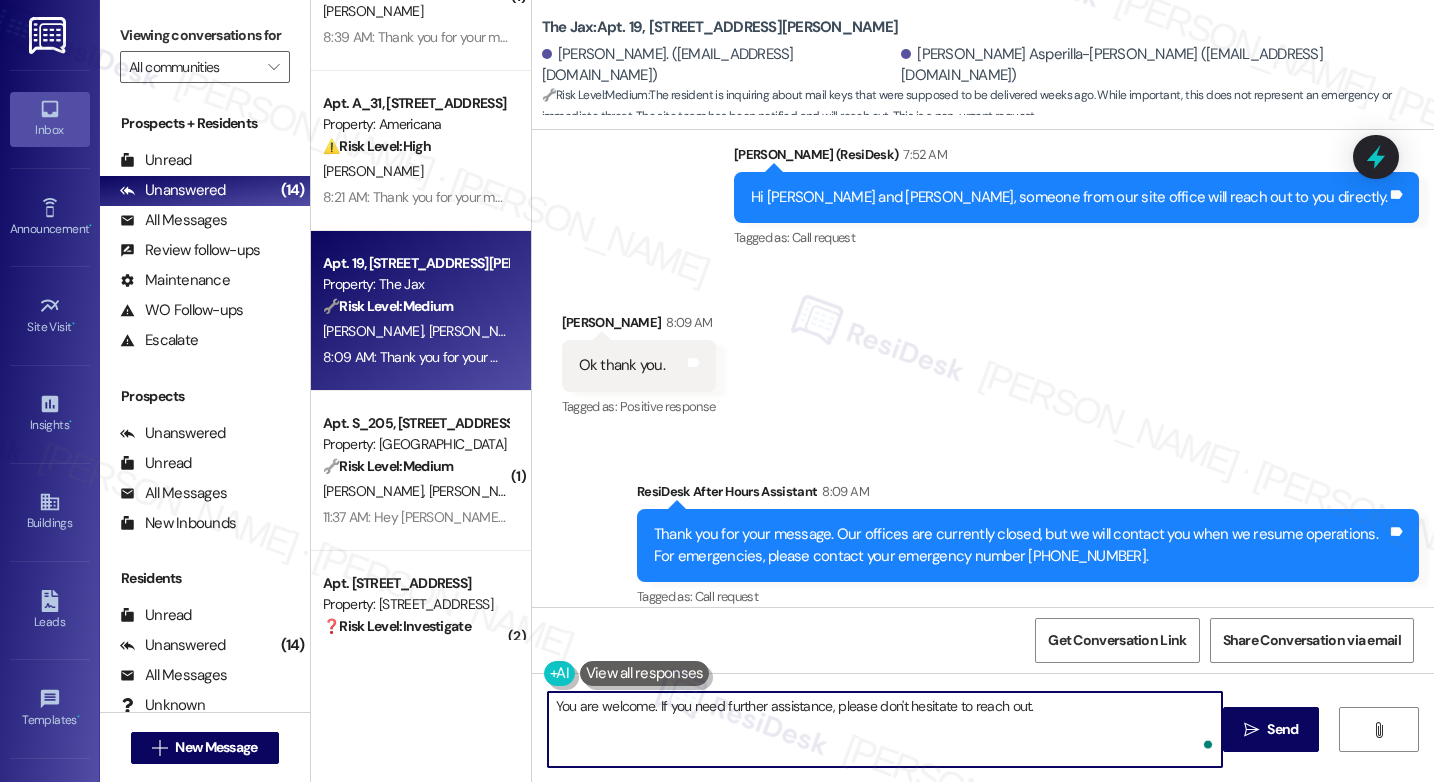 type on "You are welcome. If you need further assistance, please don't hesitate to reach out." 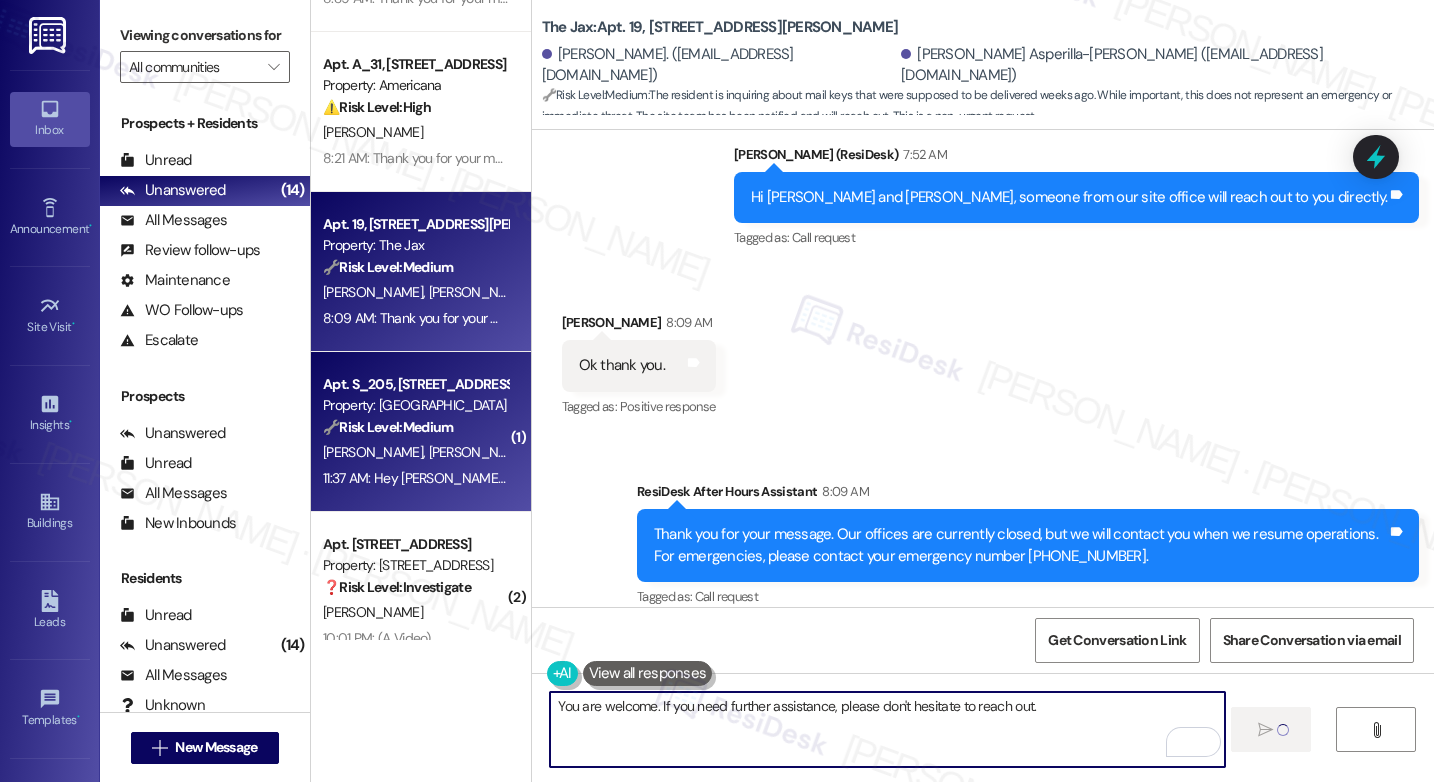 scroll, scrollTop: 1600, scrollLeft: 0, axis: vertical 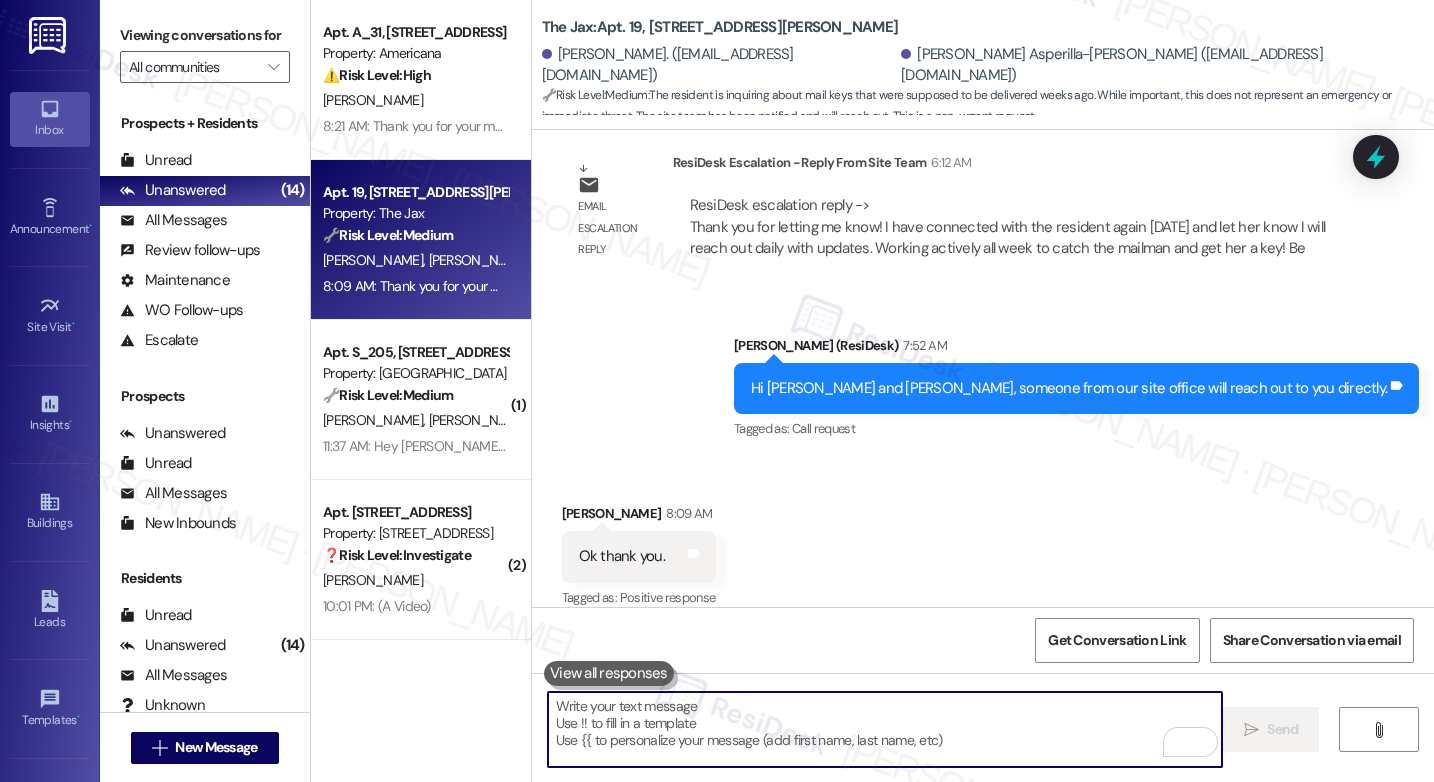 type 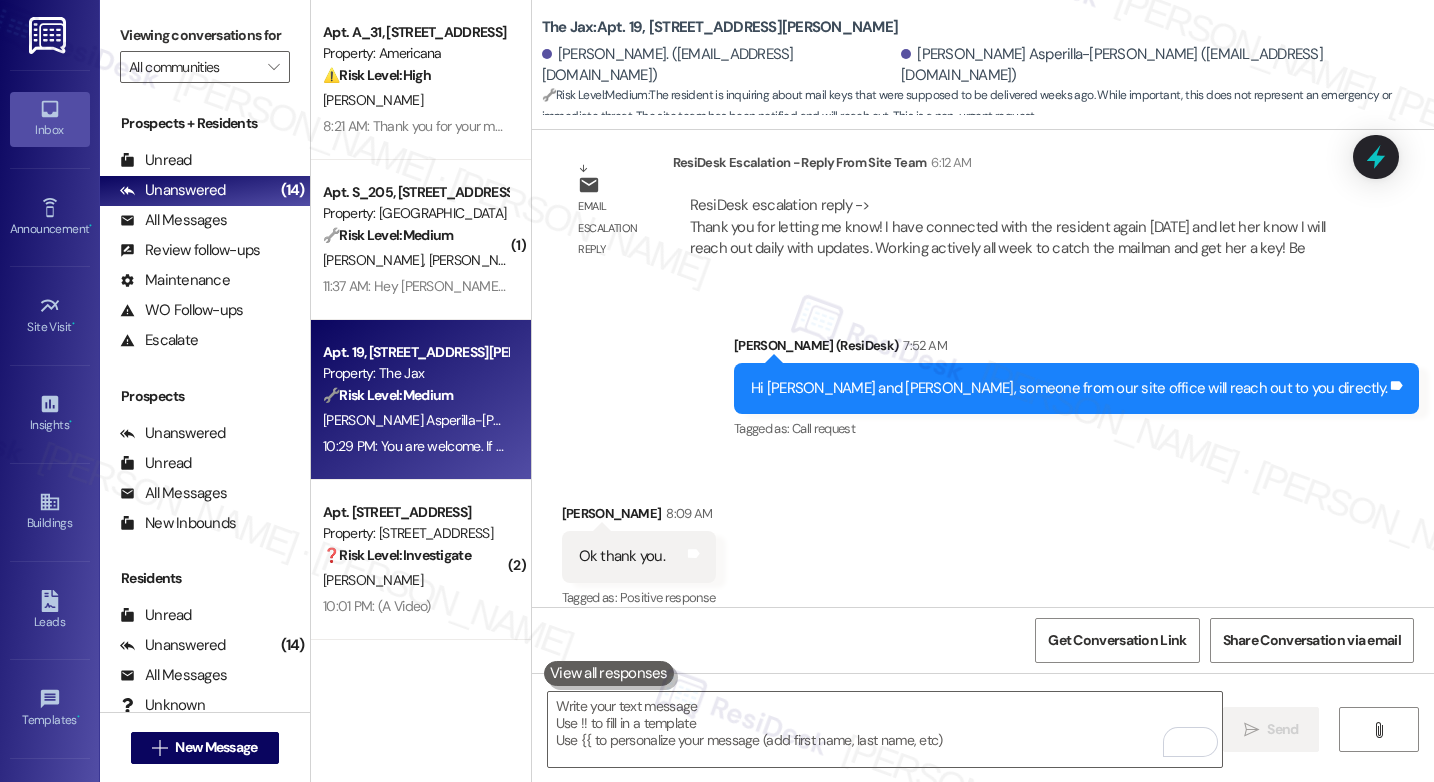 scroll, scrollTop: 1440, scrollLeft: 0, axis: vertical 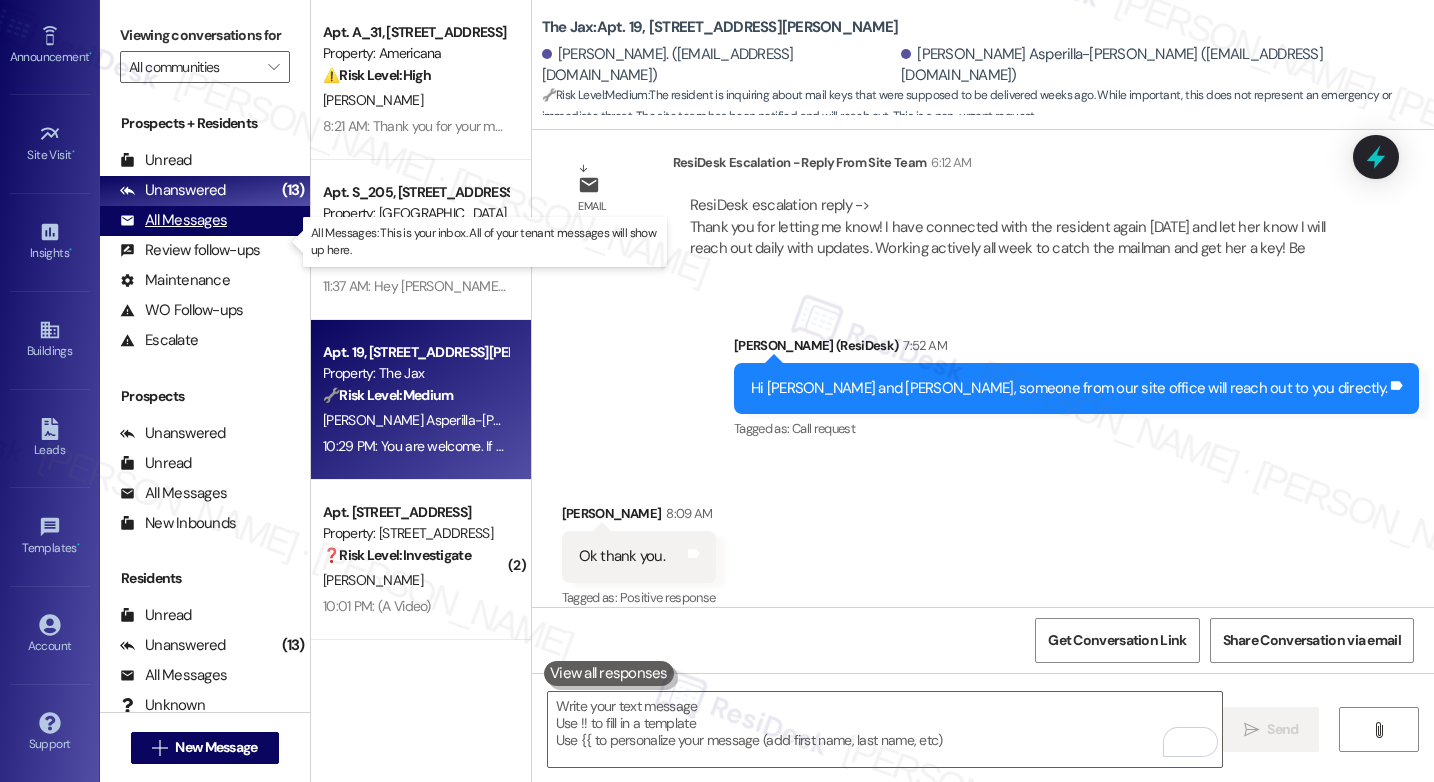 click on "All Messages" at bounding box center [173, 220] 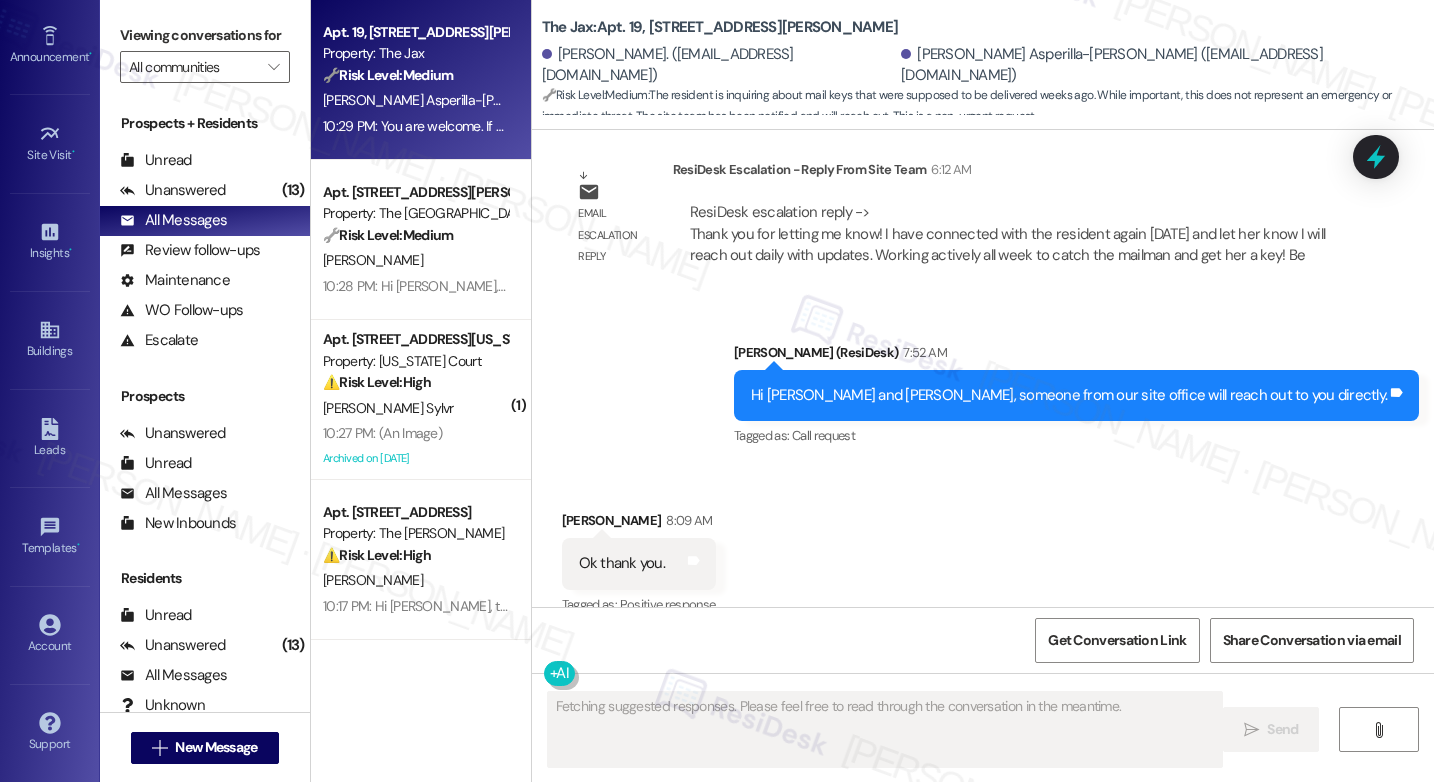 scroll, scrollTop: 5821, scrollLeft: 0, axis: vertical 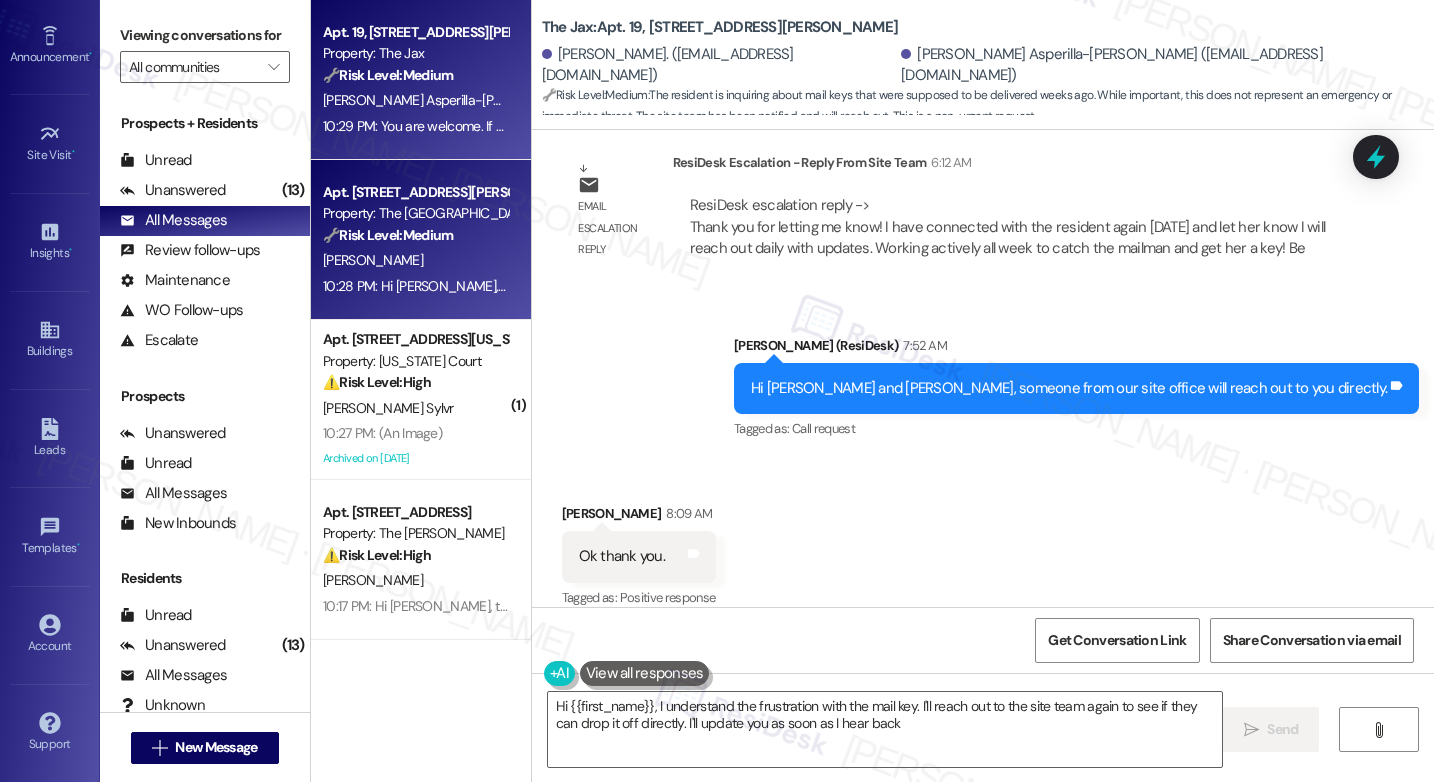 type on "Hi {{first_name}}, I understand the frustration with the mail key. I'll reach out to the site team again to see if they can drop it off directly. I'll update you as soon as I hear back!" 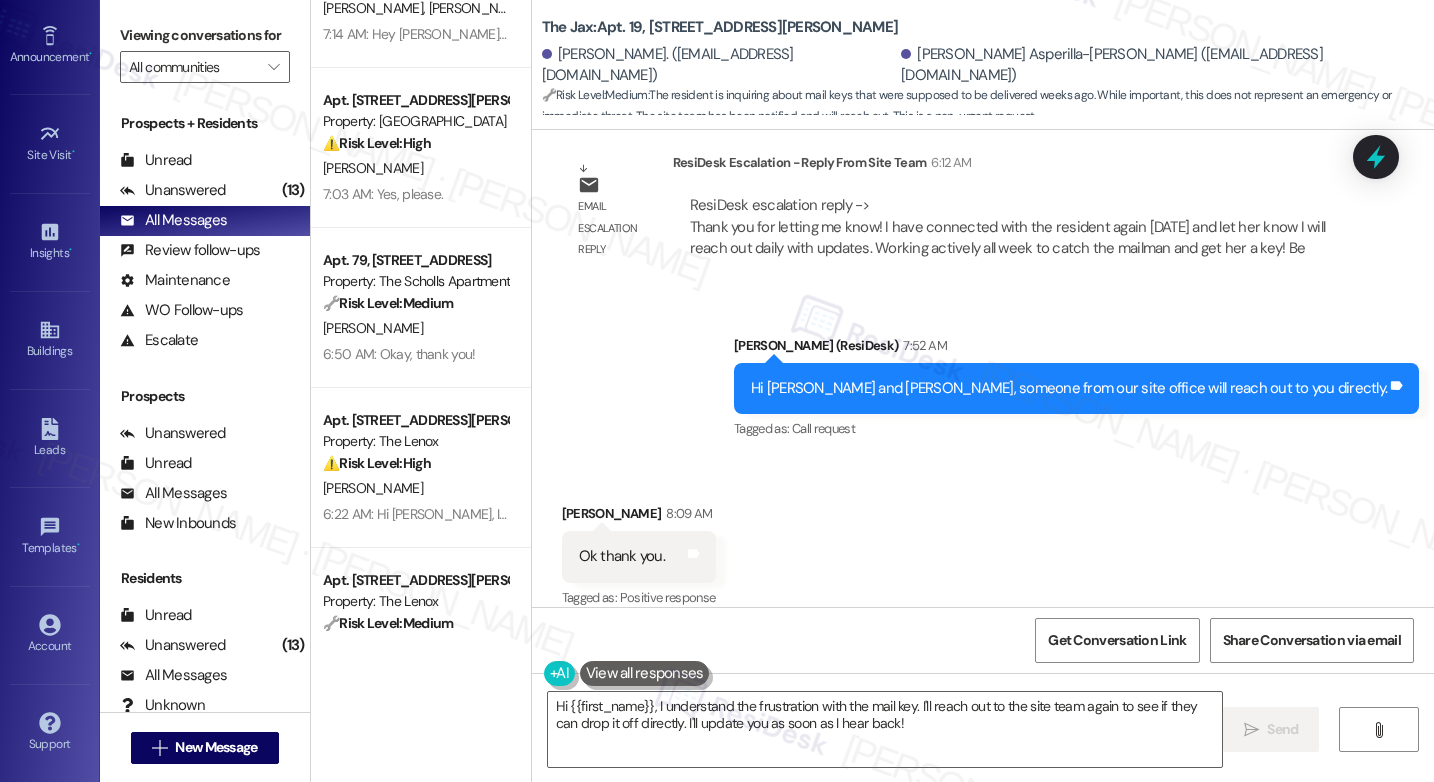 scroll, scrollTop: 4266, scrollLeft: 0, axis: vertical 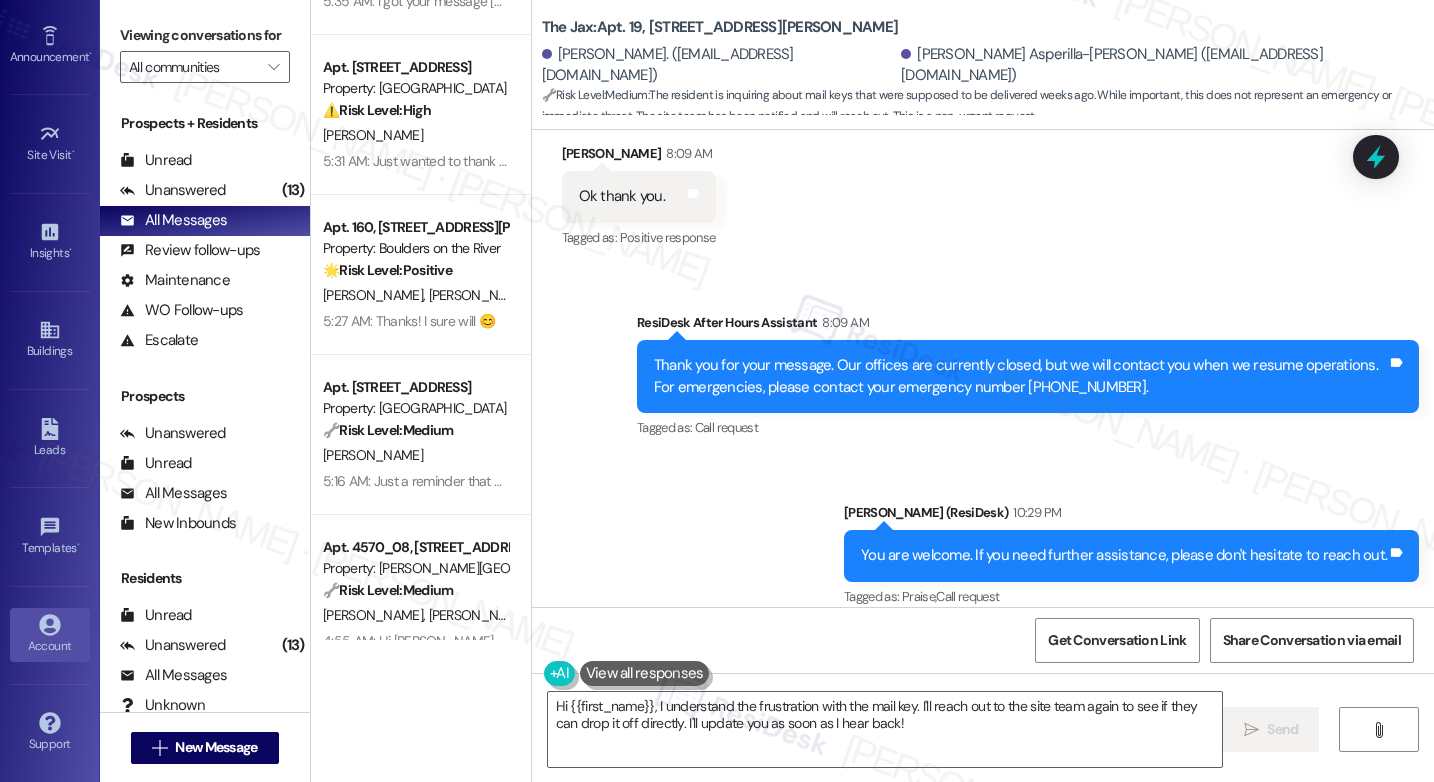 click on "Account" at bounding box center [50, 646] 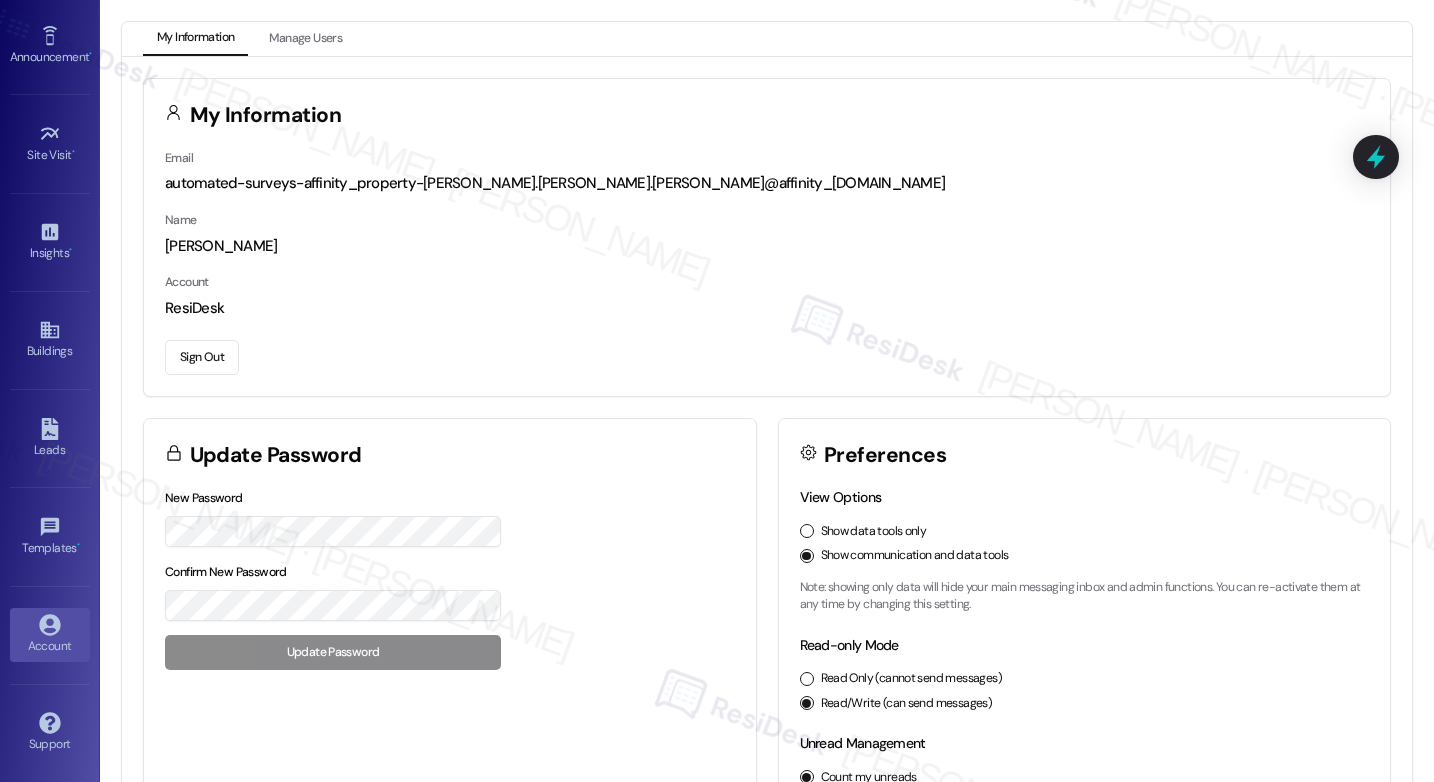 click on "Sign Out" at bounding box center [202, 357] 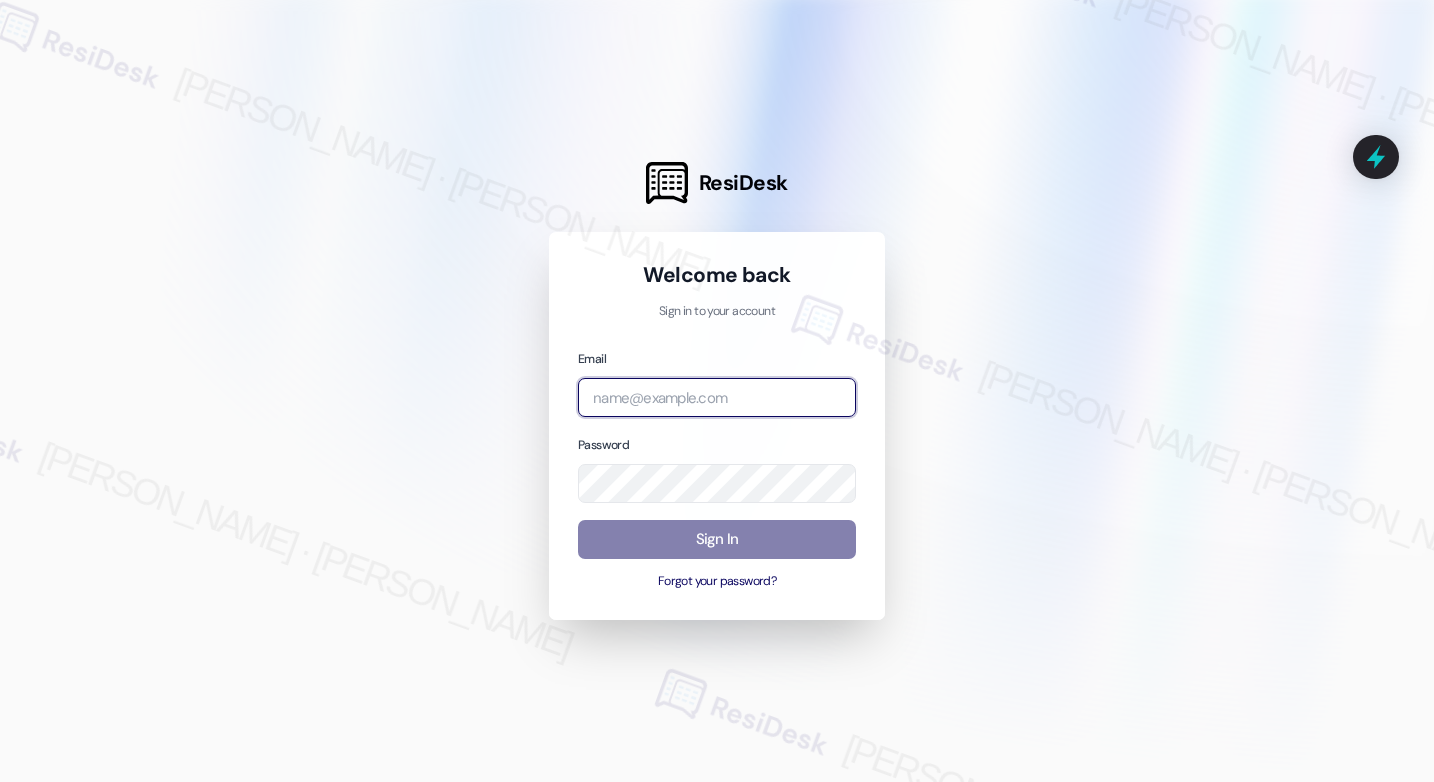 click at bounding box center (717, 397) 